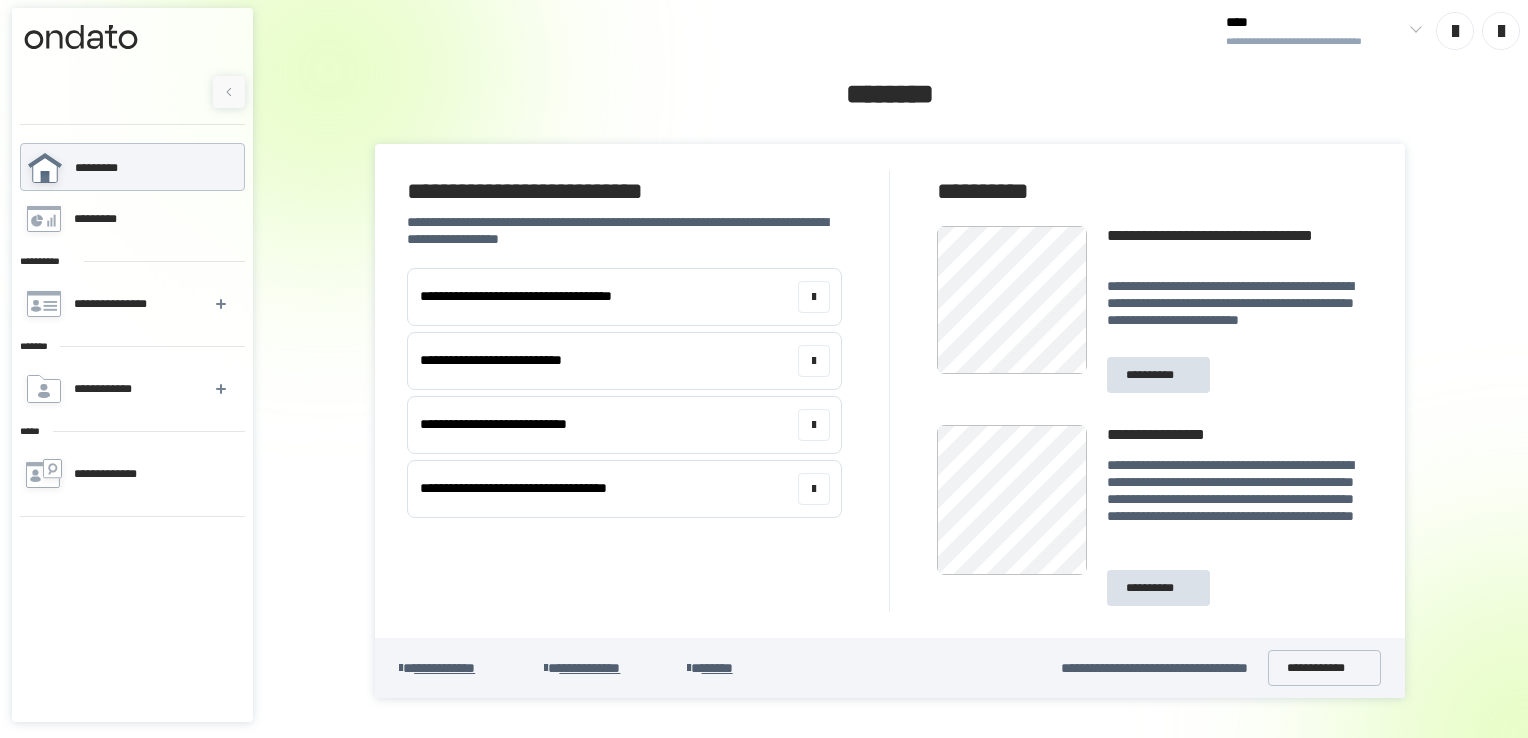 scroll, scrollTop: 0, scrollLeft: 0, axis: both 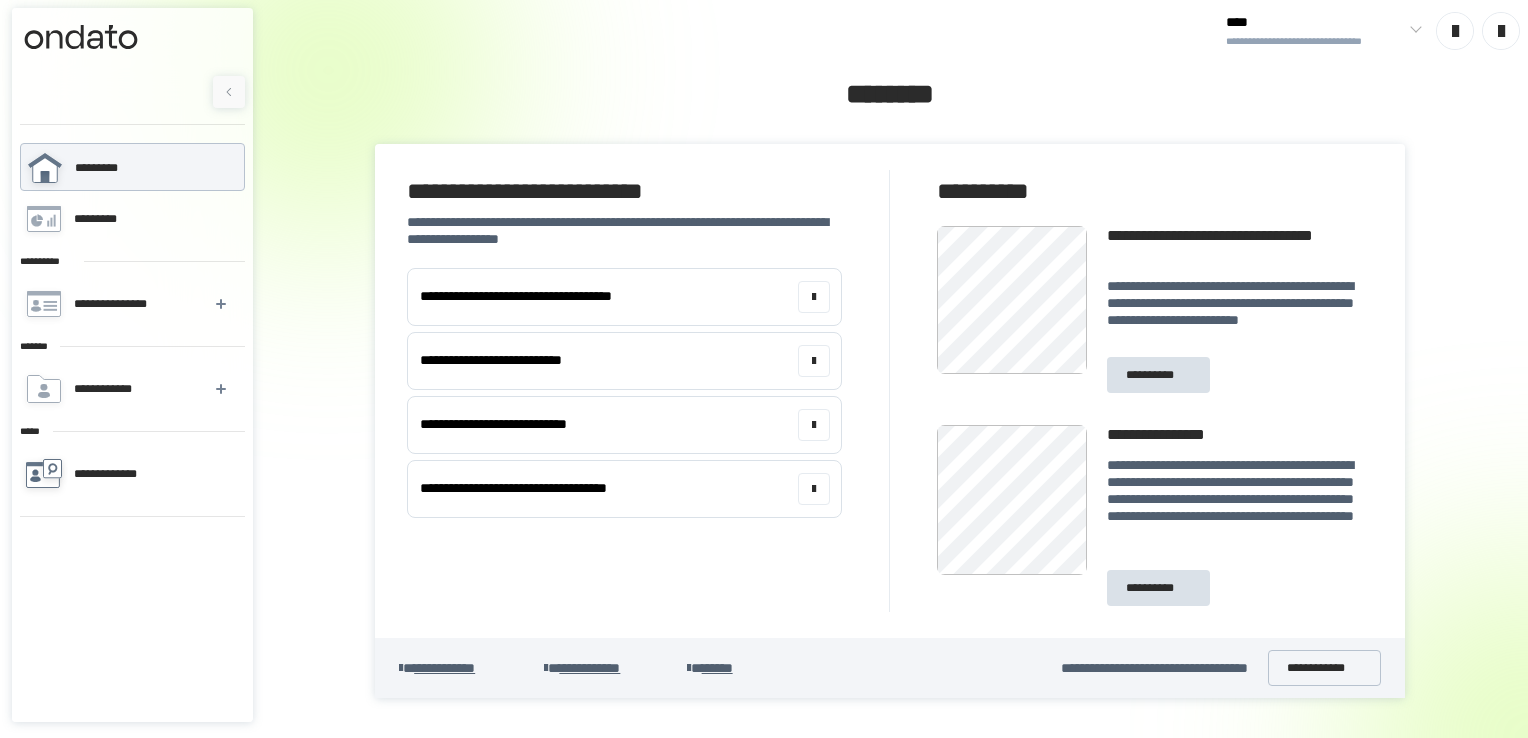 click on "**********" at bounding box center [117, 474] 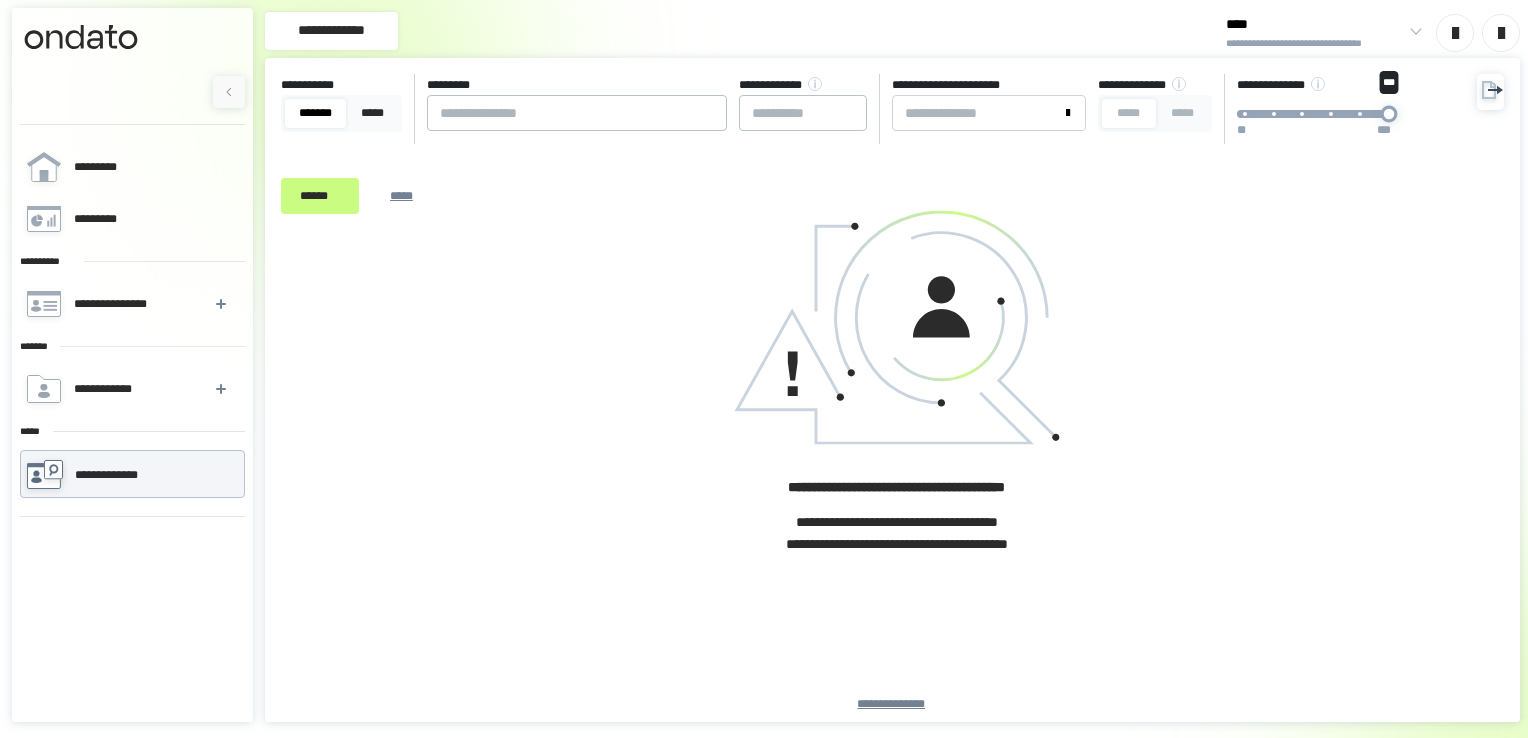 drag, startPoint x: 1378, startPoint y: 118, endPoint x: 1526, endPoint y: 110, distance: 148.21606 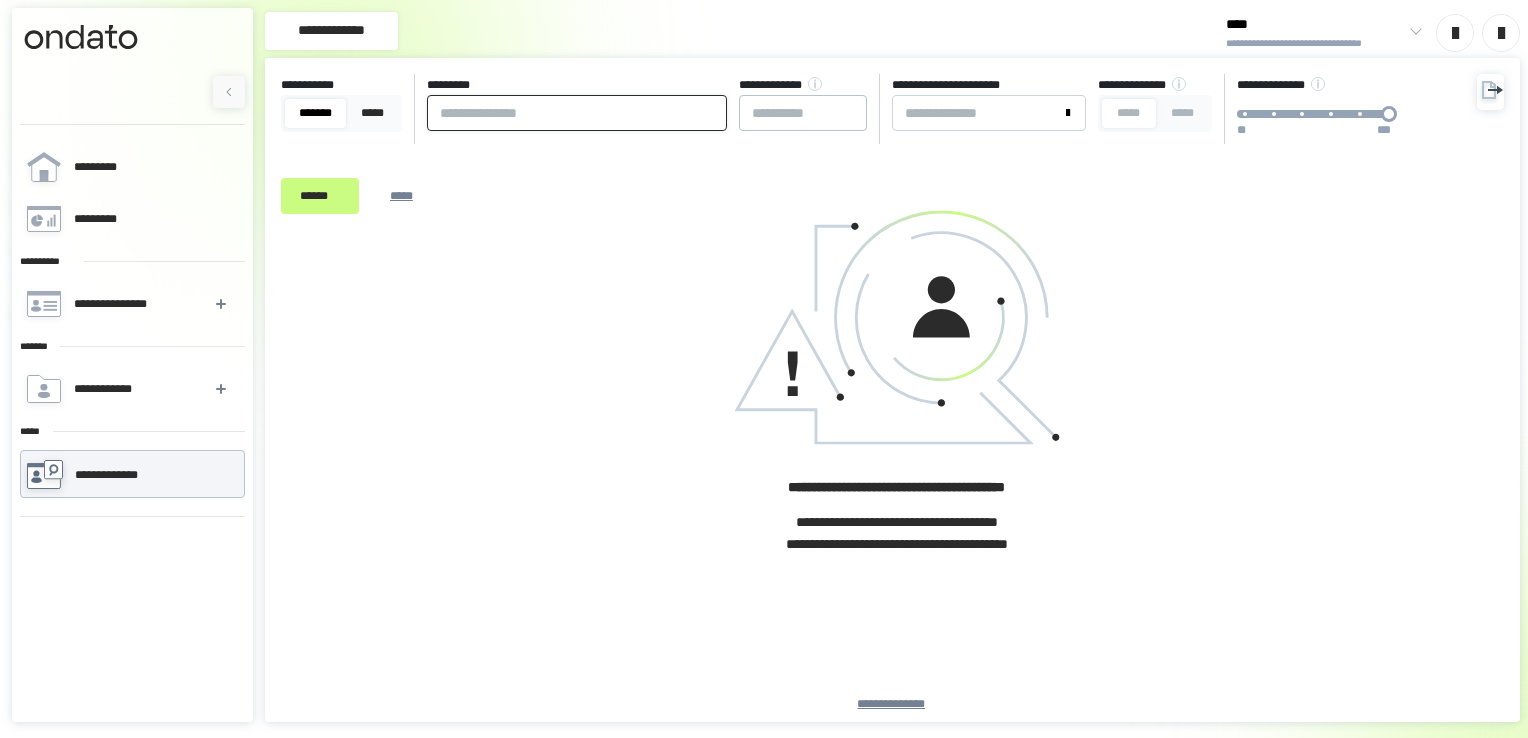 drag, startPoint x: 673, startPoint y: 120, endPoint x: 718, endPoint y: 118, distance: 45.044422 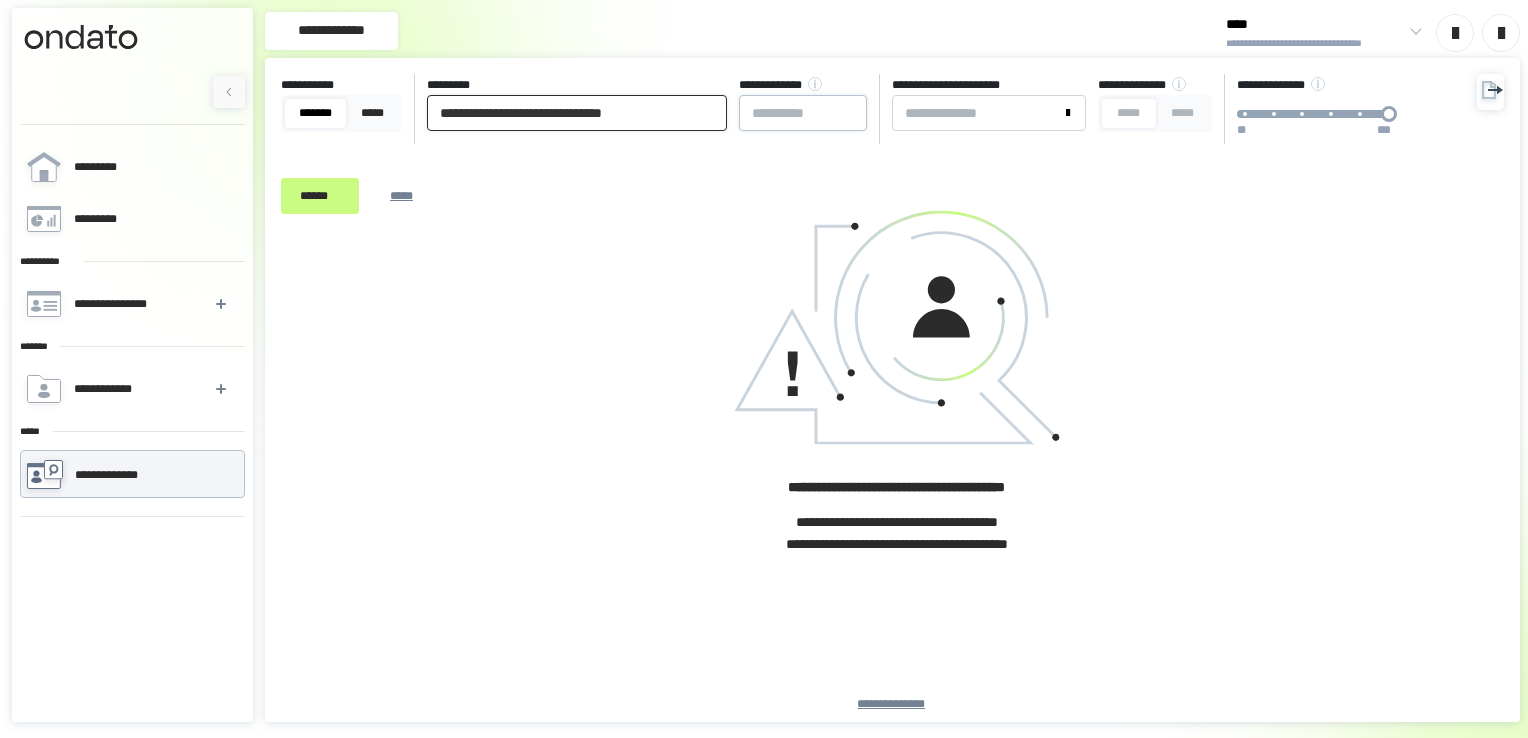 type on "[FIRST] [LAST]" 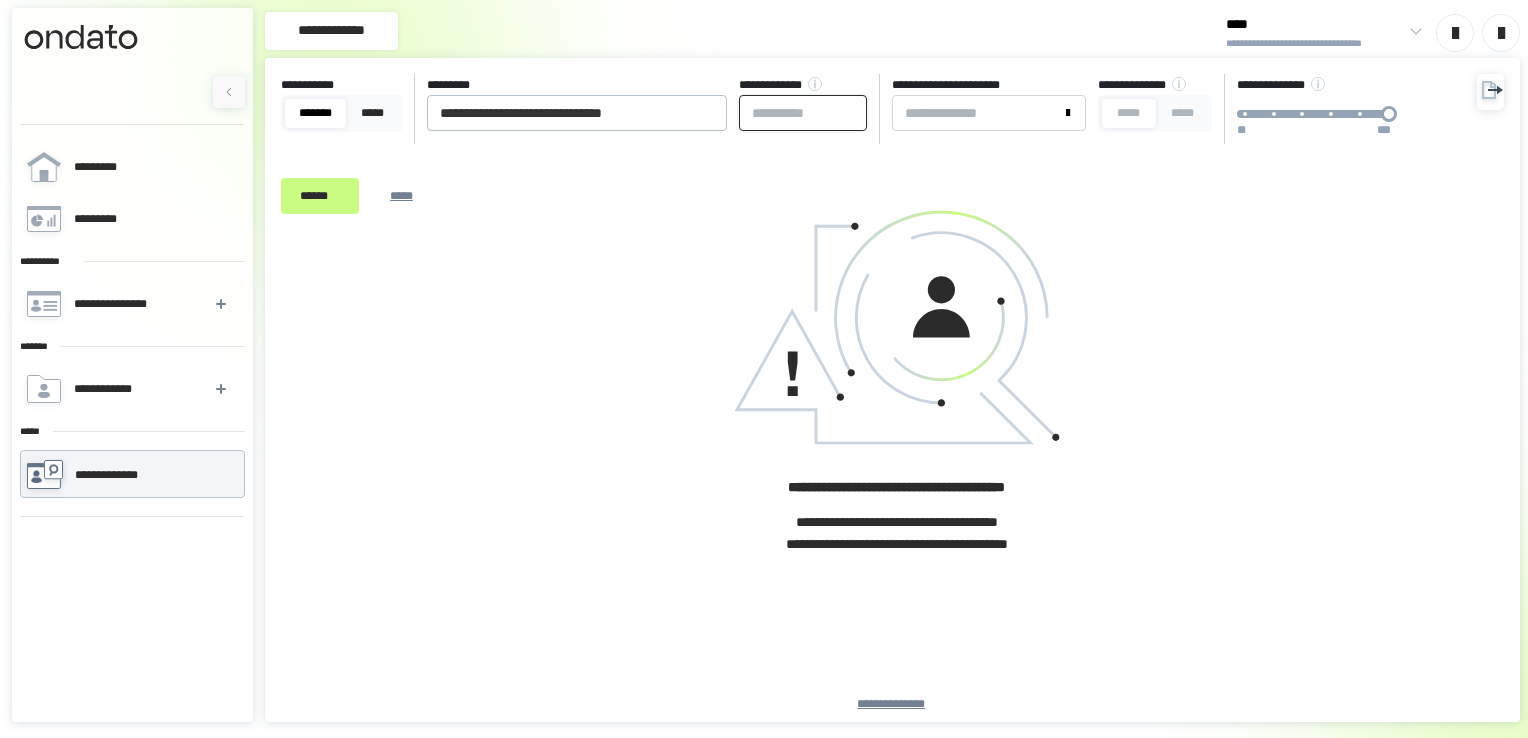 click at bounding box center (803, 113) 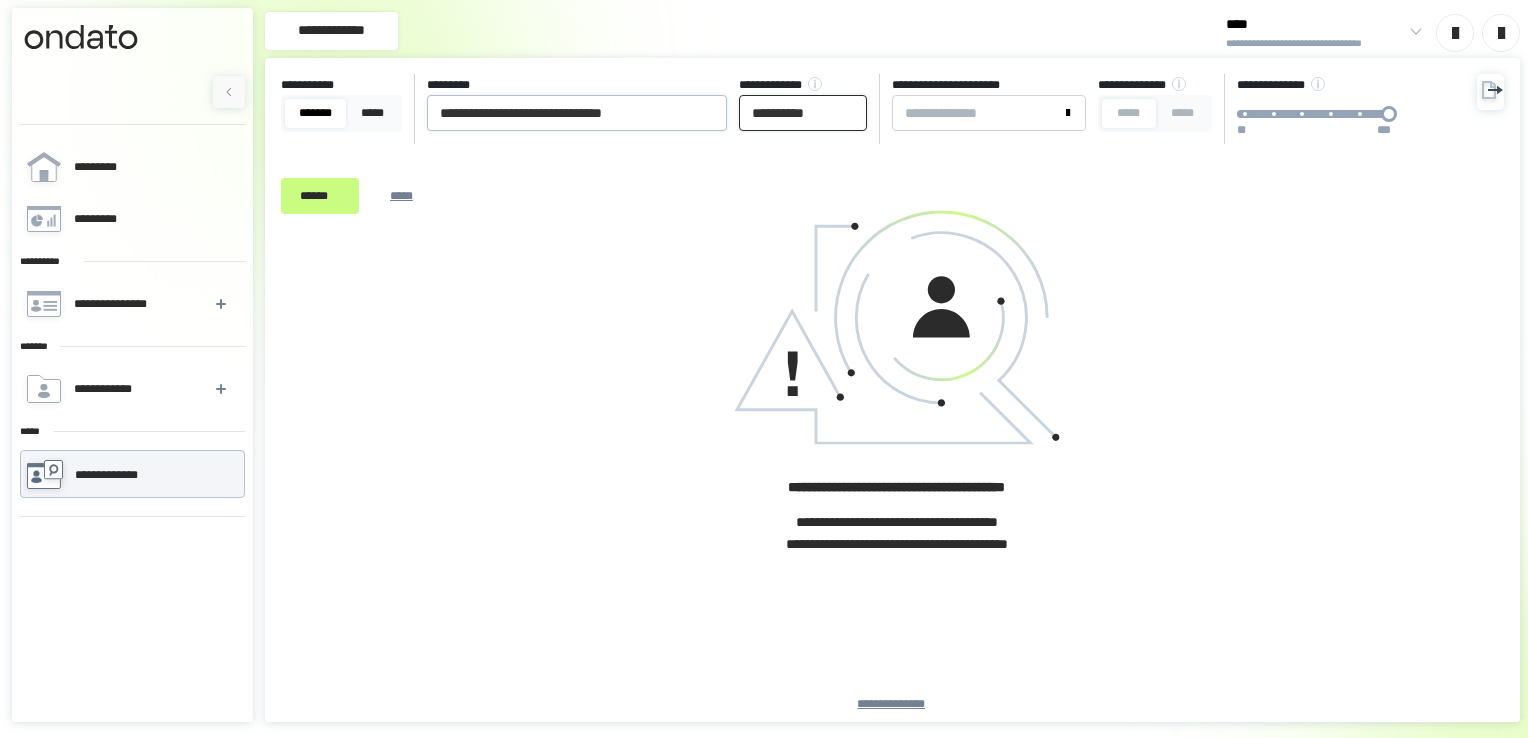 type on "**********" 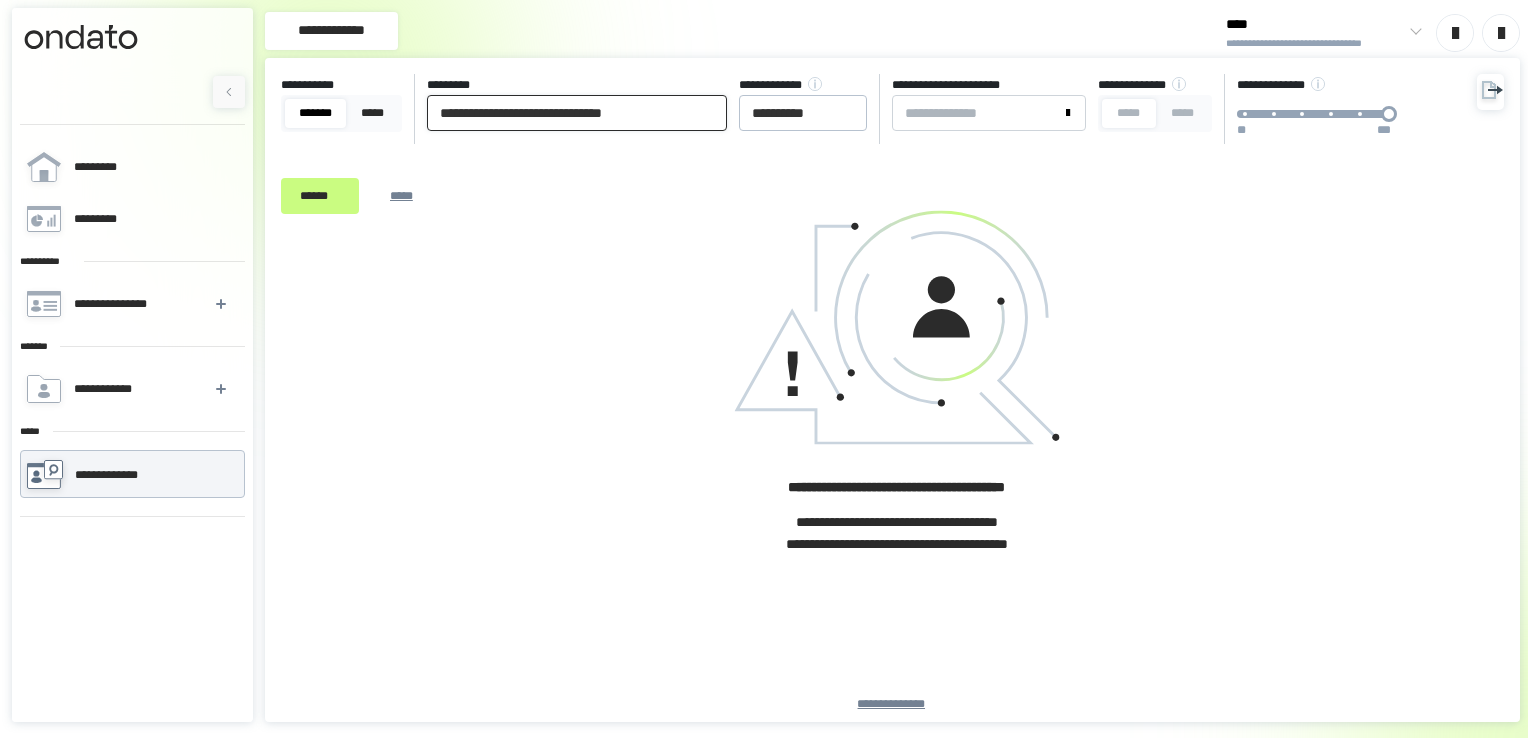click on "[FIRST] [LAST]" at bounding box center (577, 113) 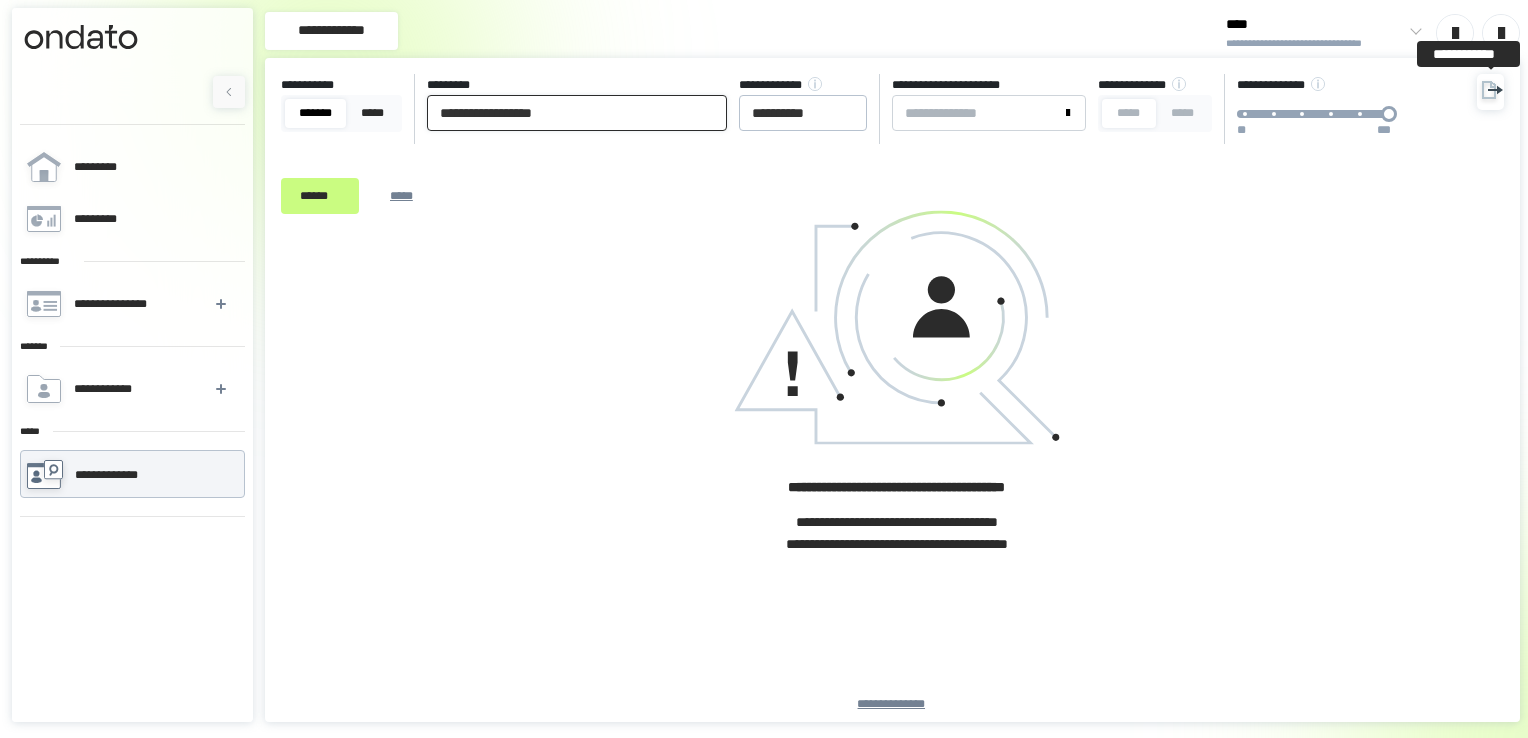 click on "******" at bounding box center (320, 196) 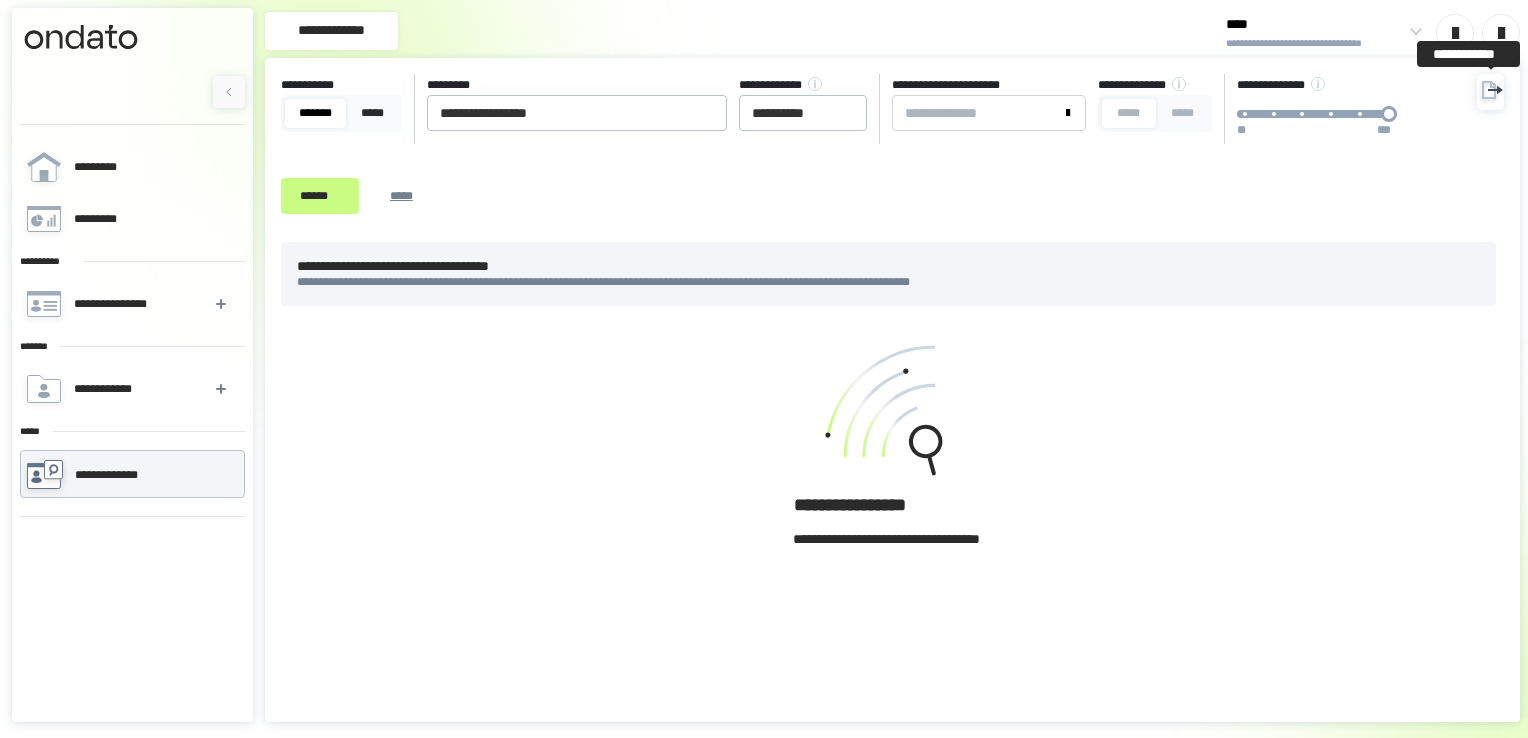 click 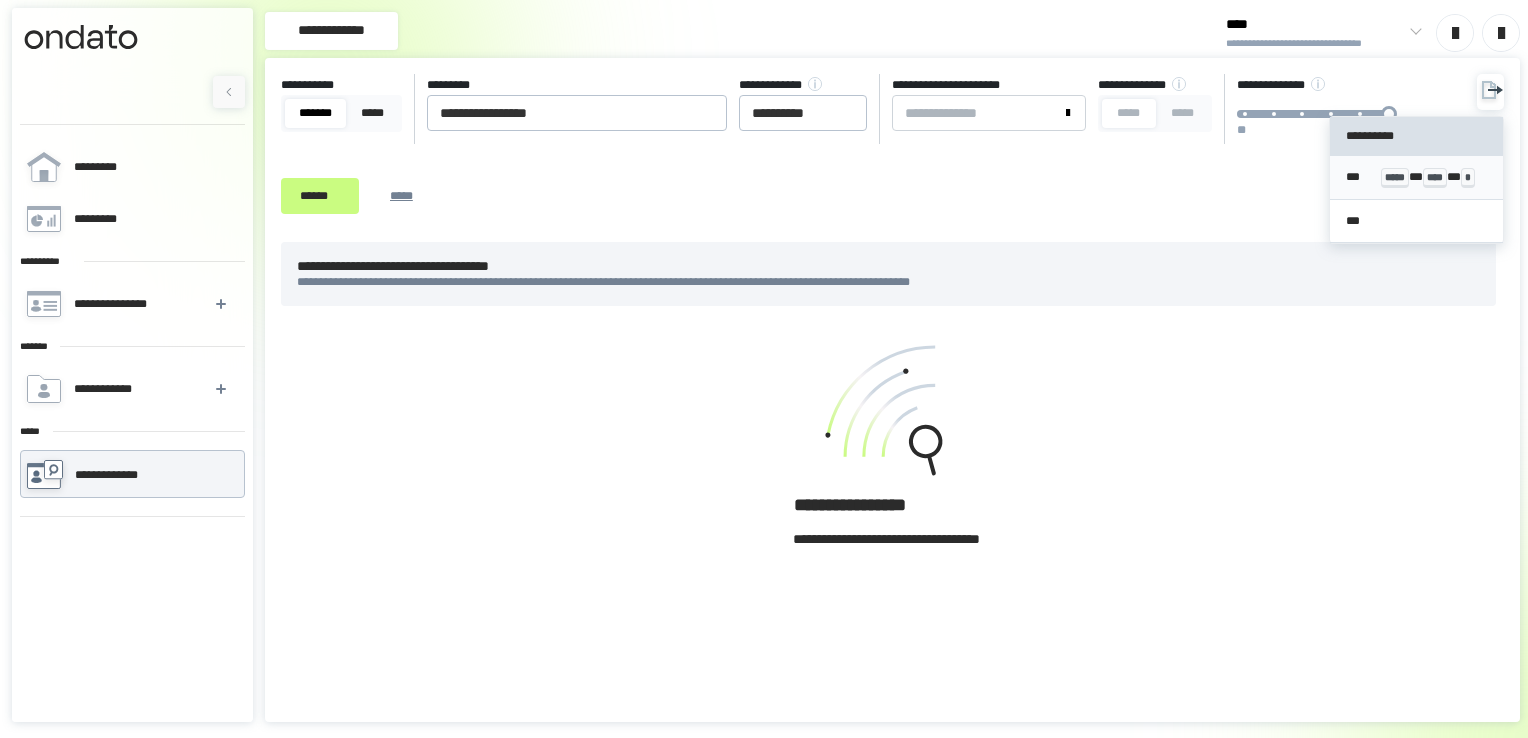 click on "***** * **** *   *" at bounding box center (1434, 177) 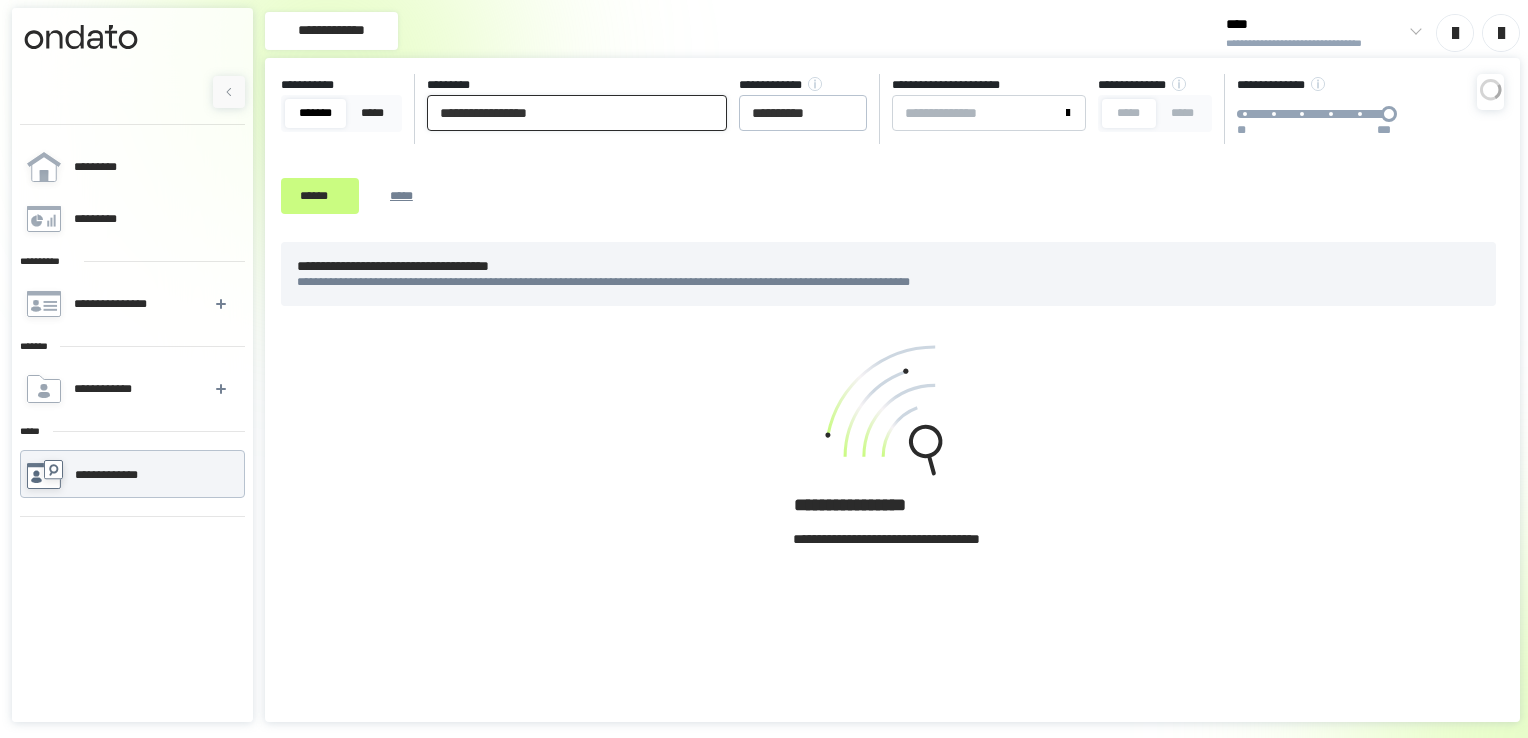 click on "[FIRST] [LAST] [STREET] [CITY] [STATE] [POSTAL_CODE] [COUNTRY] [EMAIL] [PHONE] [CREDIT_CARD] [SSN] [DLN] [PASSPORT] [CREDIT_CARD]" at bounding box center [764, 369] 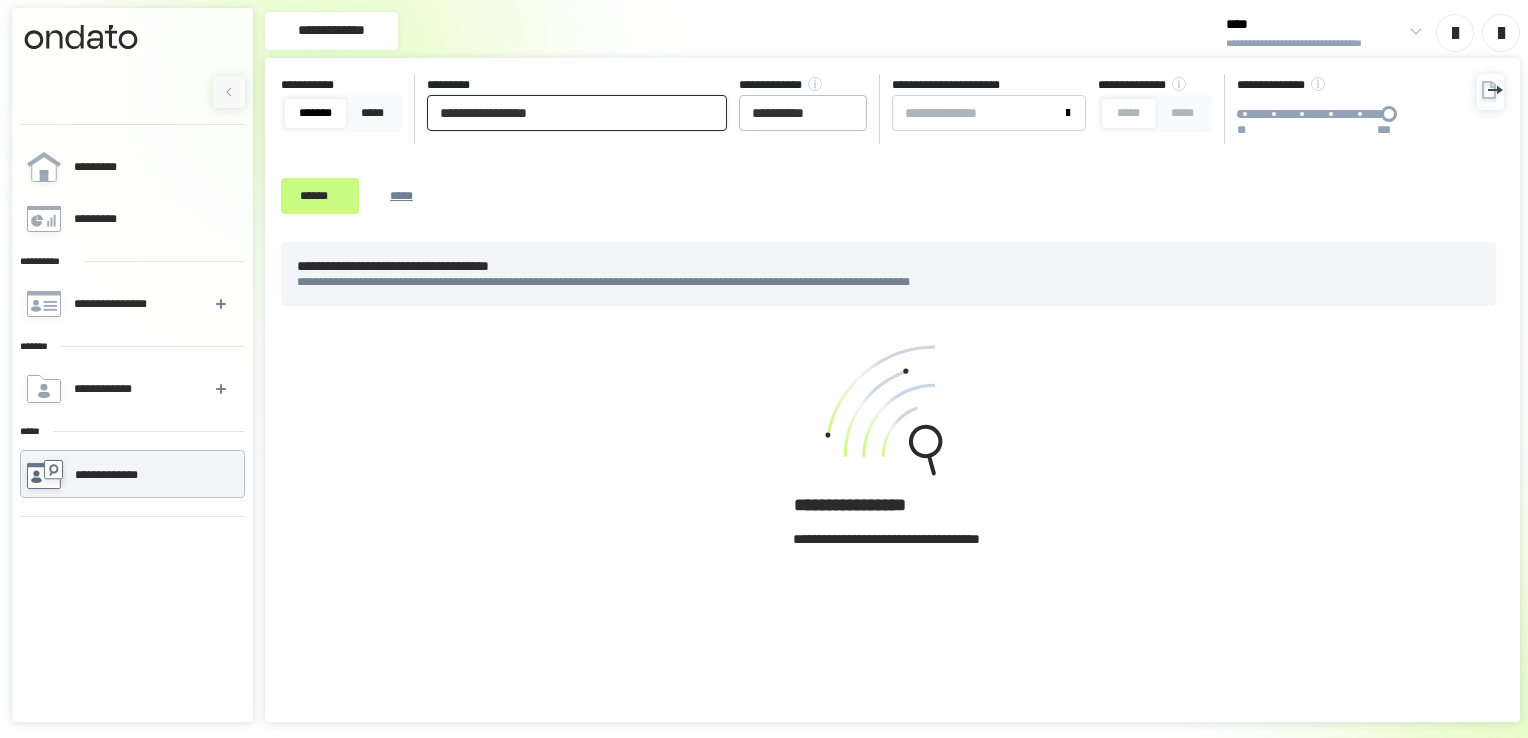 paste on "**********" 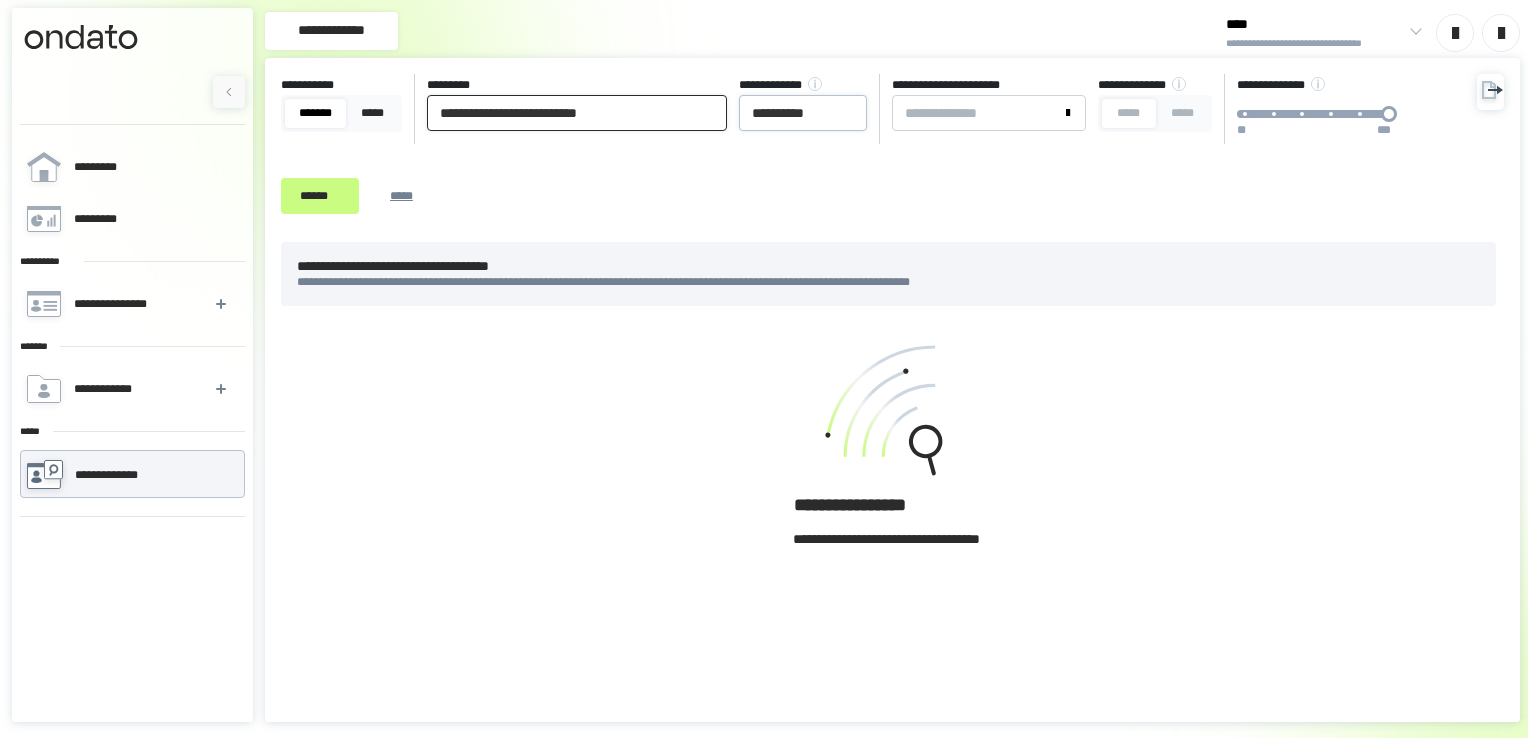 type on "**********" 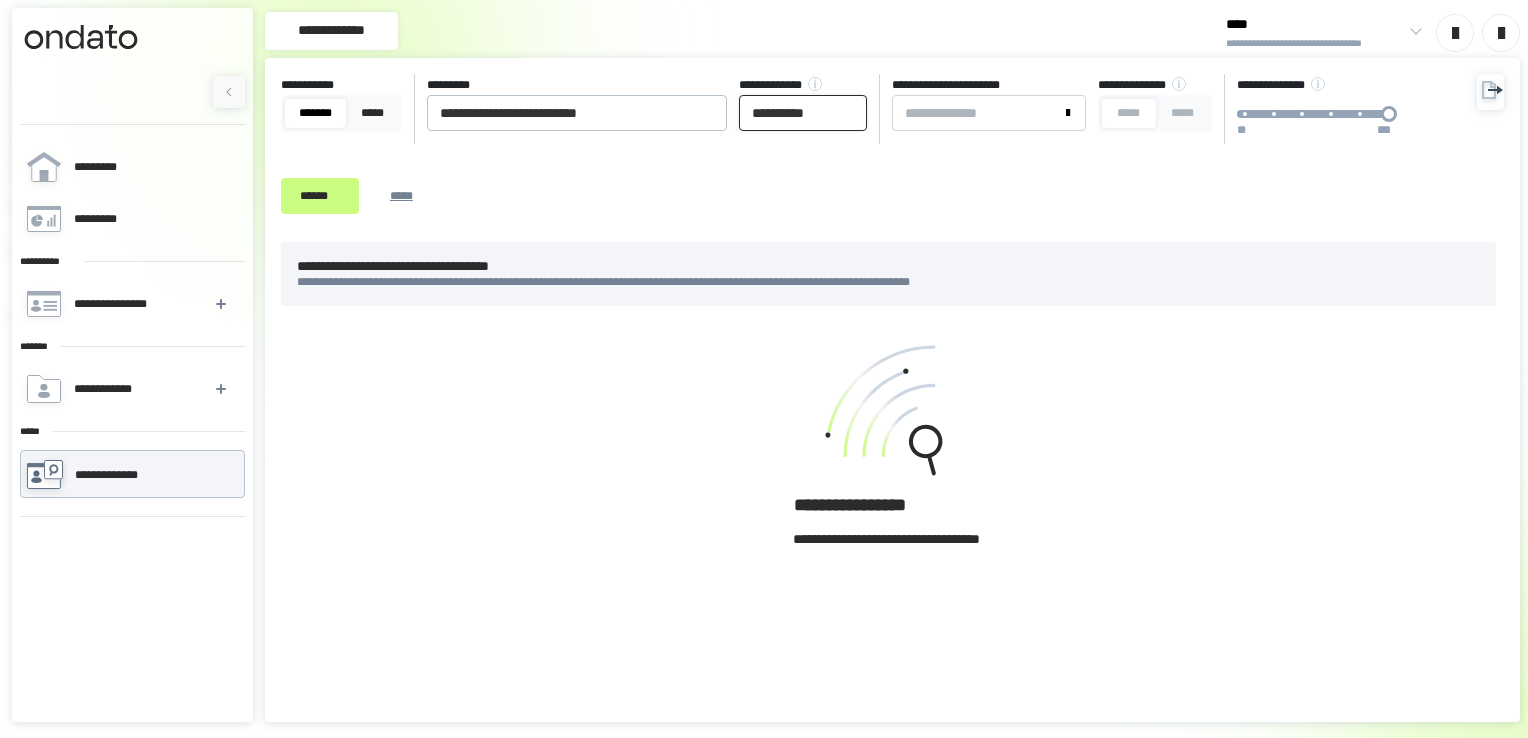 click on "**********" at bounding box center [803, 113] 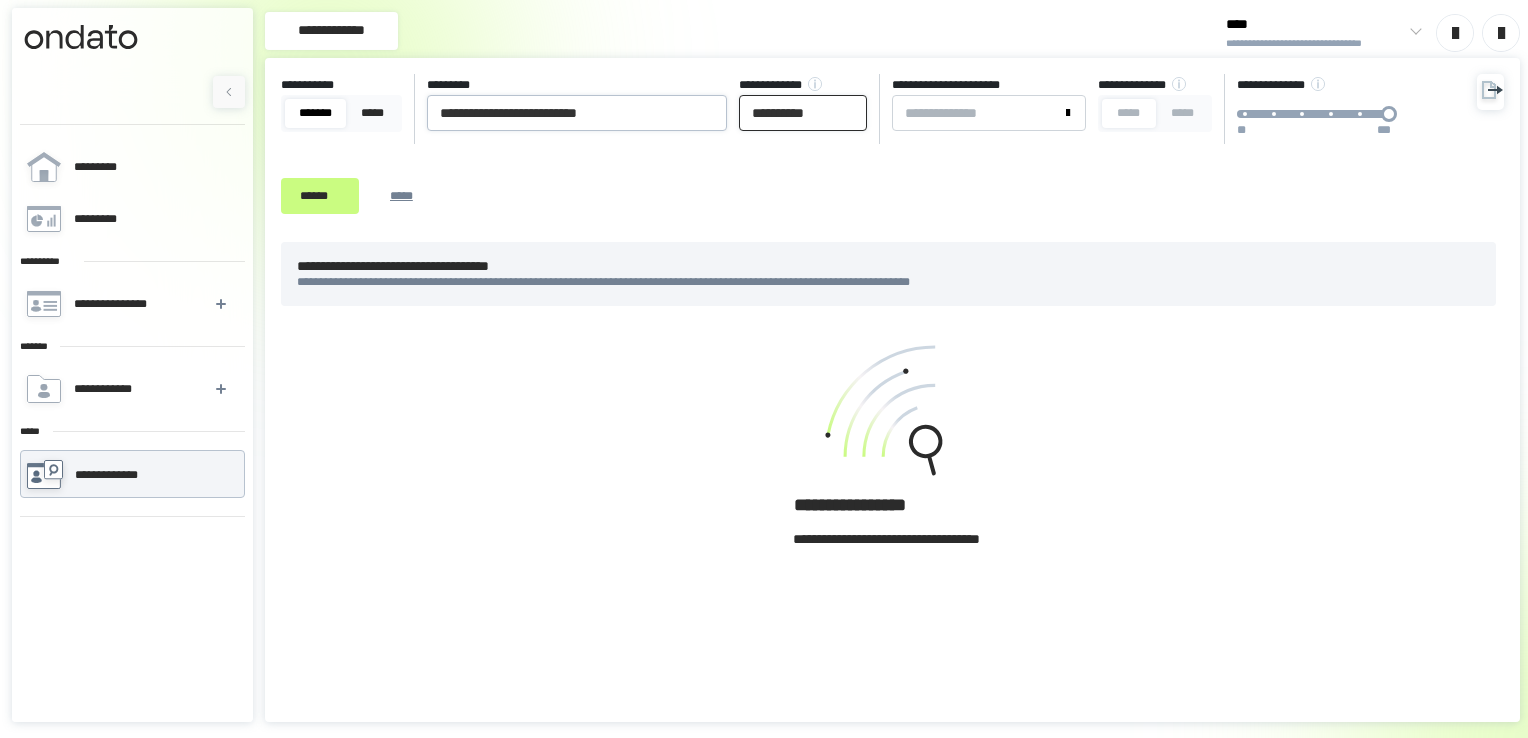 type on "**********" 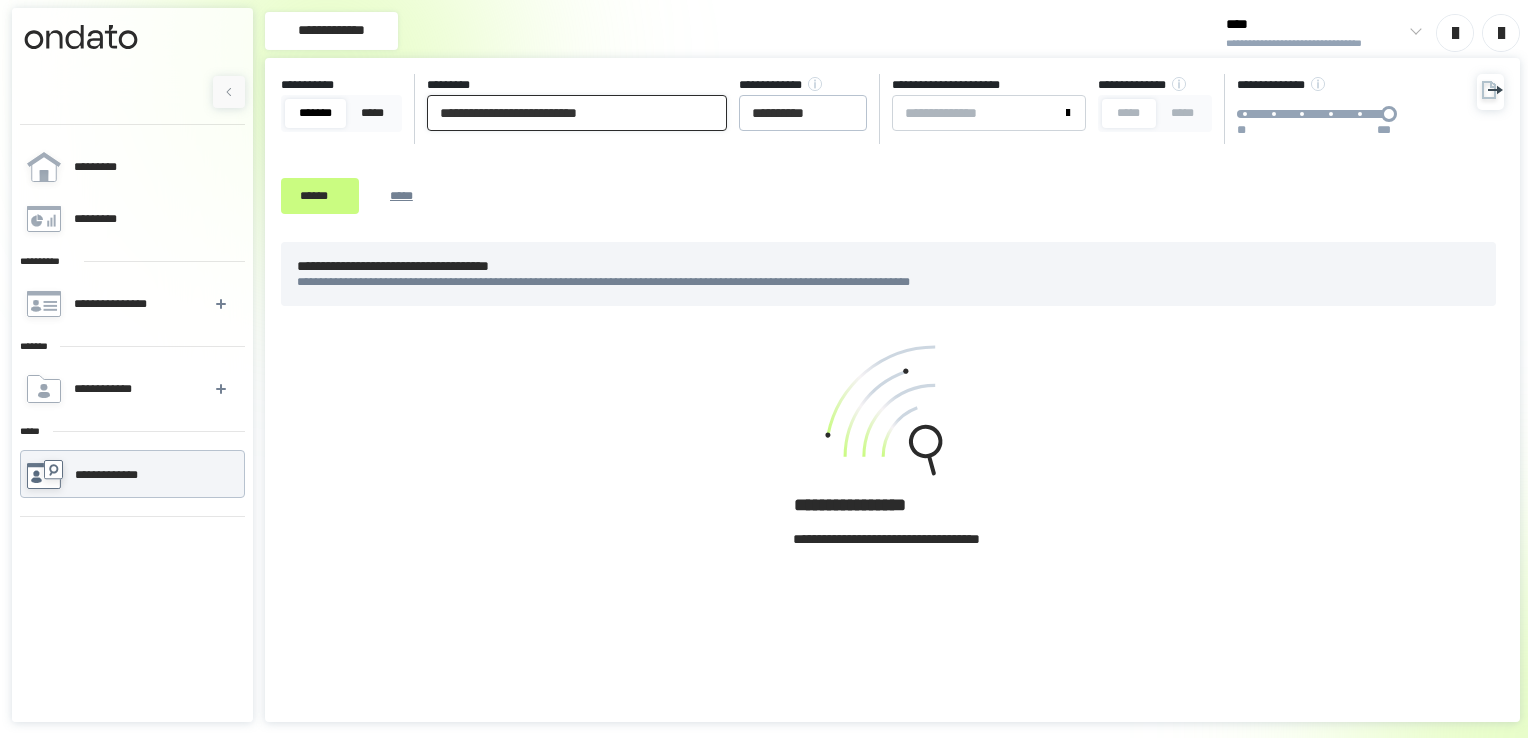 click on "**********" at bounding box center (577, 113) 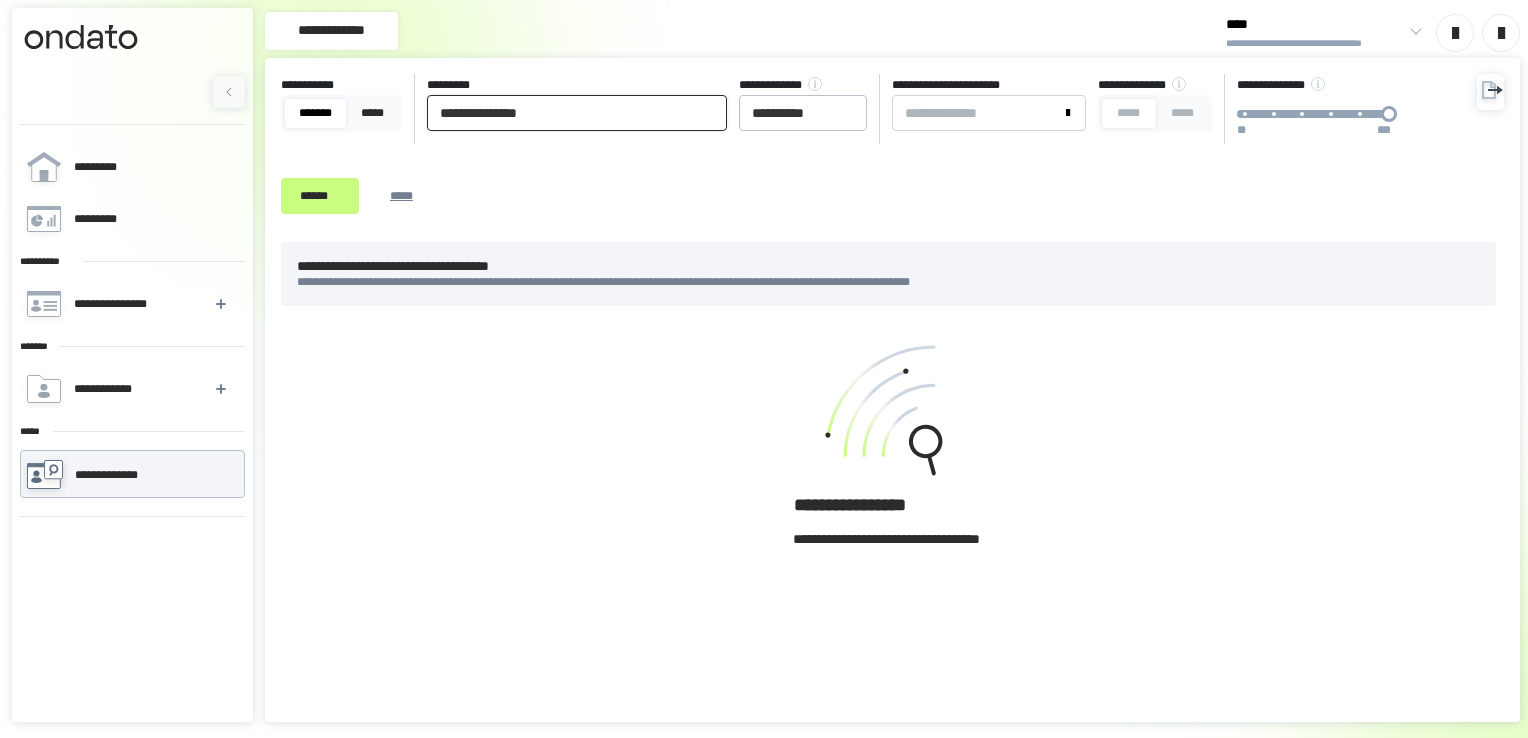 click on "******" at bounding box center (320, 196) 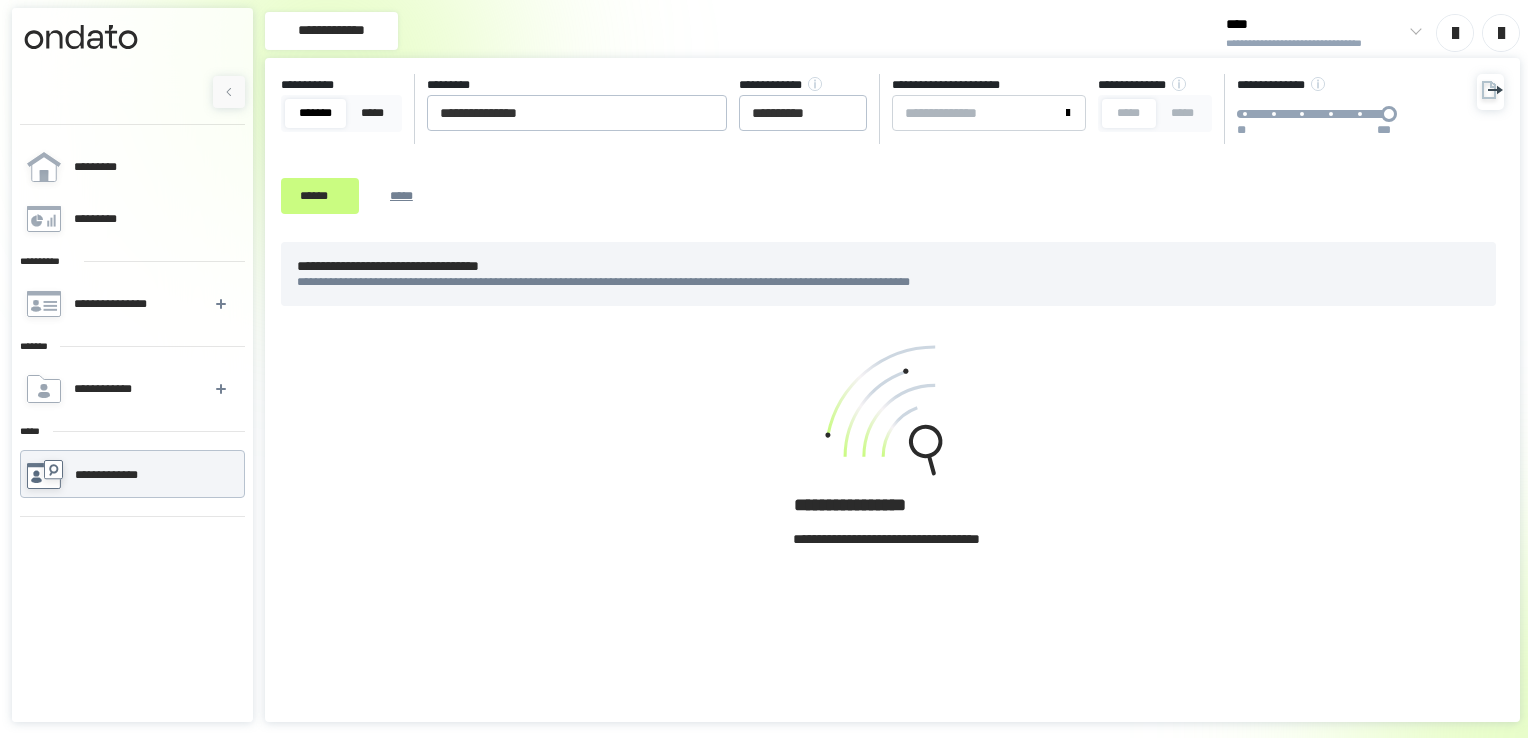 click at bounding box center (1490, 92) 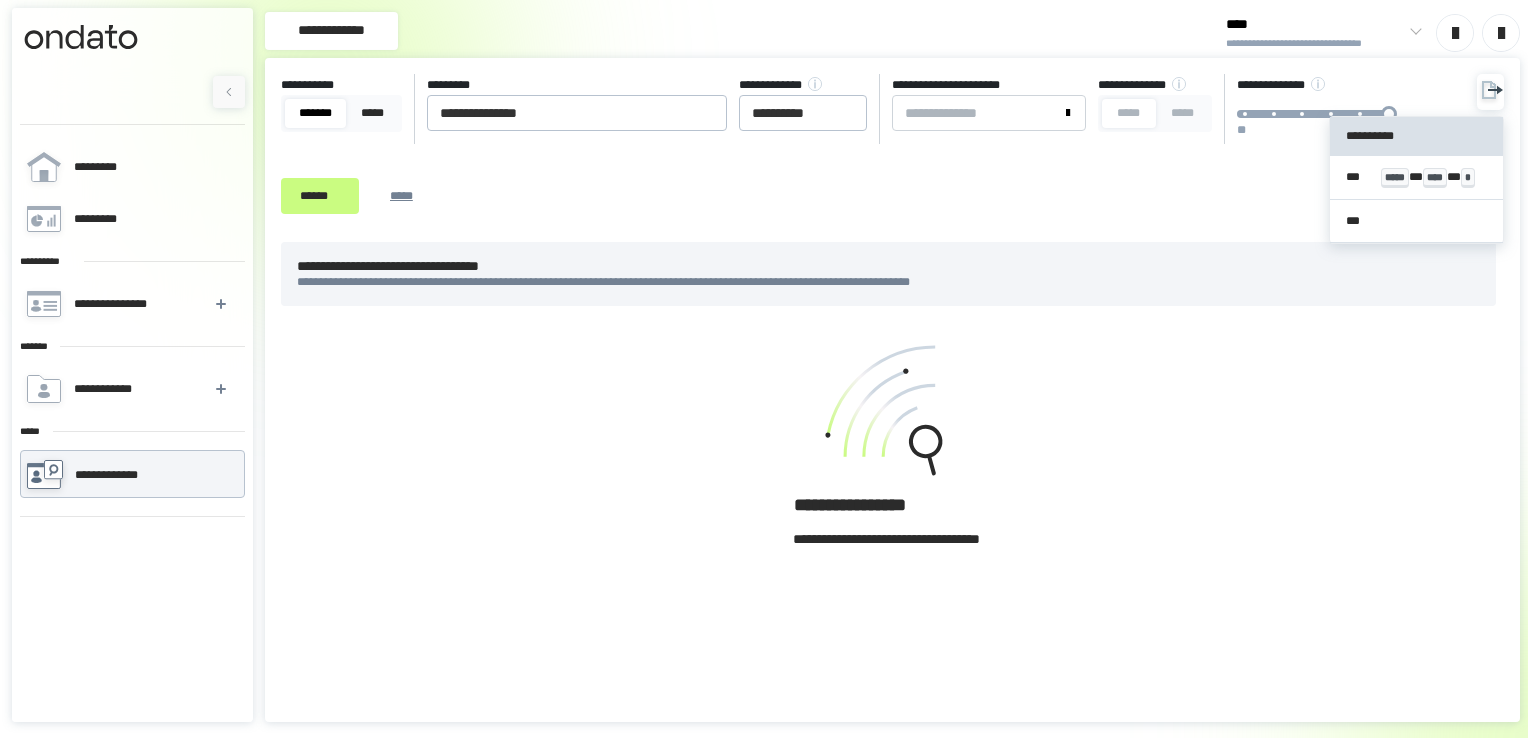 click on "**********" at bounding box center [1417, 180] 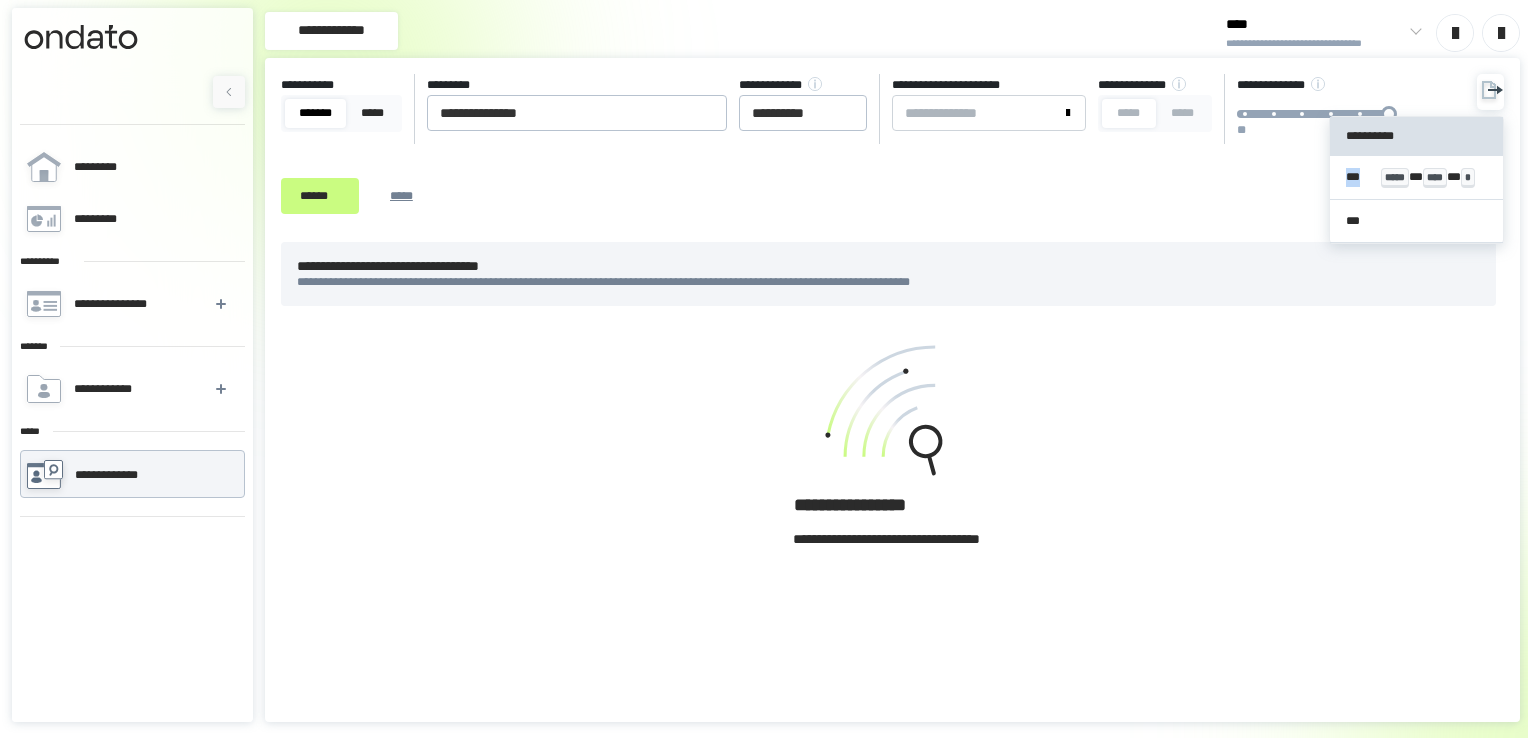drag, startPoint x: 1447, startPoint y: 161, endPoint x: 660, endPoint y: 737, distance: 975.2666 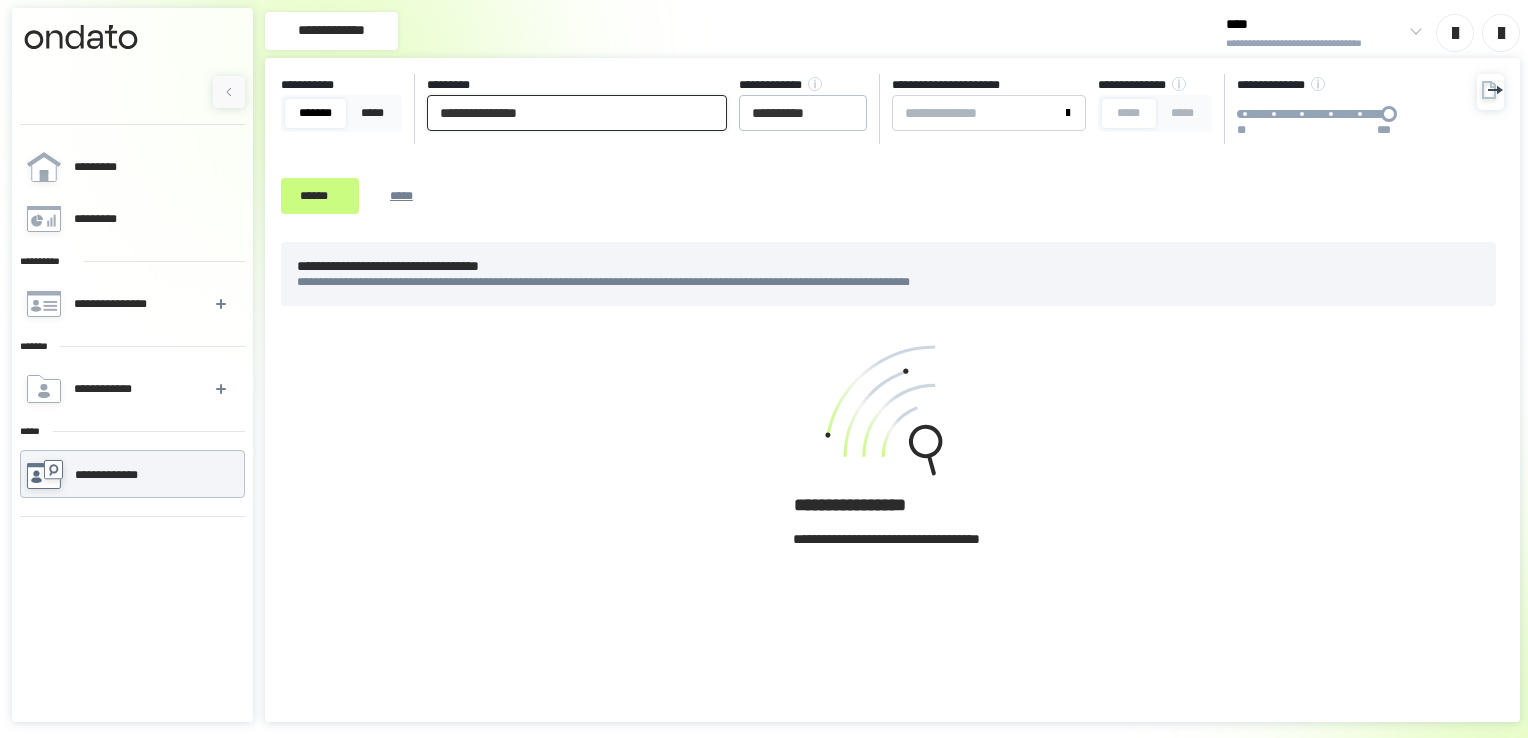 drag, startPoint x: 650, startPoint y: 120, endPoint x: 144, endPoint y: 129, distance: 506.08005 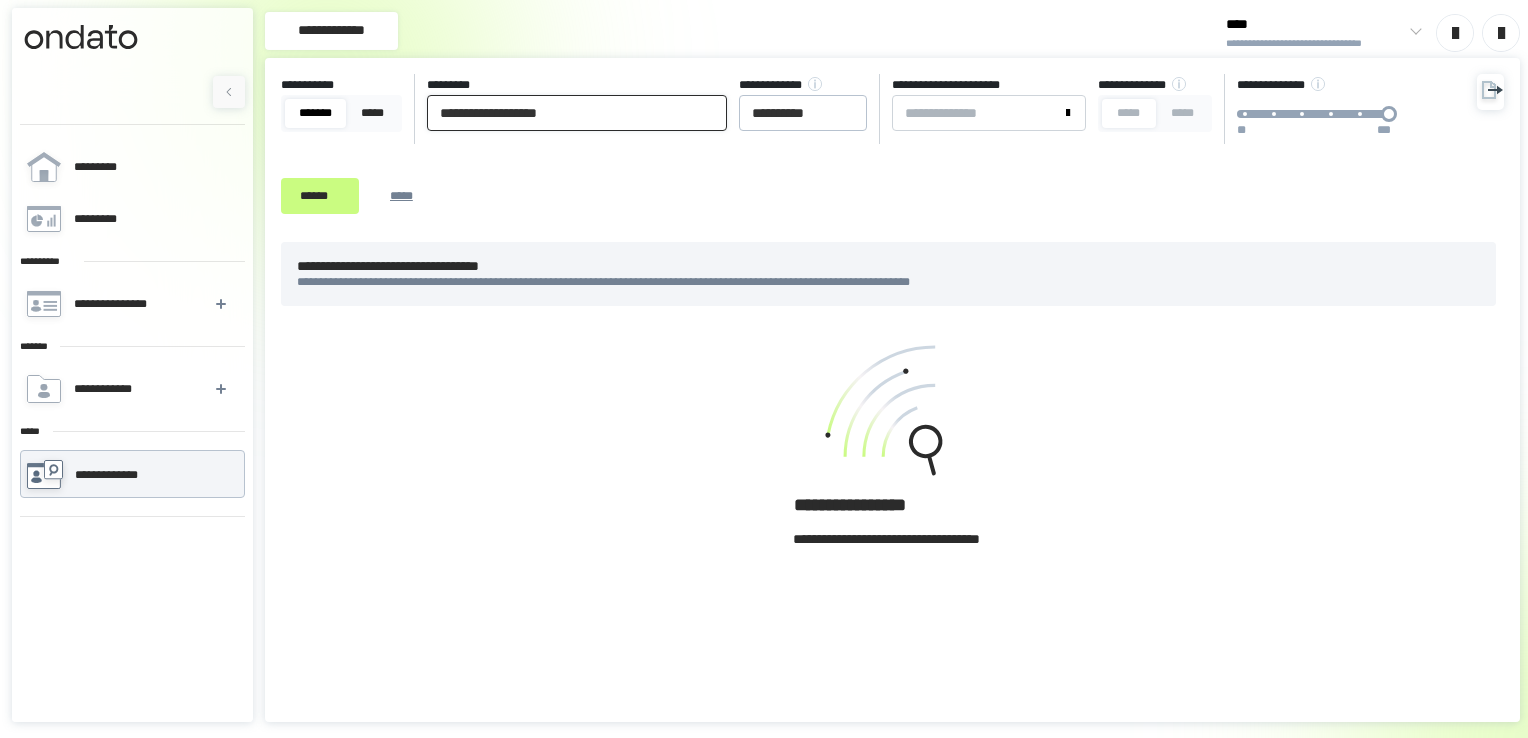 type on "**********" 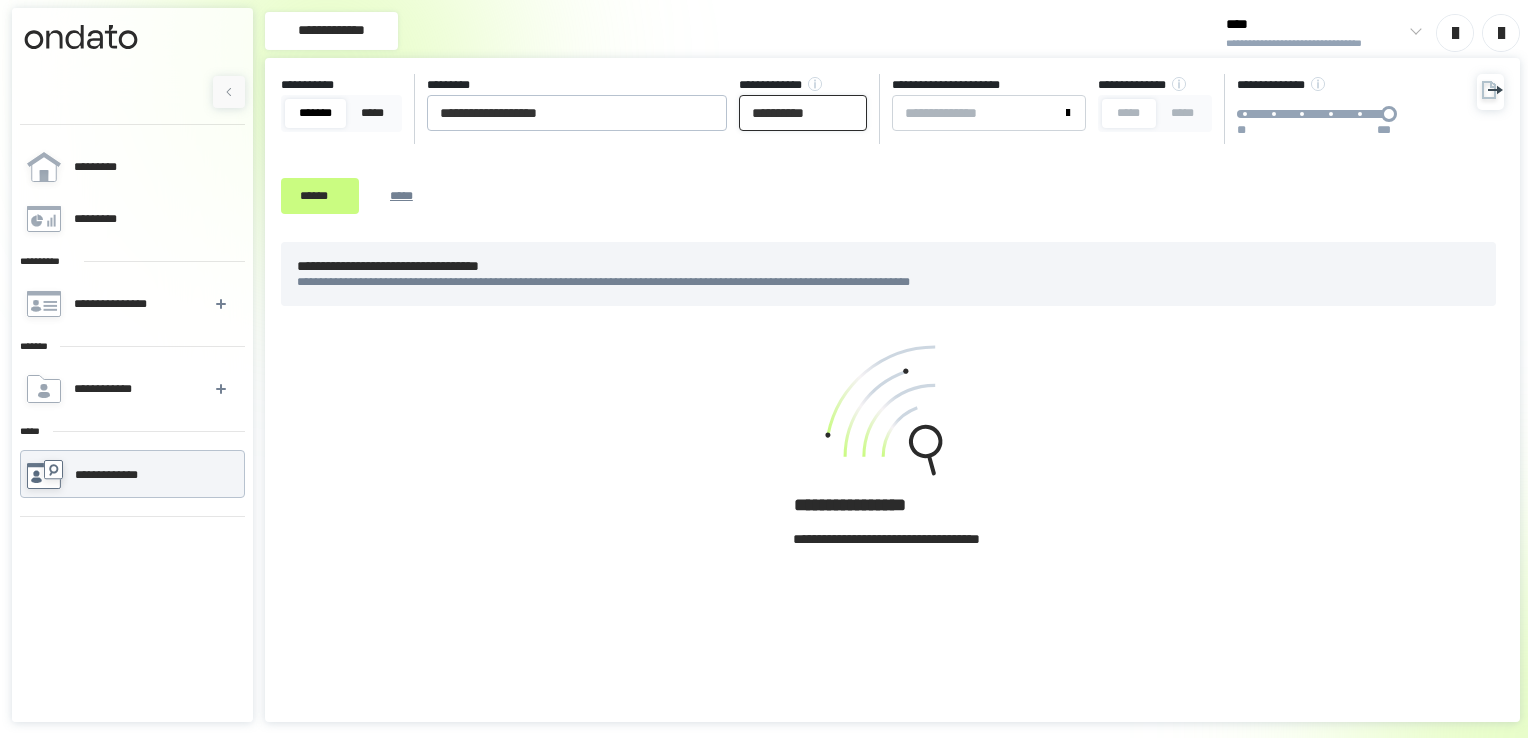 drag, startPoint x: 863, startPoint y: 109, endPoint x: 303, endPoint y: 145, distance: 561.15594 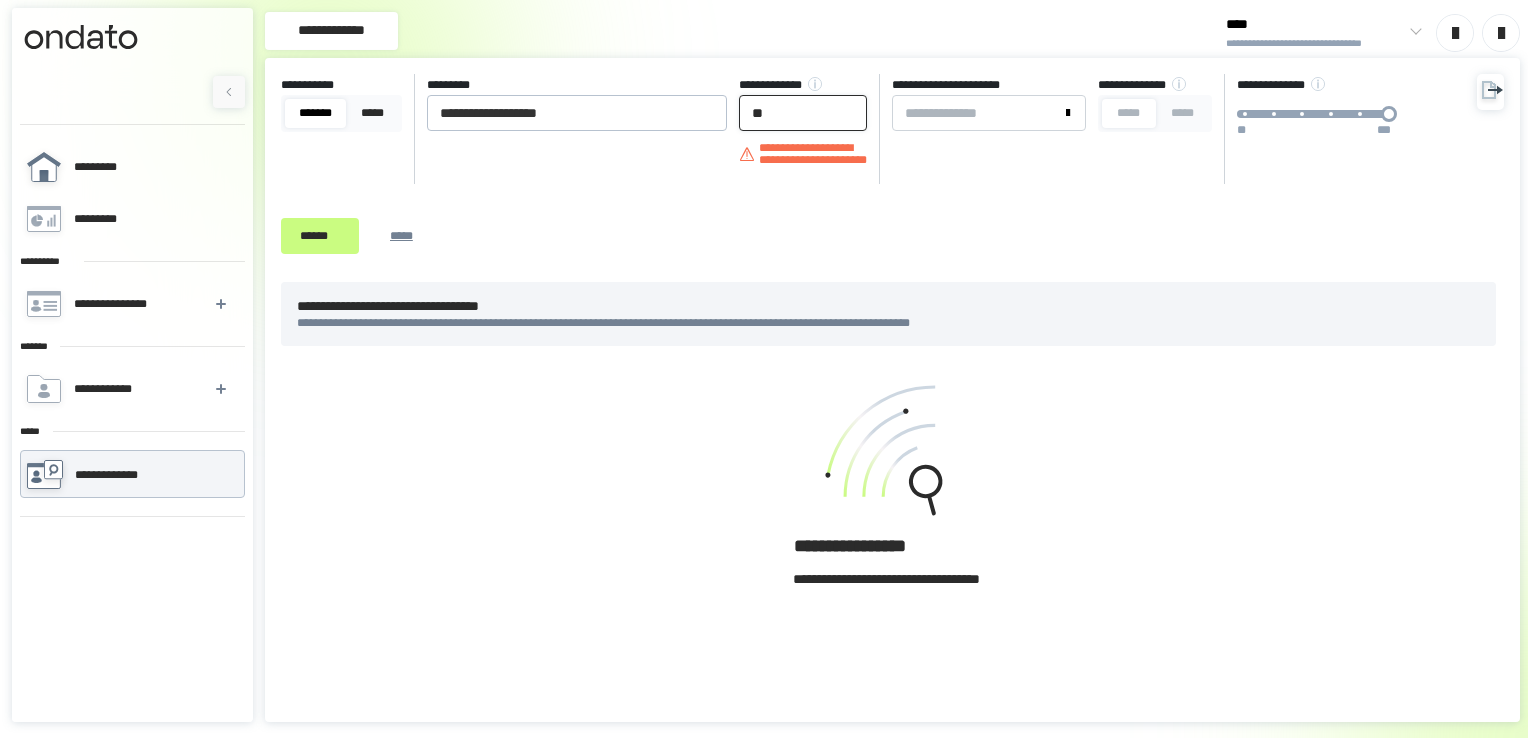 type on "*" 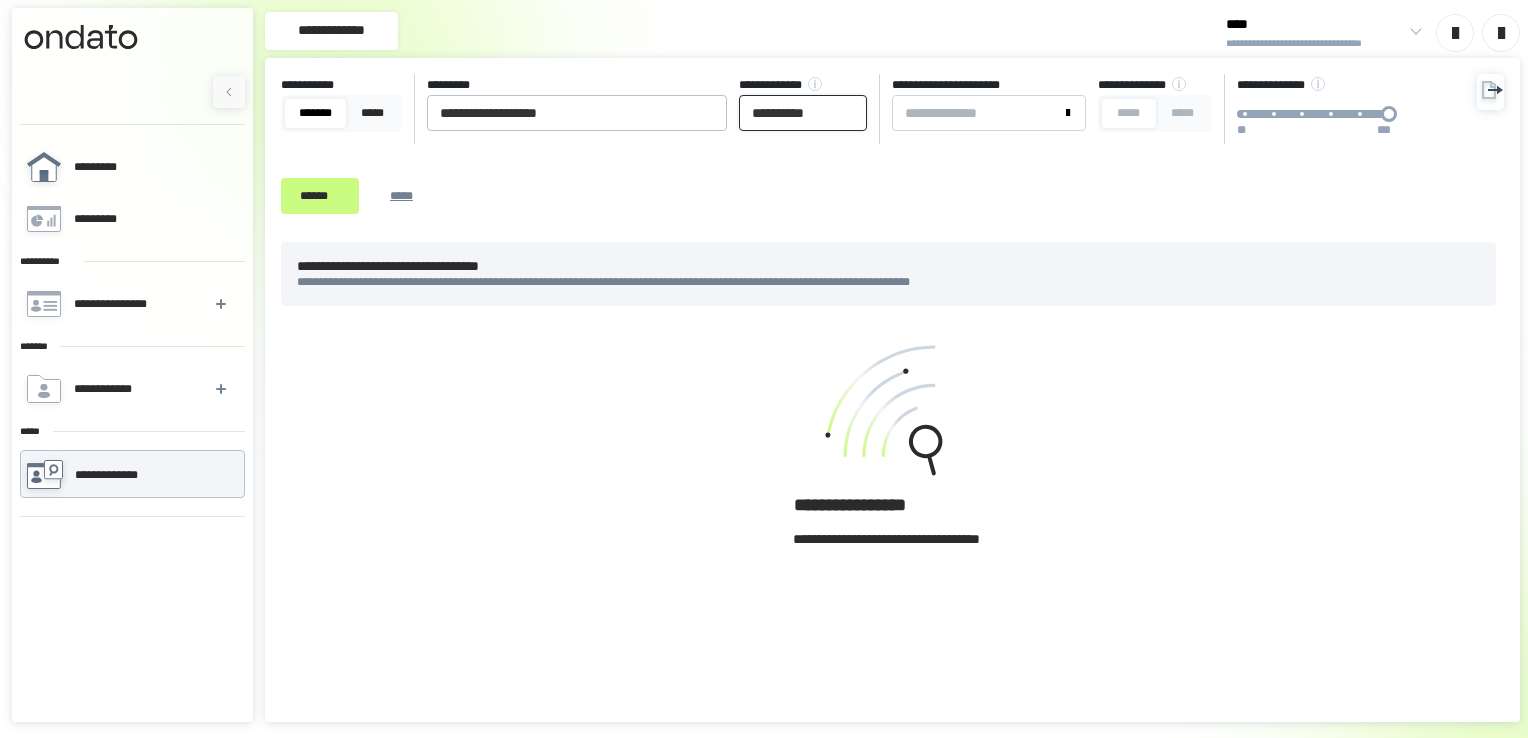 type on "**********" 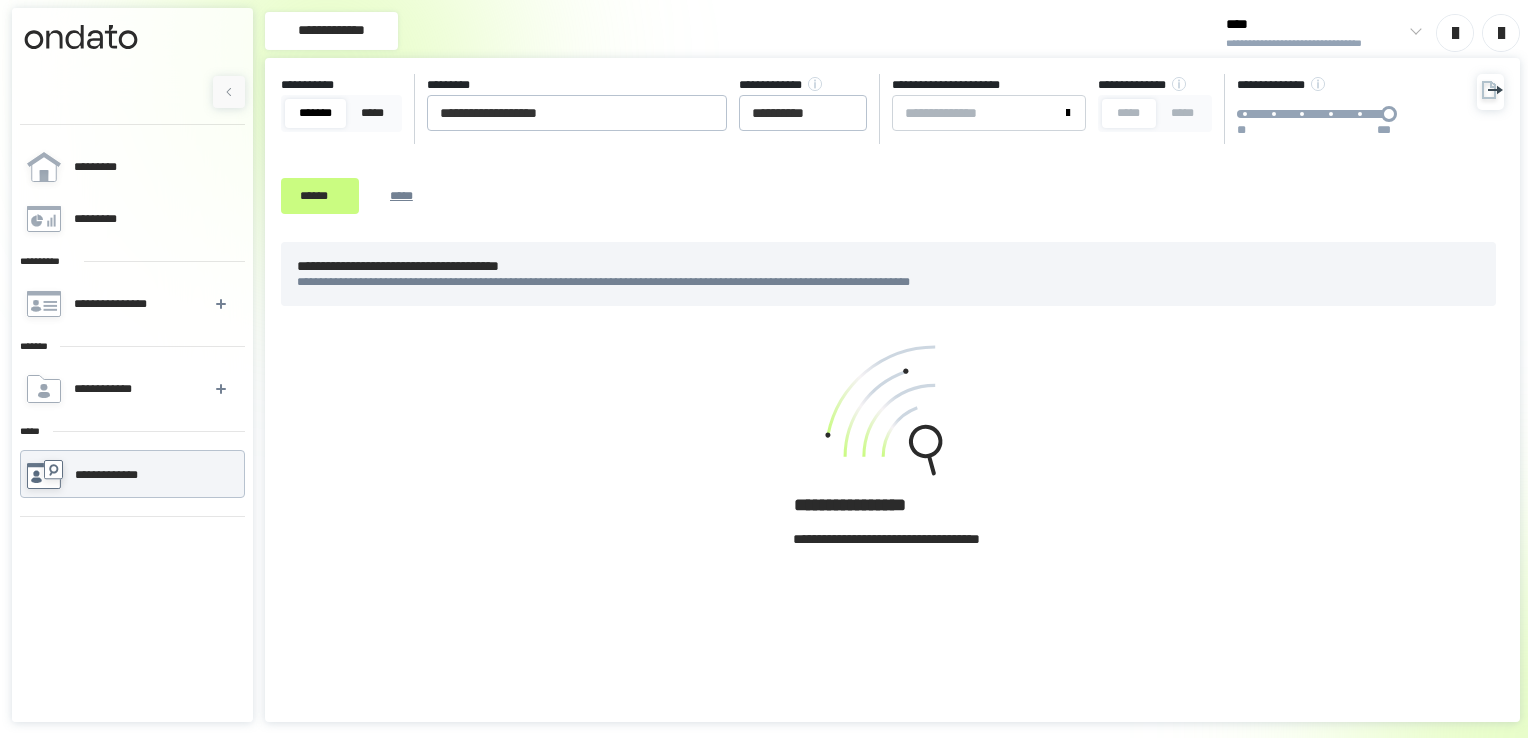 click on "[FIRST] [LAST] [STREET] [CITY] [STATE] [POSTAL_CODE] [COUNTRY] [EMAIL] [PHONE] [CREDIT_CARD] [SSN] [DLN] [PASSPORT]" at bounding box center (892, 150) 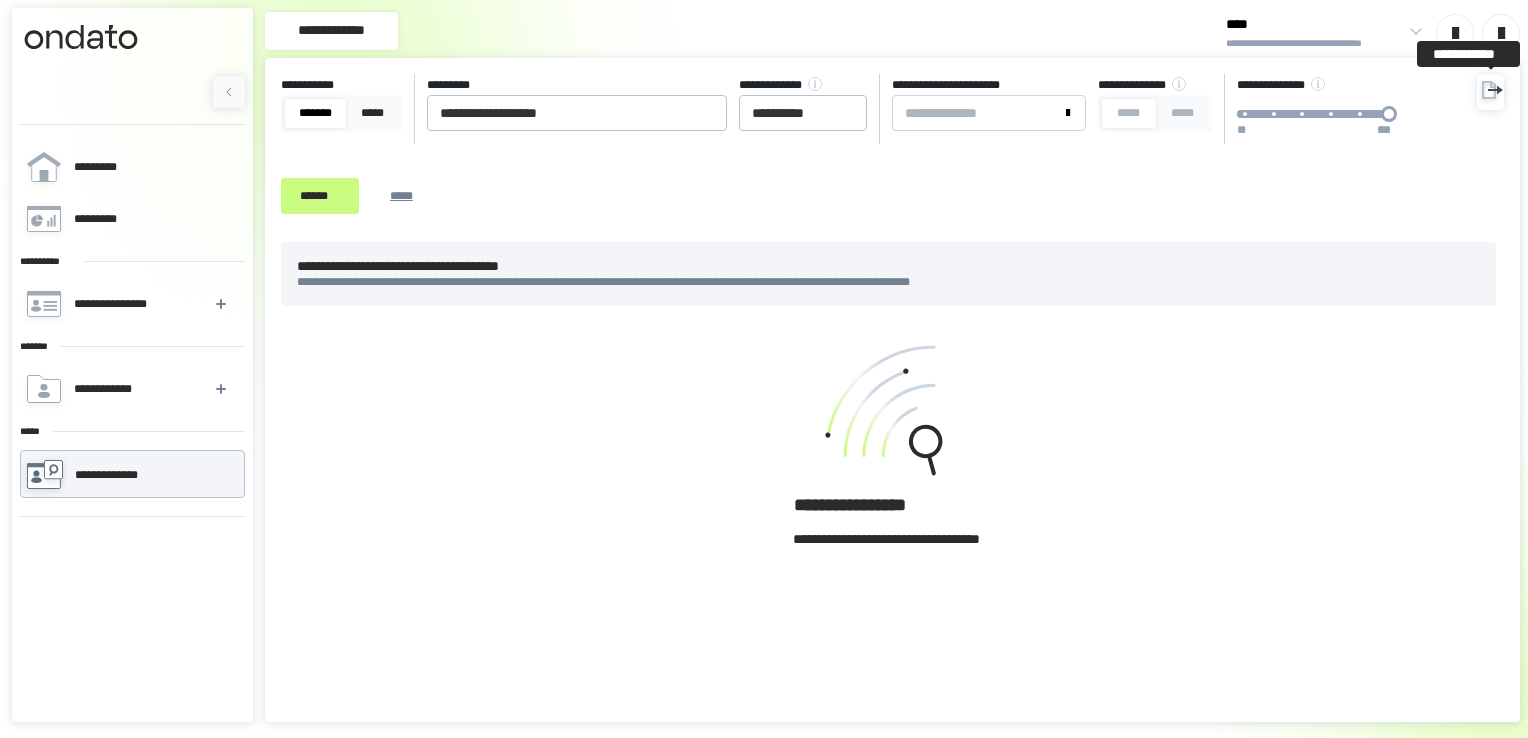 click 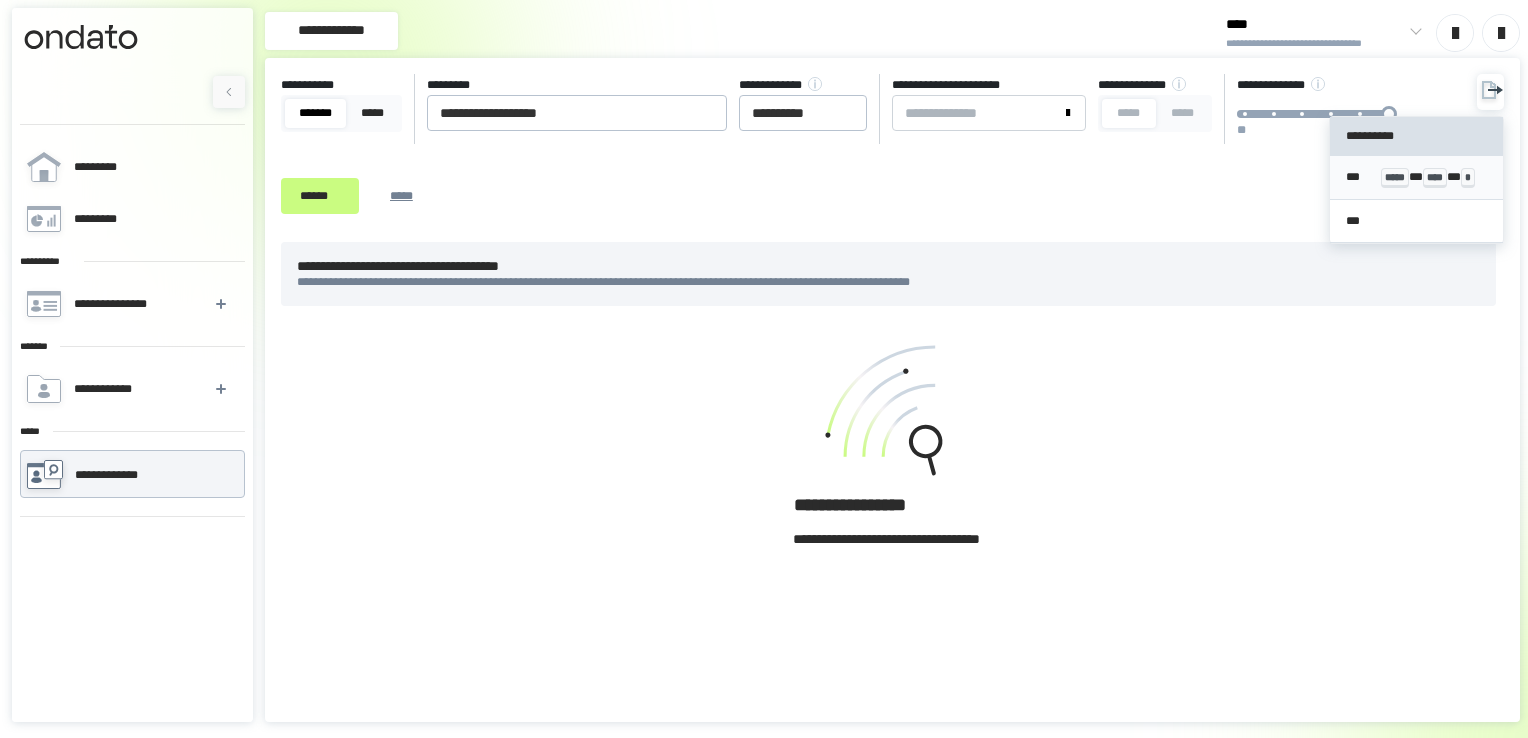 click on "****" at bounding box center [1435, 178] 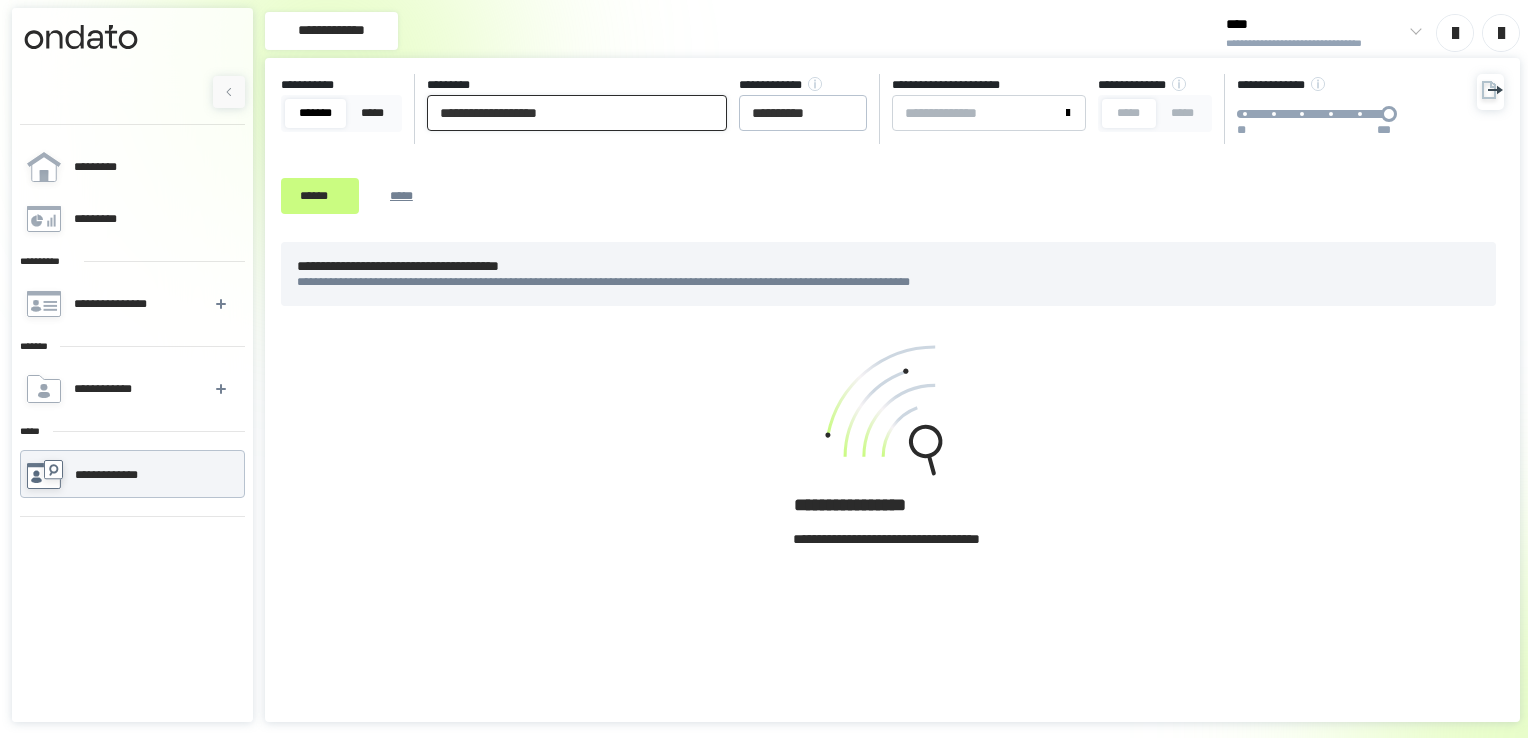 drag, startPoint x: 664, startPoint y: 122, endPoint x: 0, endPoint y: 111, distance: 664.0911 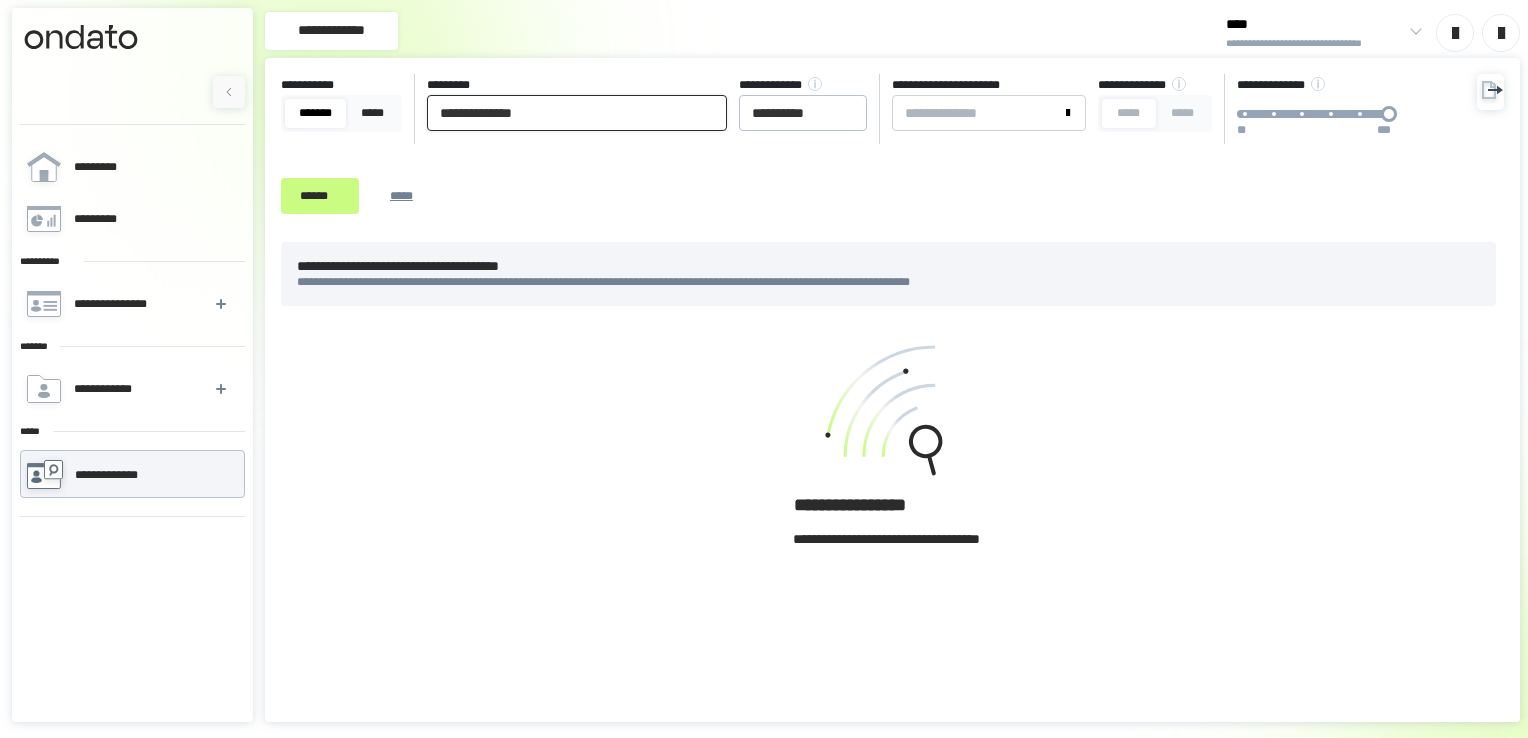 type on "**********" 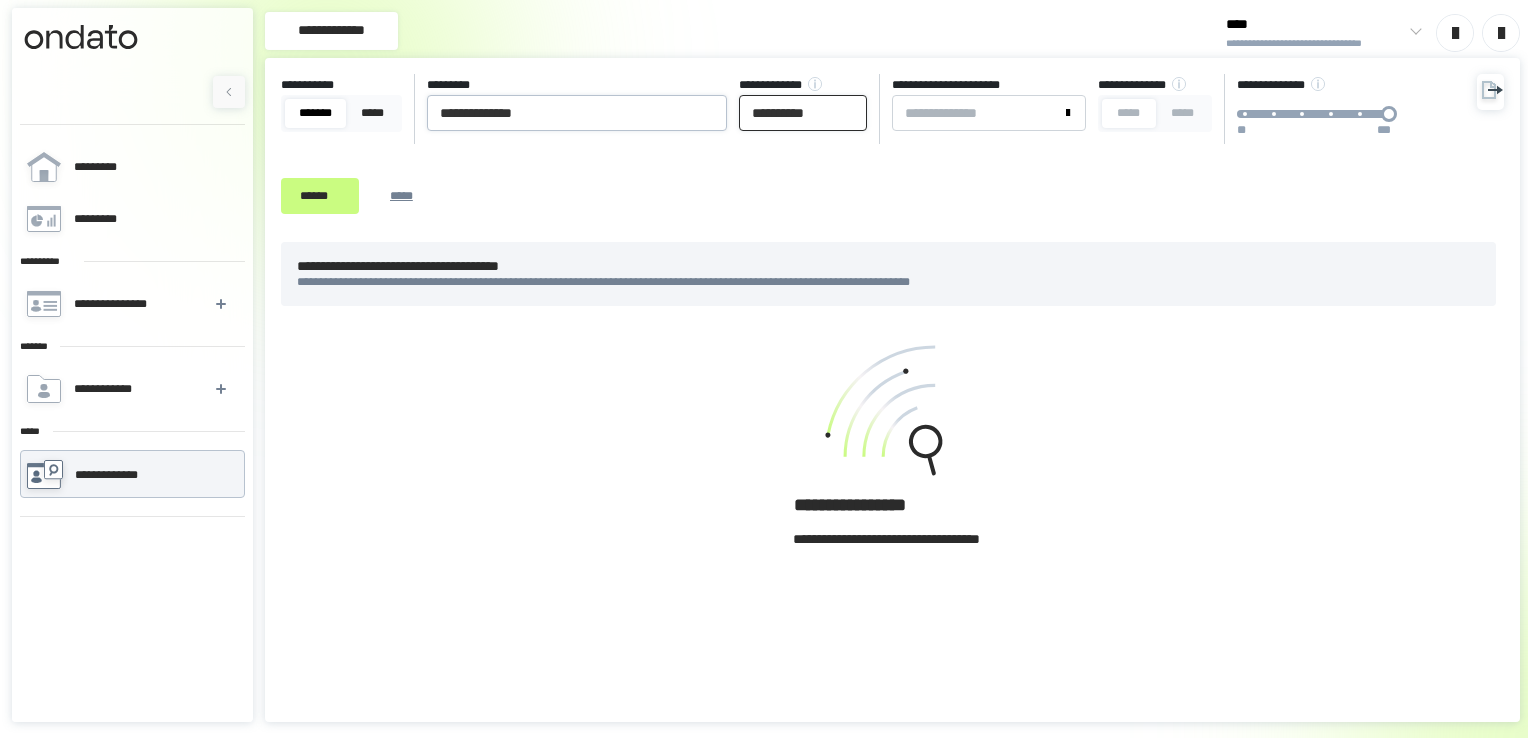 drag, startPoint x: 856, startPoint y: 130, endPoint x: 687, endPoint y: 100, distance: 171.64207 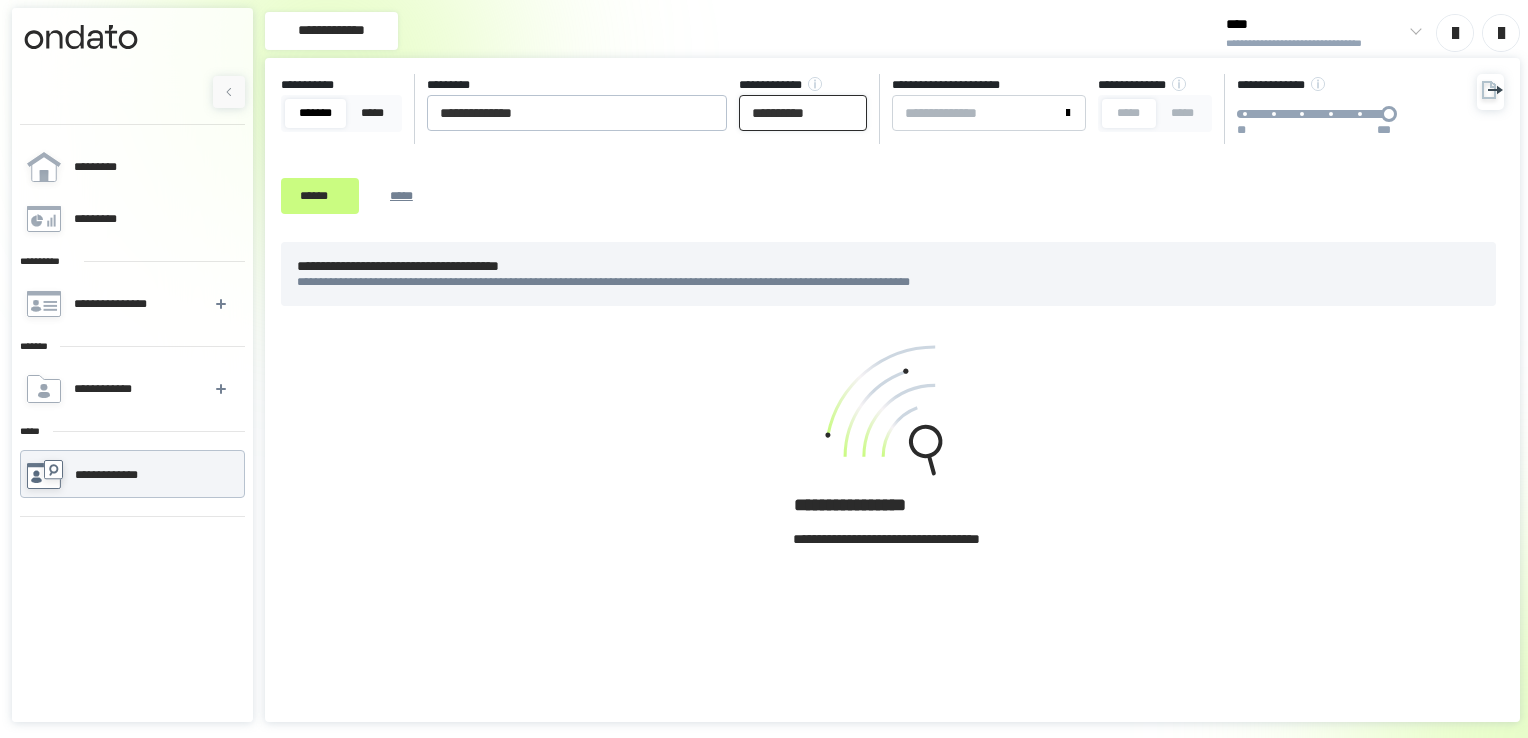 type on "*" 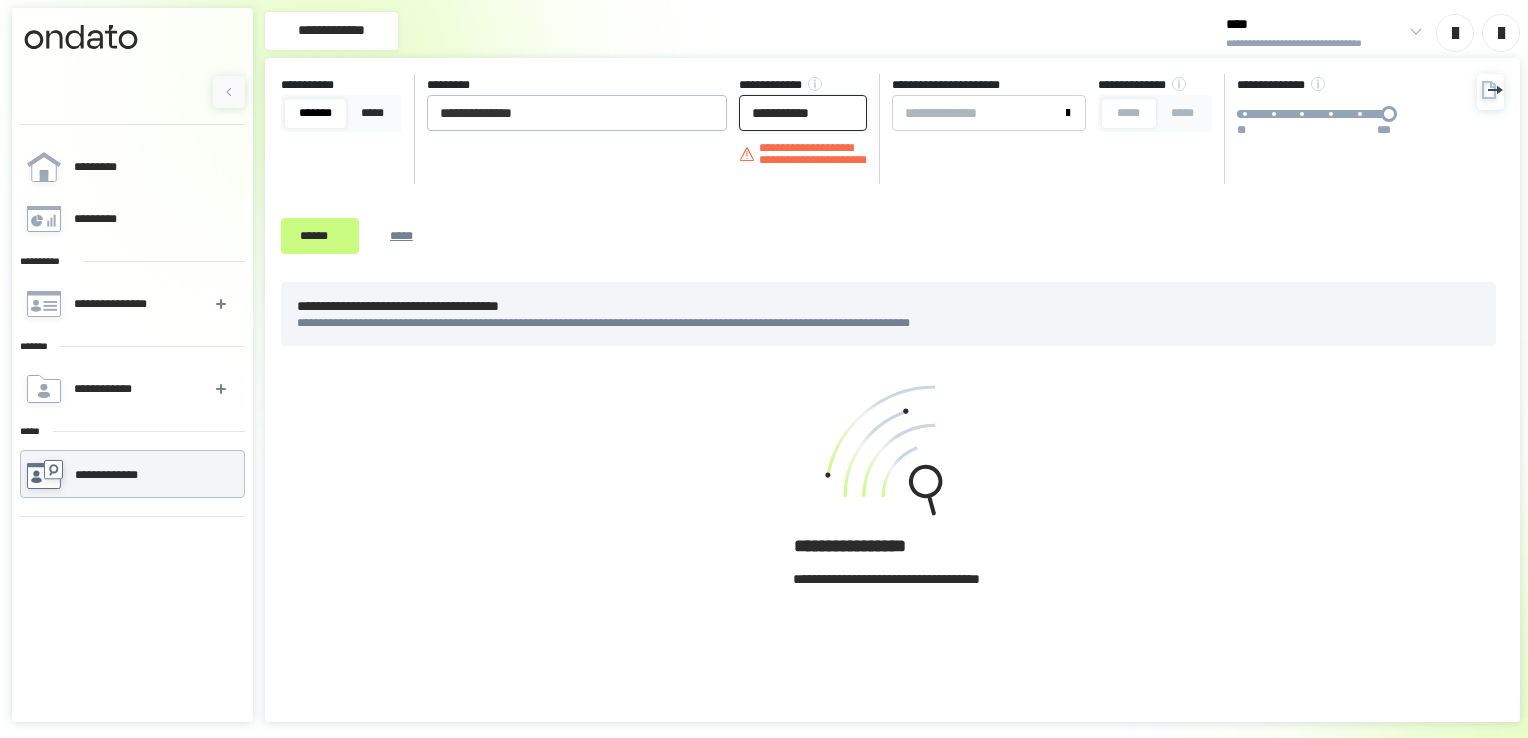 click on "******" at bounding box center [320, 236] 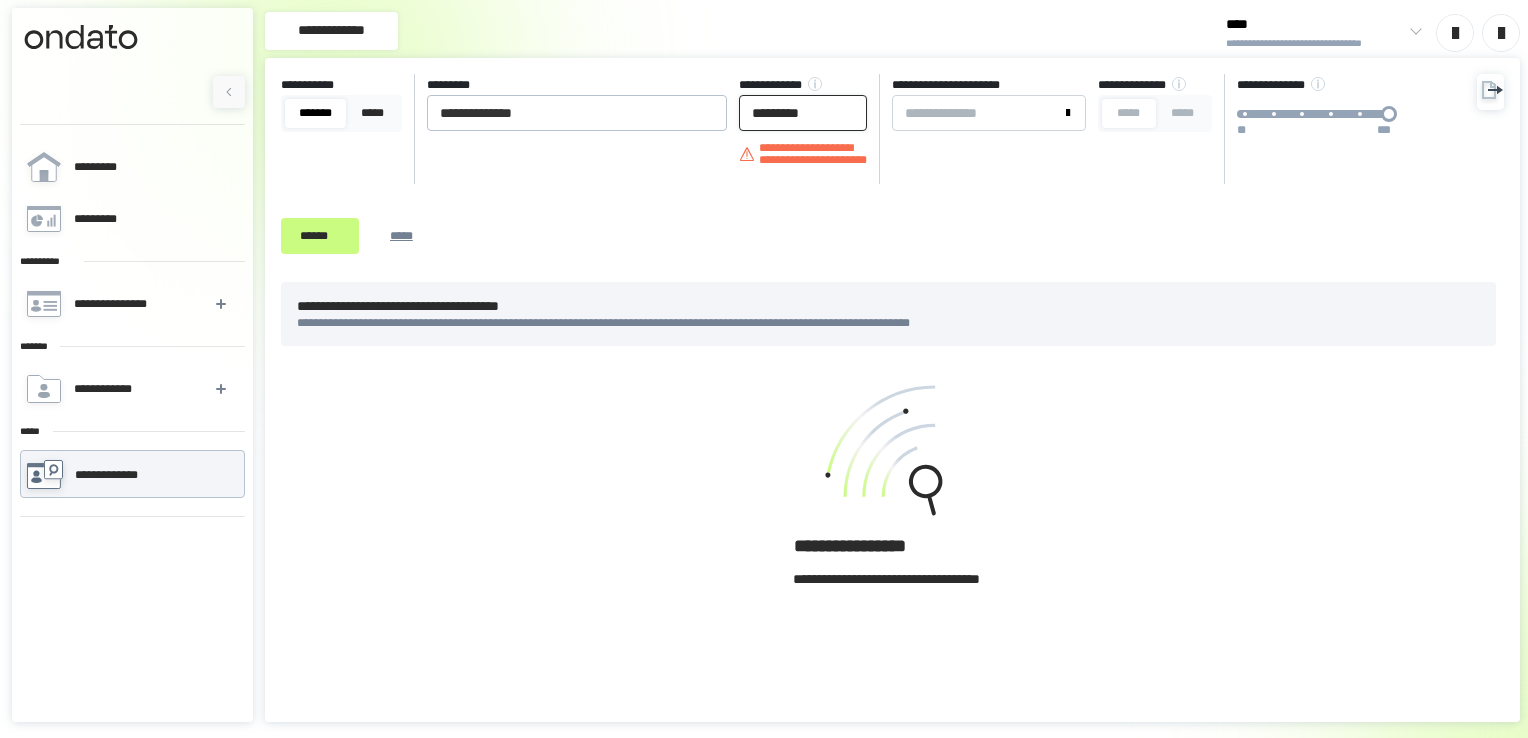 click on "*********" at bounding box center (803, 113) 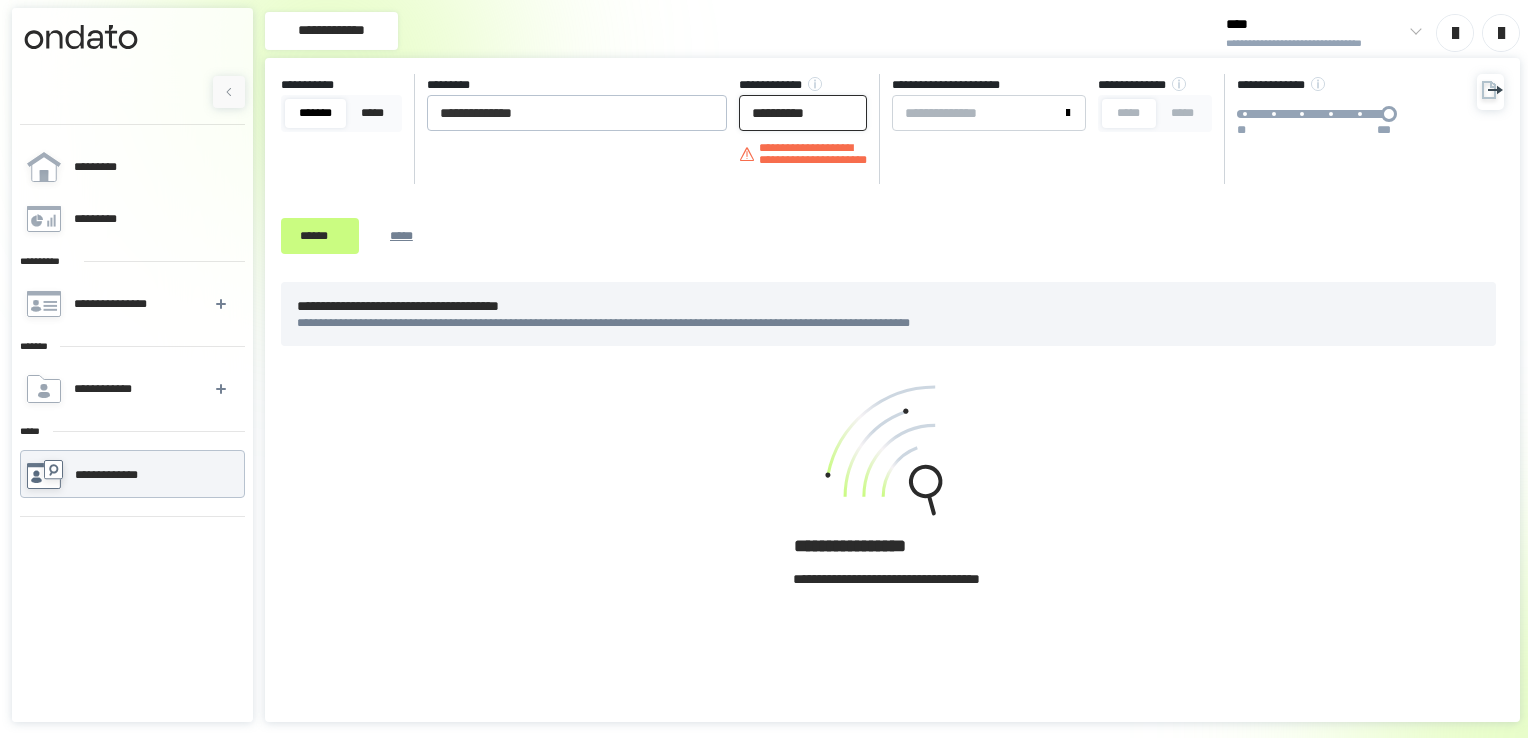 type on "**********" 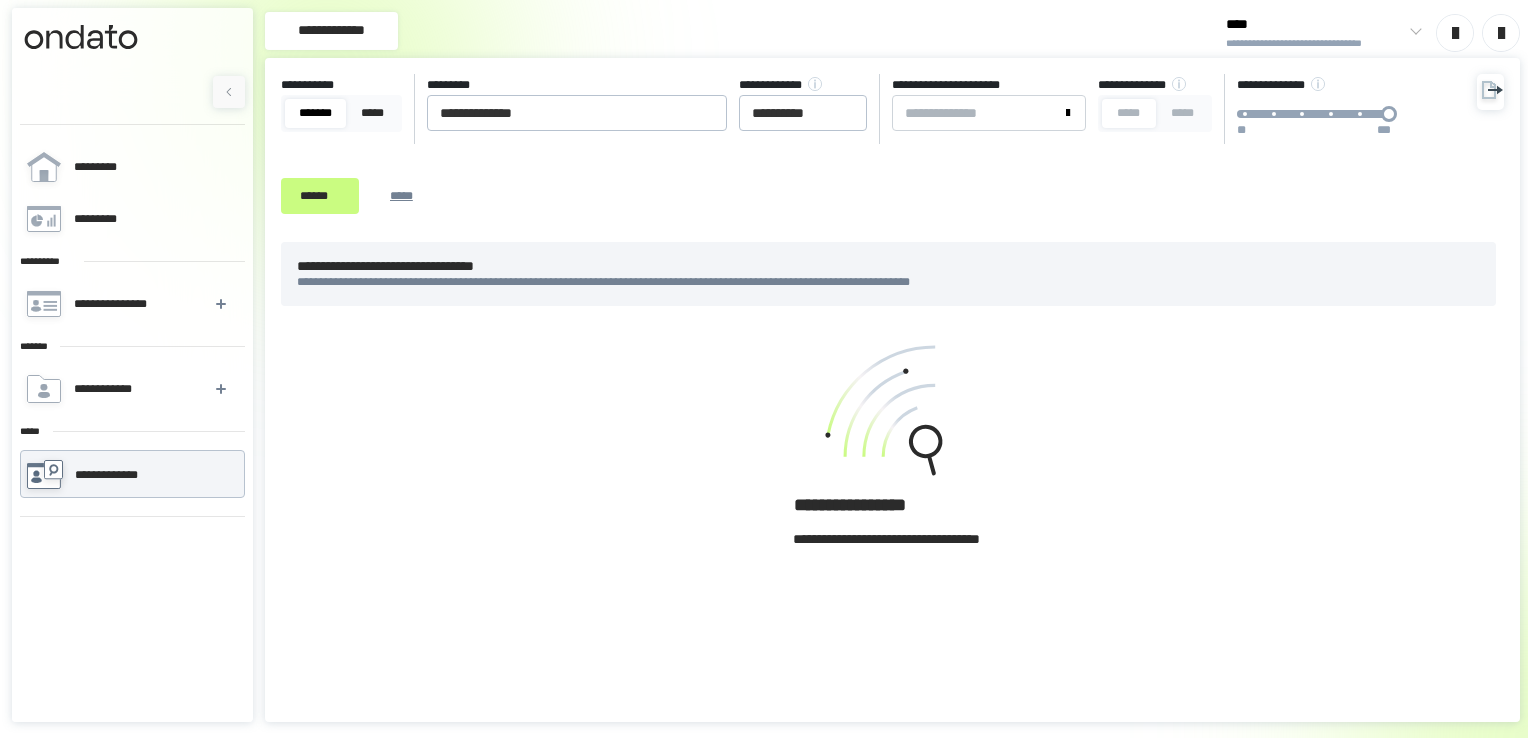 click at bounding box center (1490, 92) 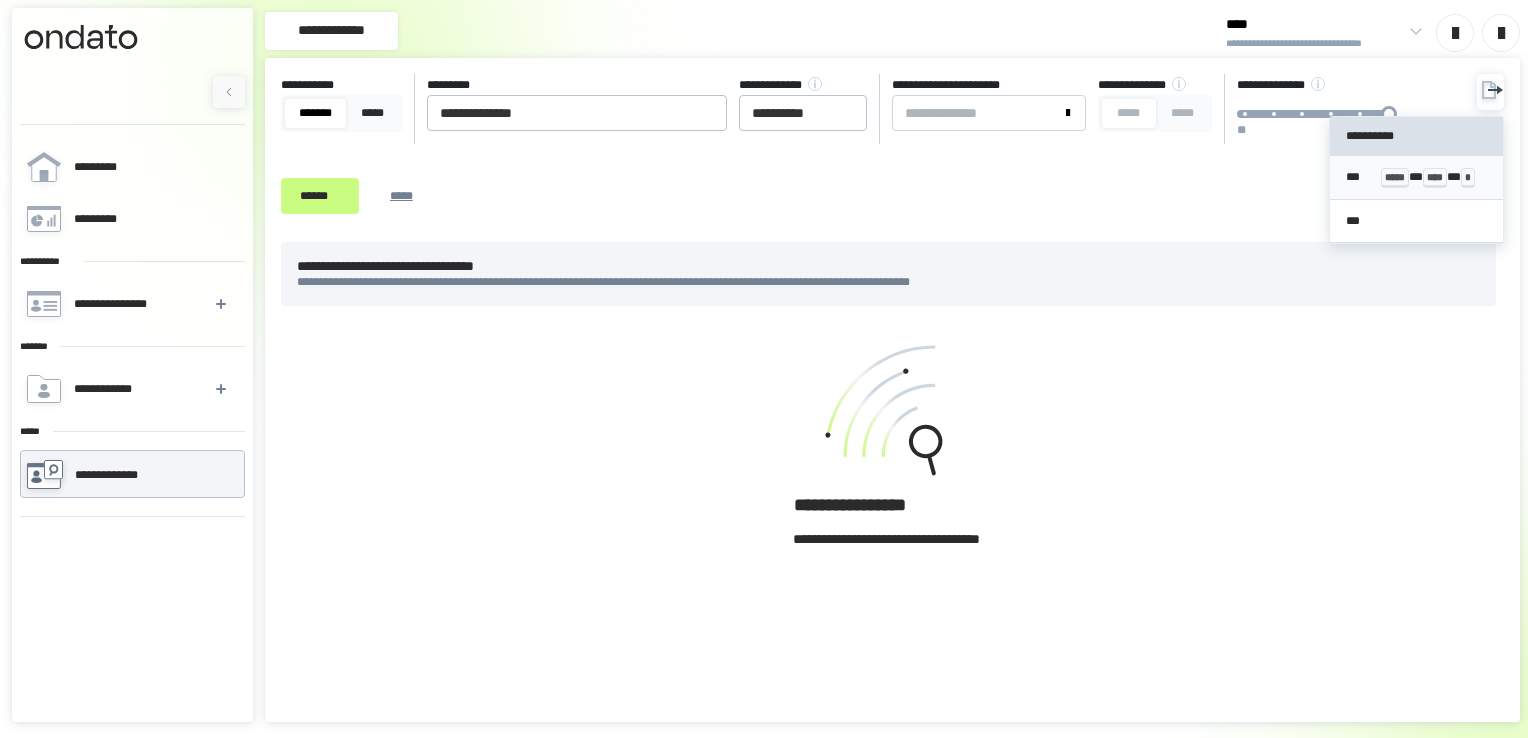 click on "*** ***** * **** *   *" at bounding box center [1417, 178] 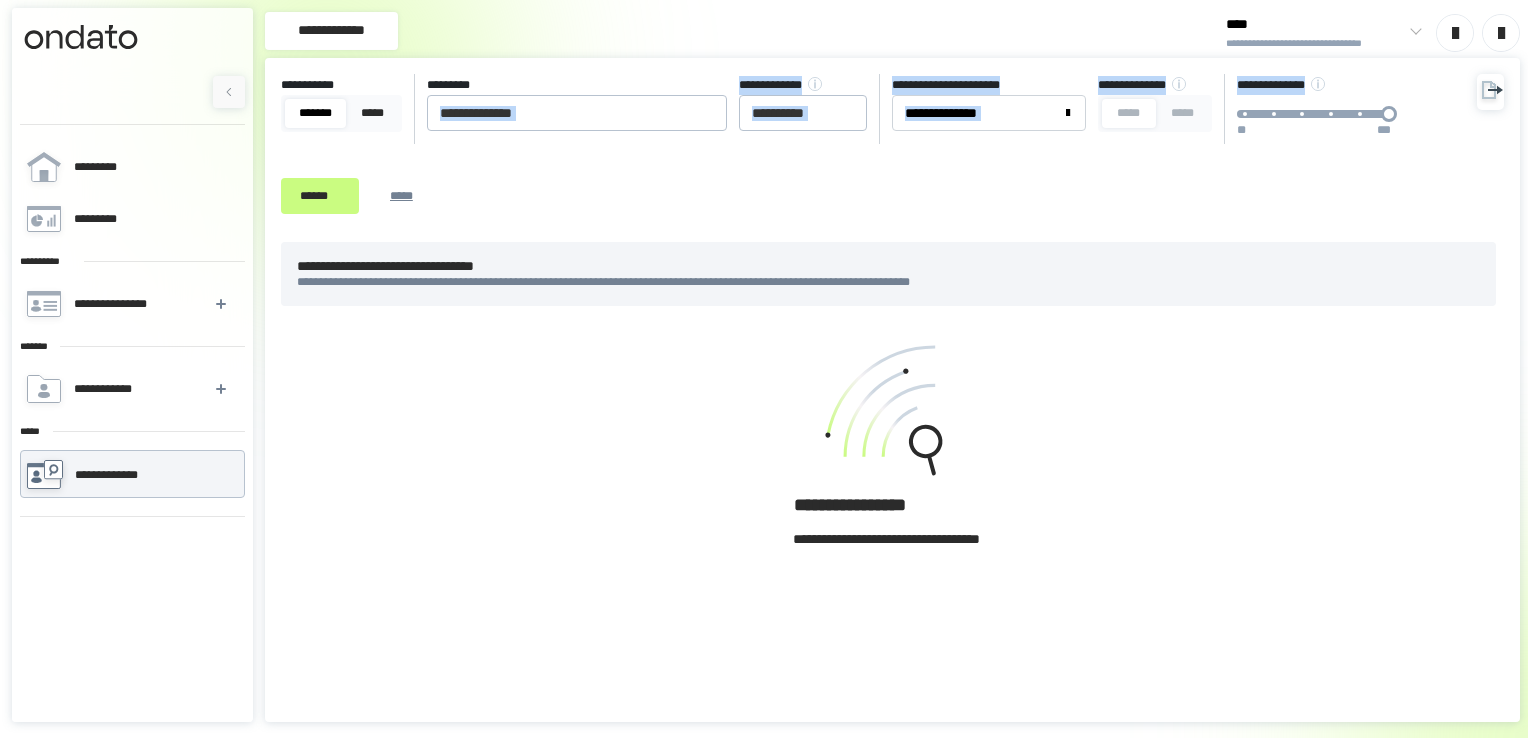 drag, startPoint x: 669, startPoint y: 132, endPoint x: 358, endPoint y: 138, distance: 311.05786 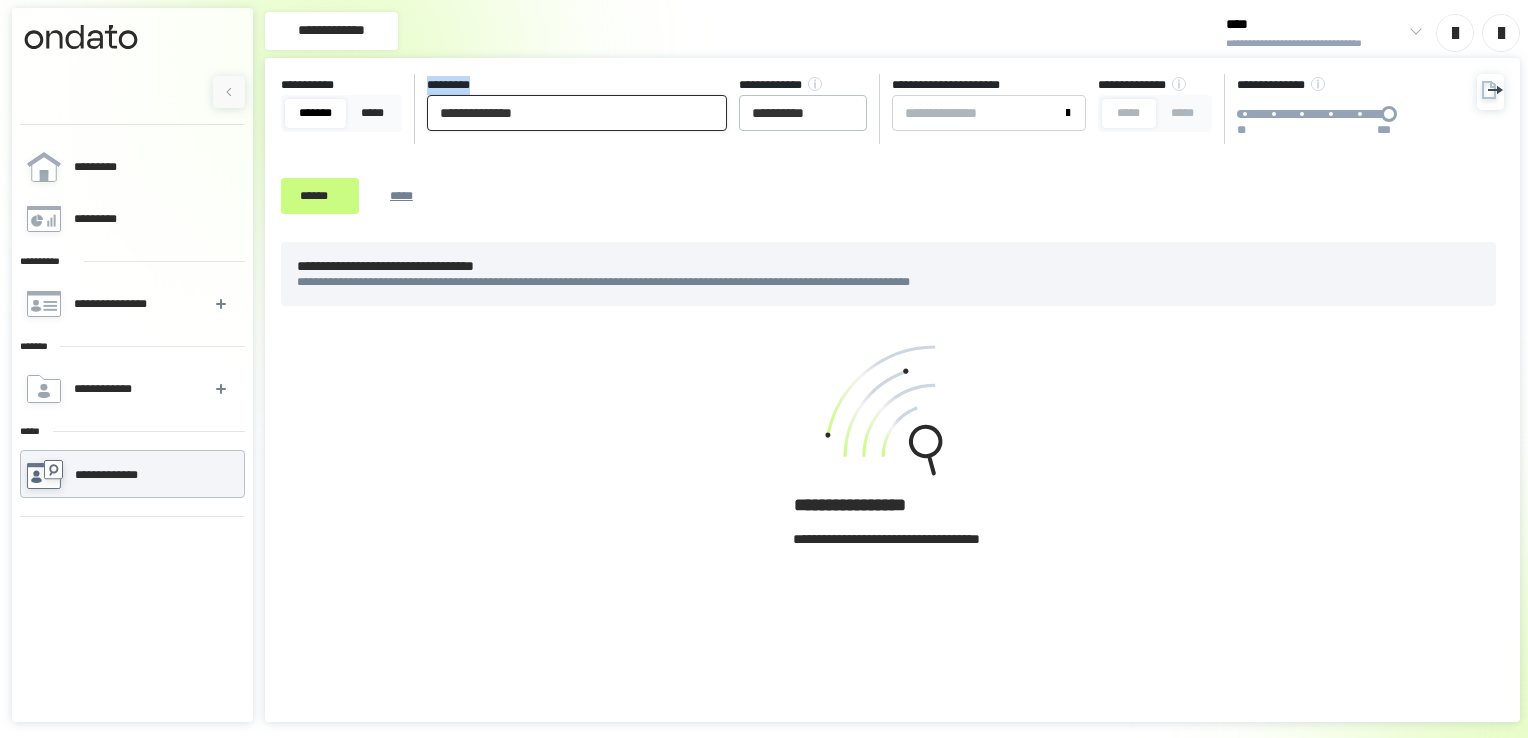 drag, startPoint x: 358, startPoint y: 138, endPoint x: 667, endPoint y: 113, distance: 310.00967 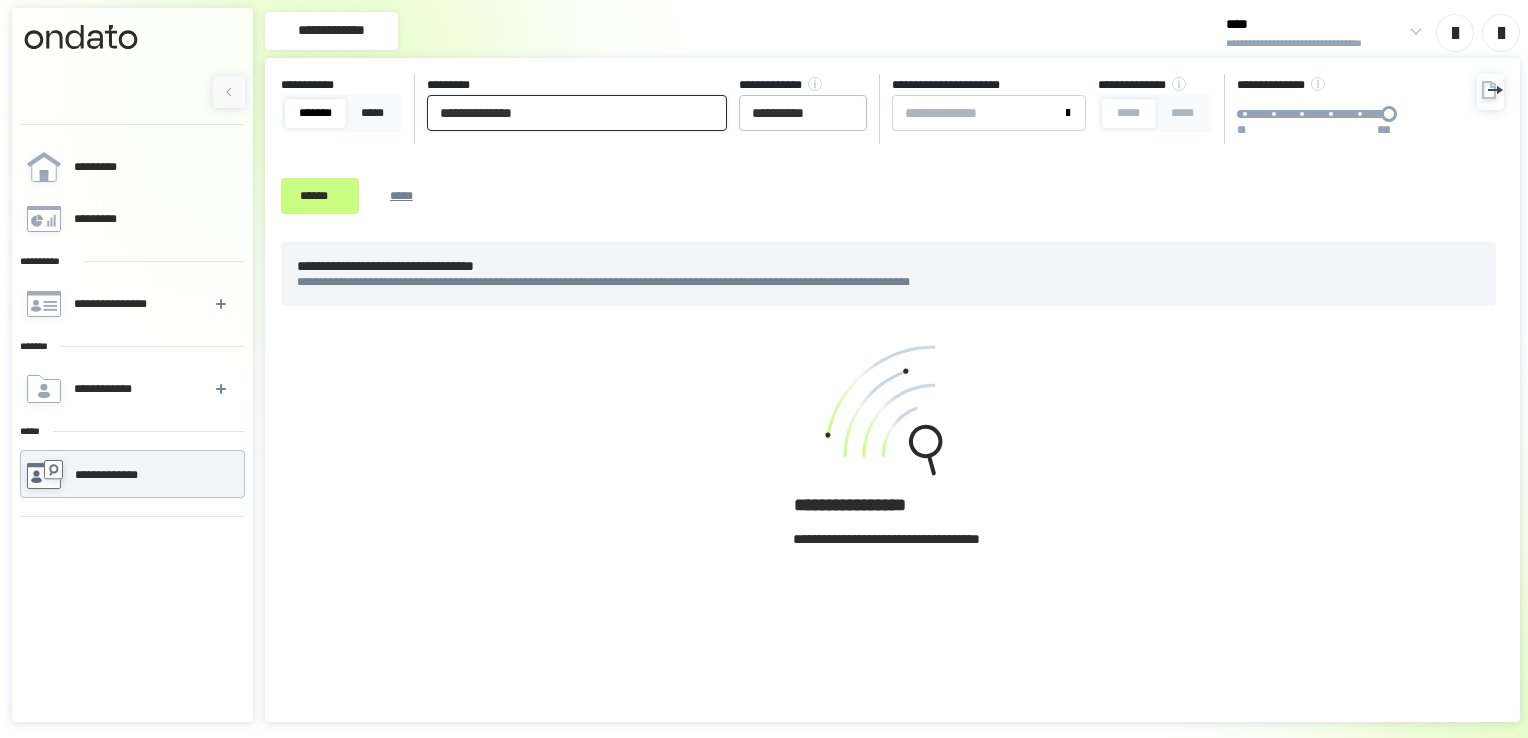 click on "**********" at bounding box center (577, 113) 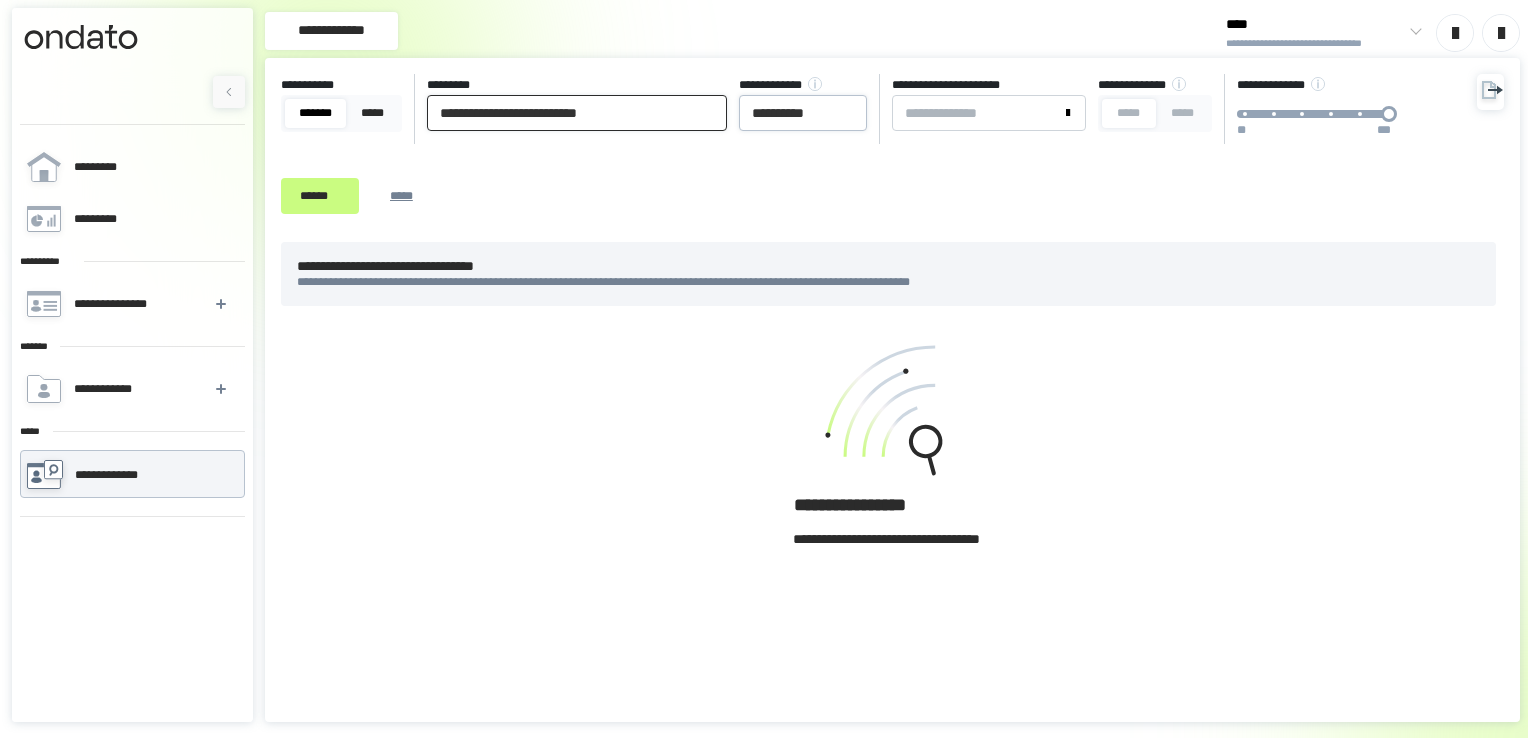 type on "**********" 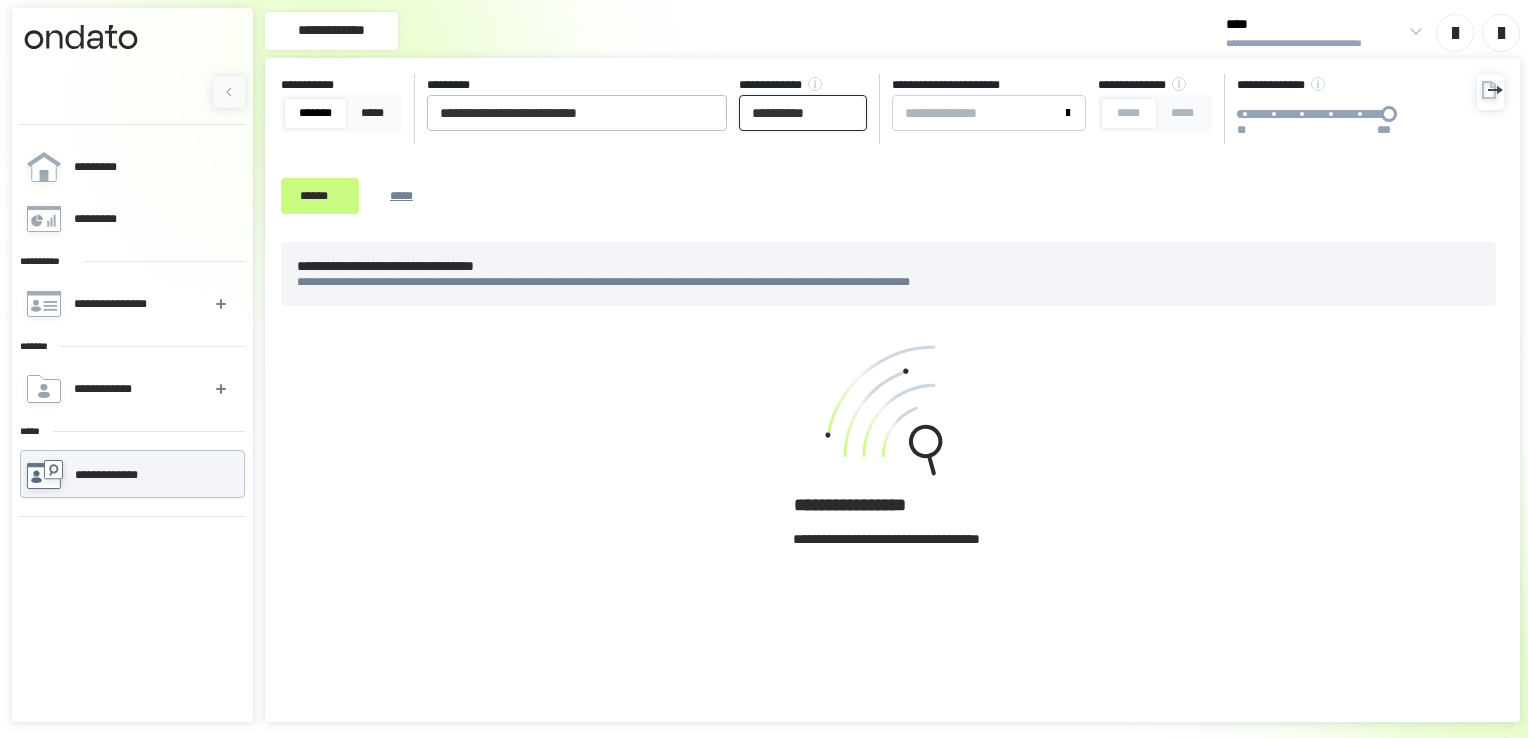 click on "**********" at bounding box center (803, 113) 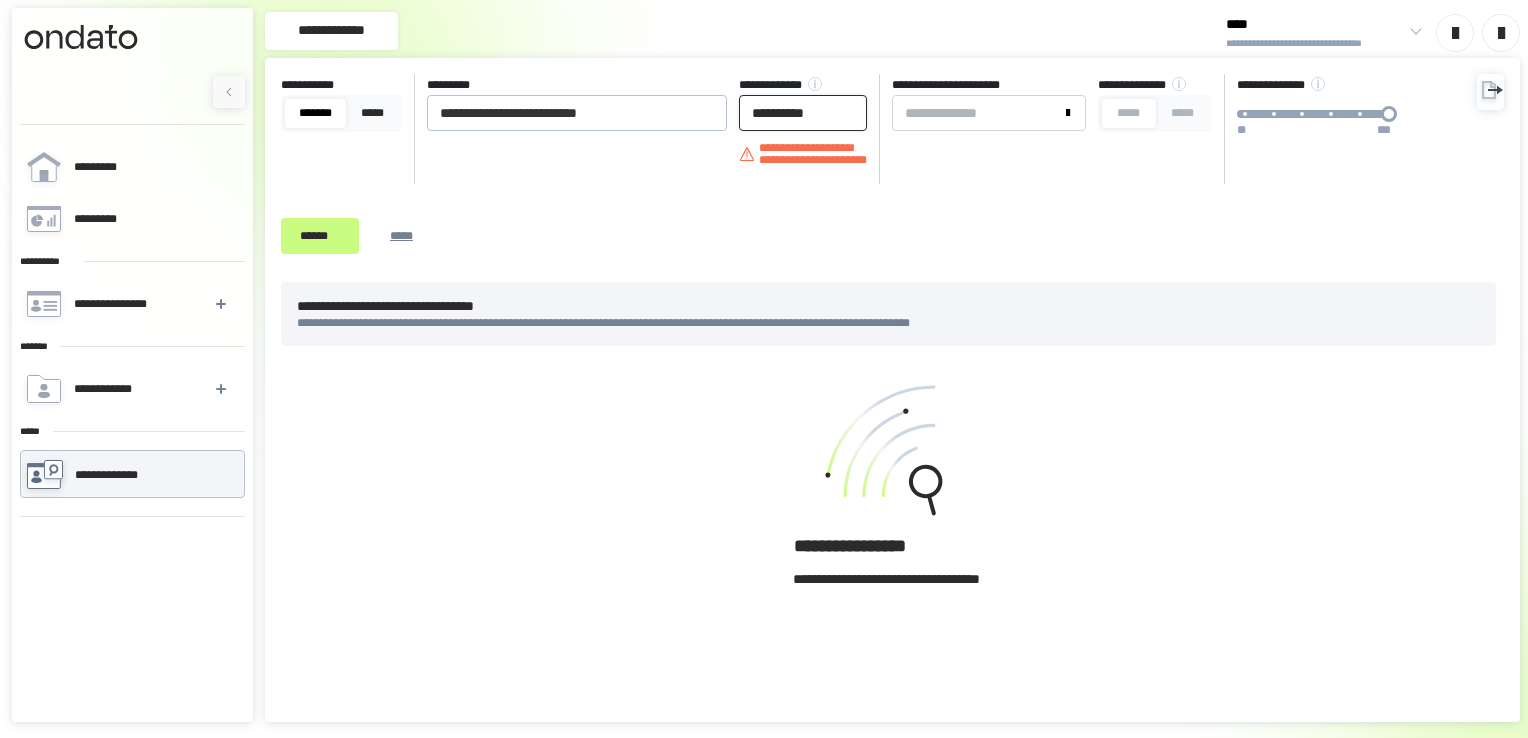 click on "**********" at bounding box center (803, 113) 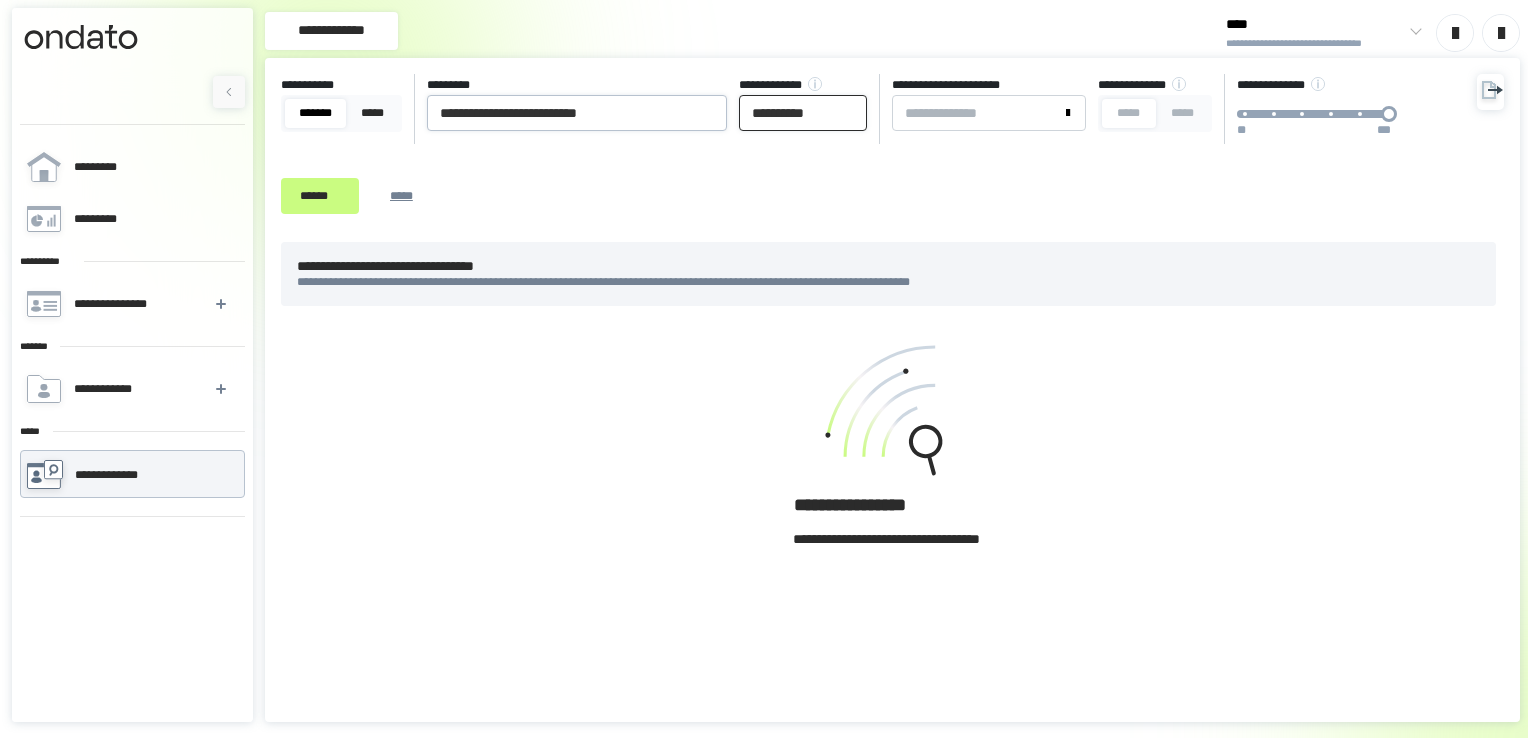 type on "**********" 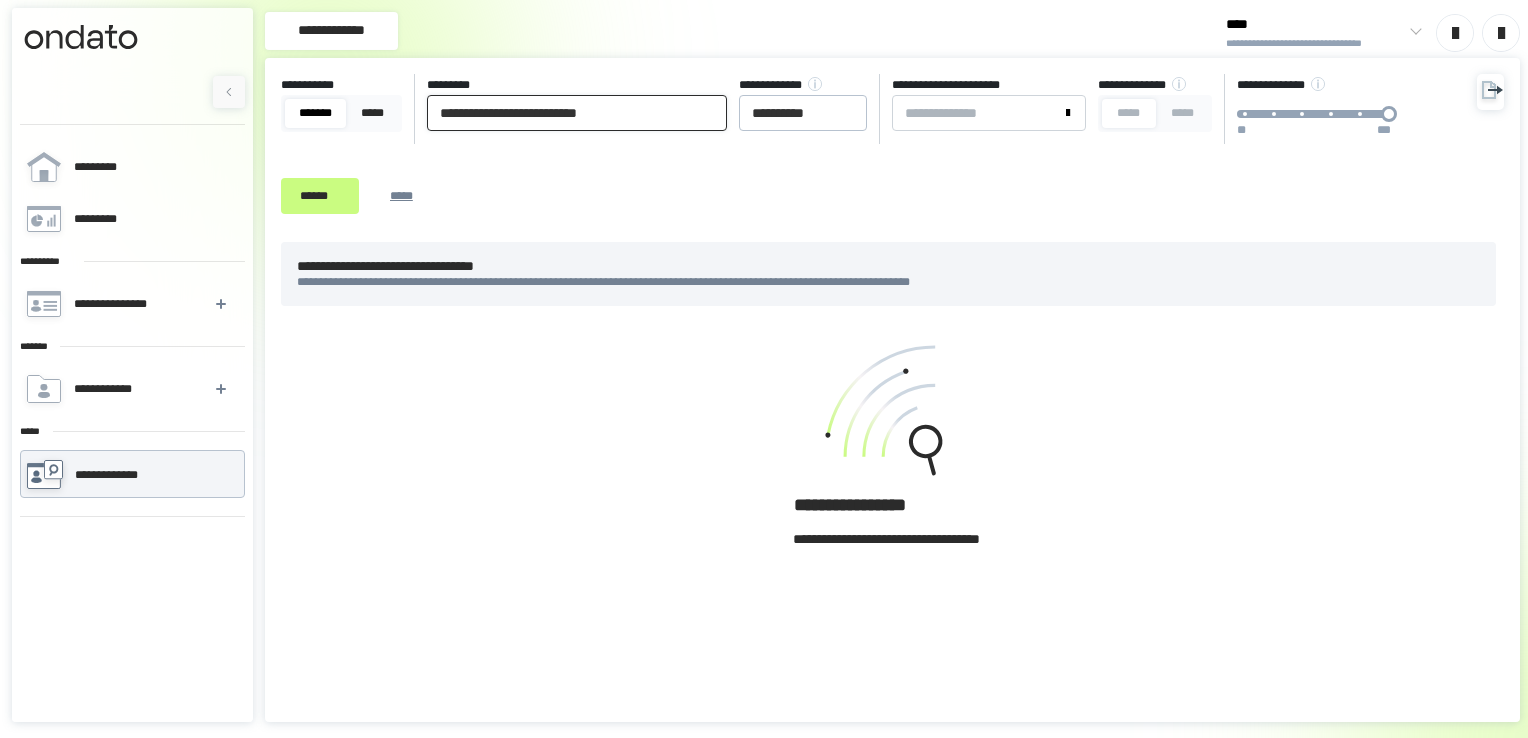 drag, startPoint x: 556, startPoint y: 108, endPoint x: 1081, endPoint y: 114, distance: 525.0343 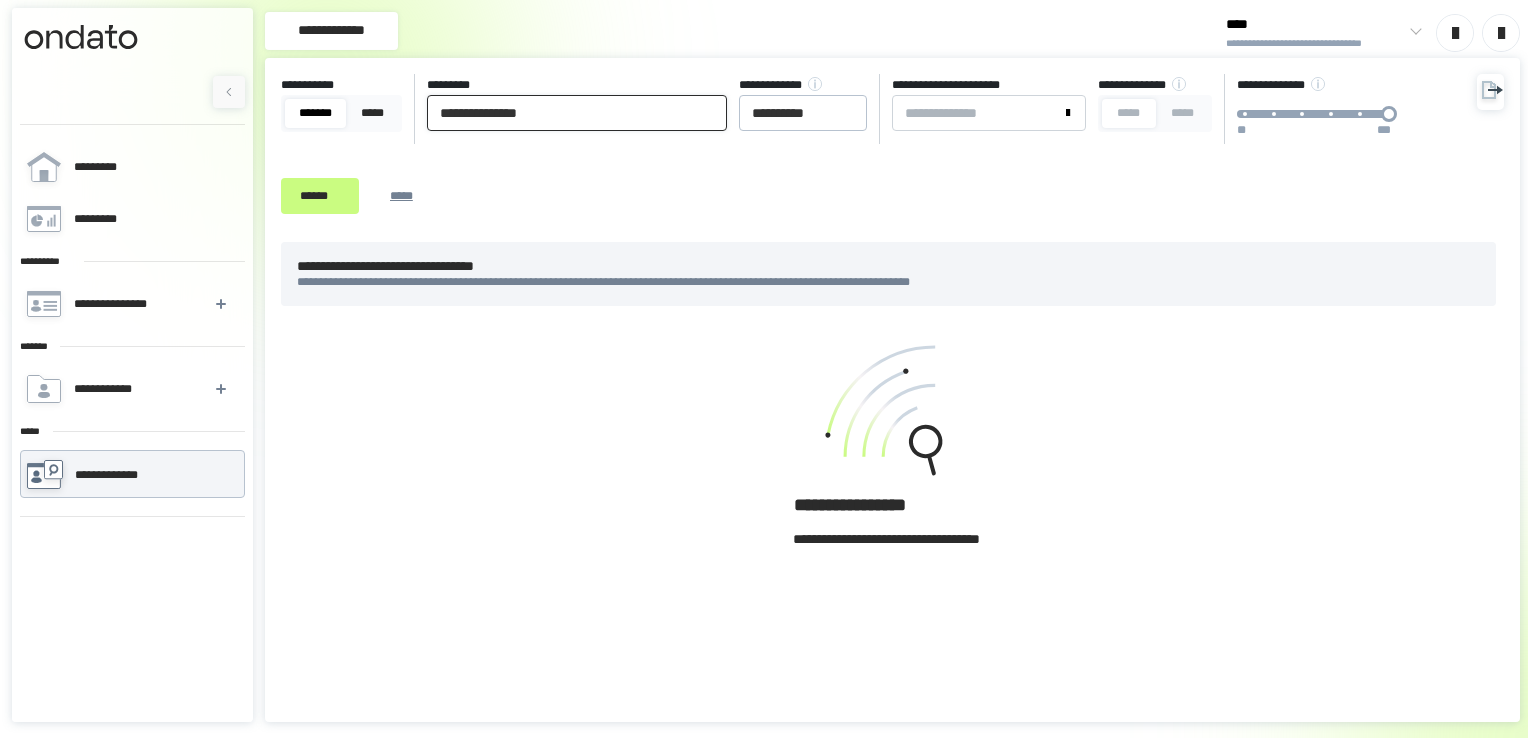 click on "******" at bounding box center [320, 196] 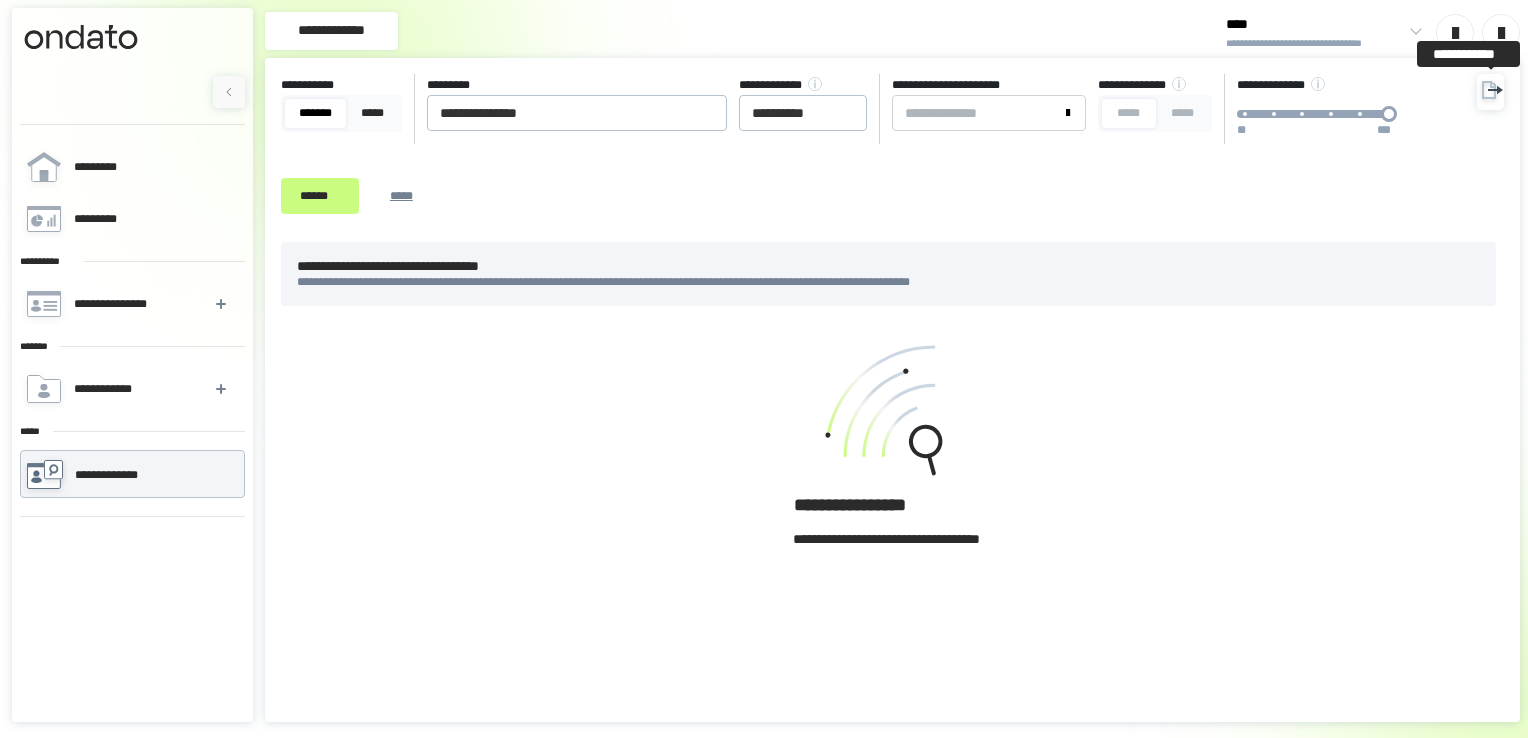 click 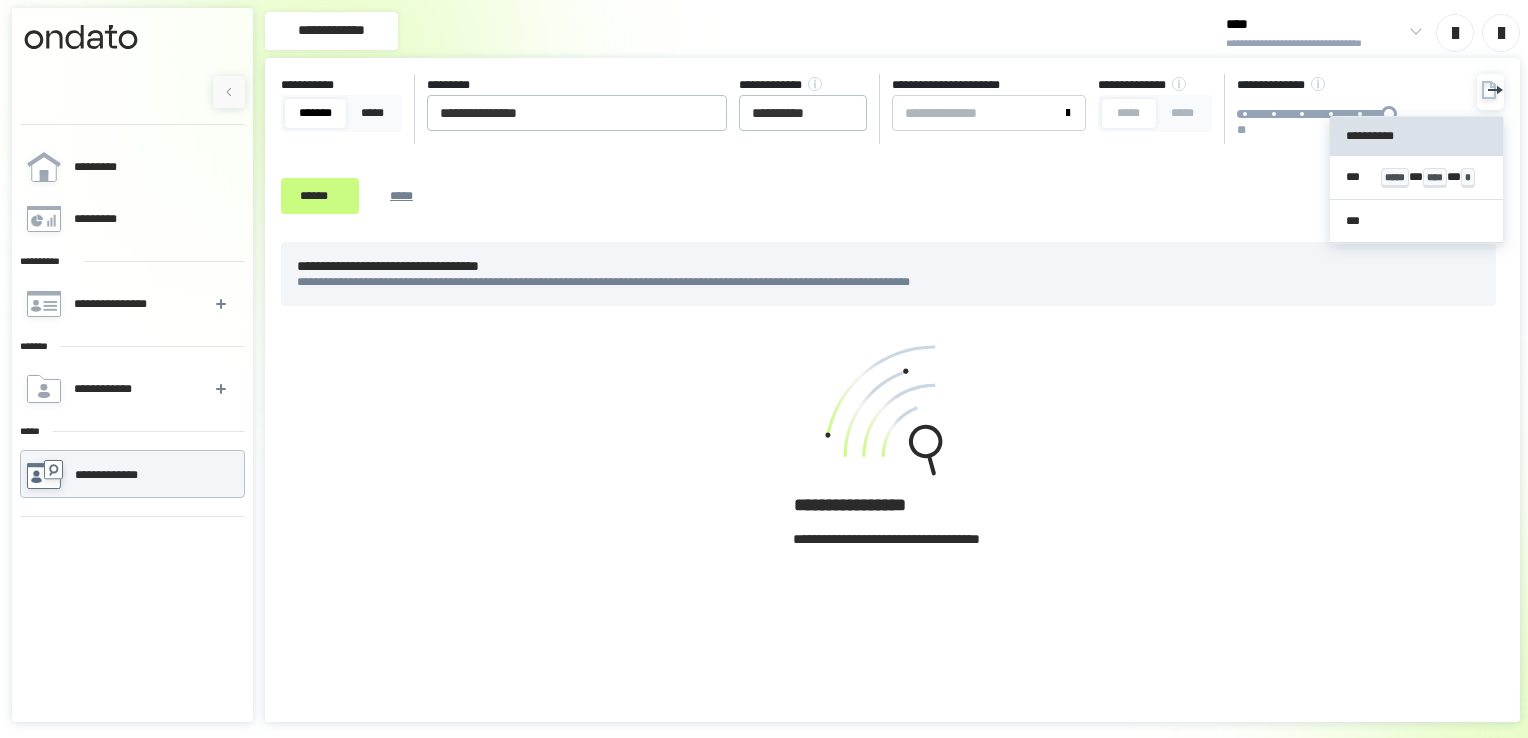 click on "**********" at bounding box center (1417, 136) 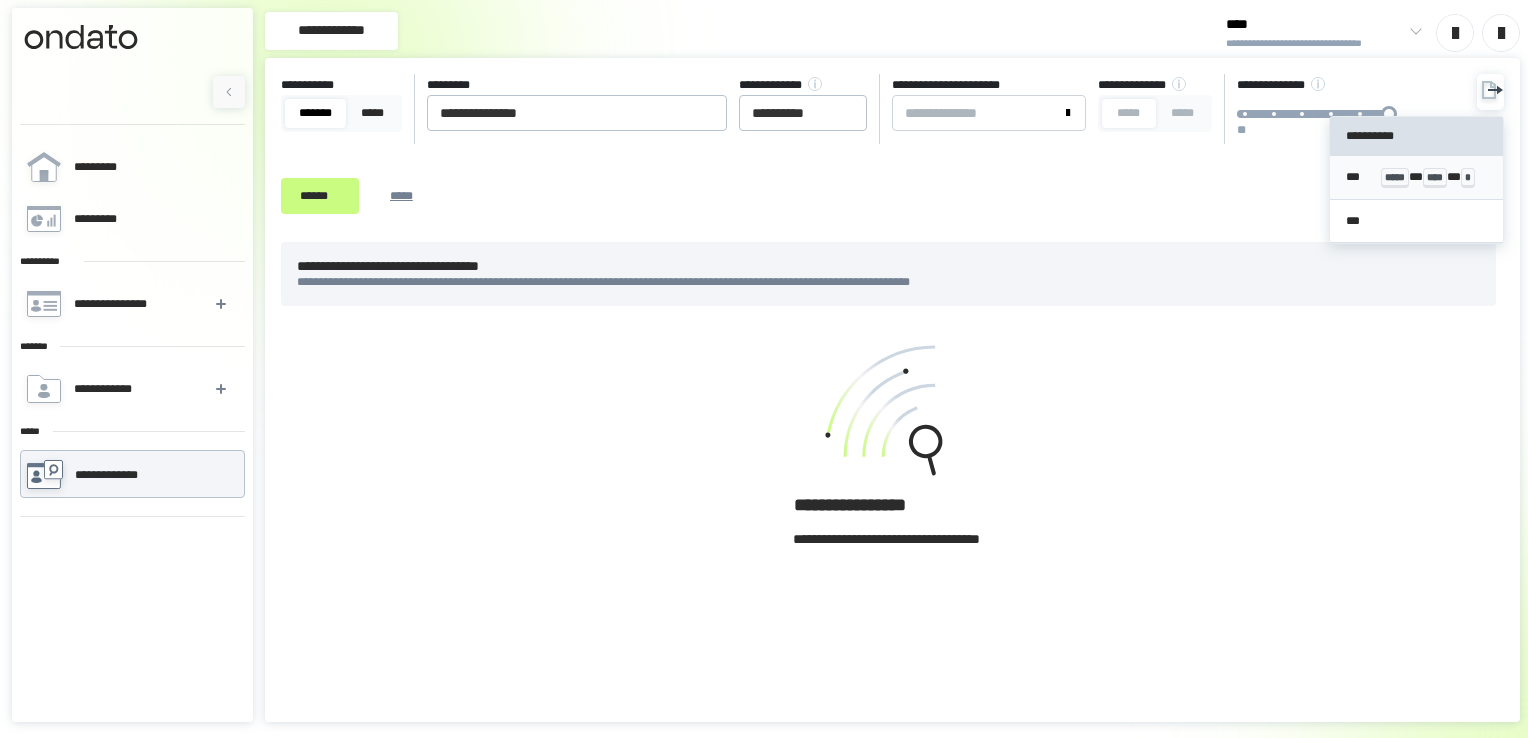 click on "***** * **** *   *" at bounding box center (1434, 177) 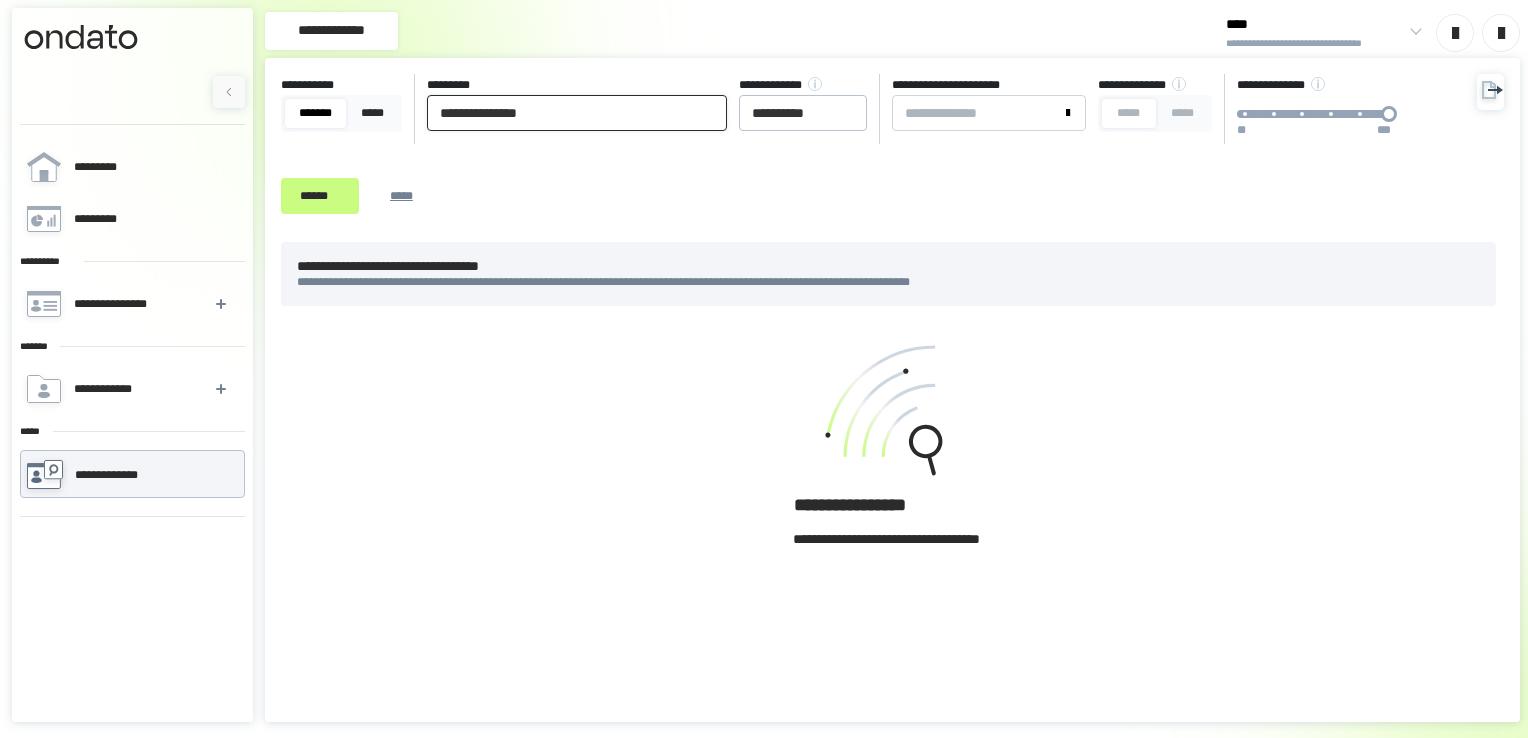 drag, startPoint x: 189, startPoint y: 143, endPoint x: 662, endPoint y: 94, distance: 475.53128 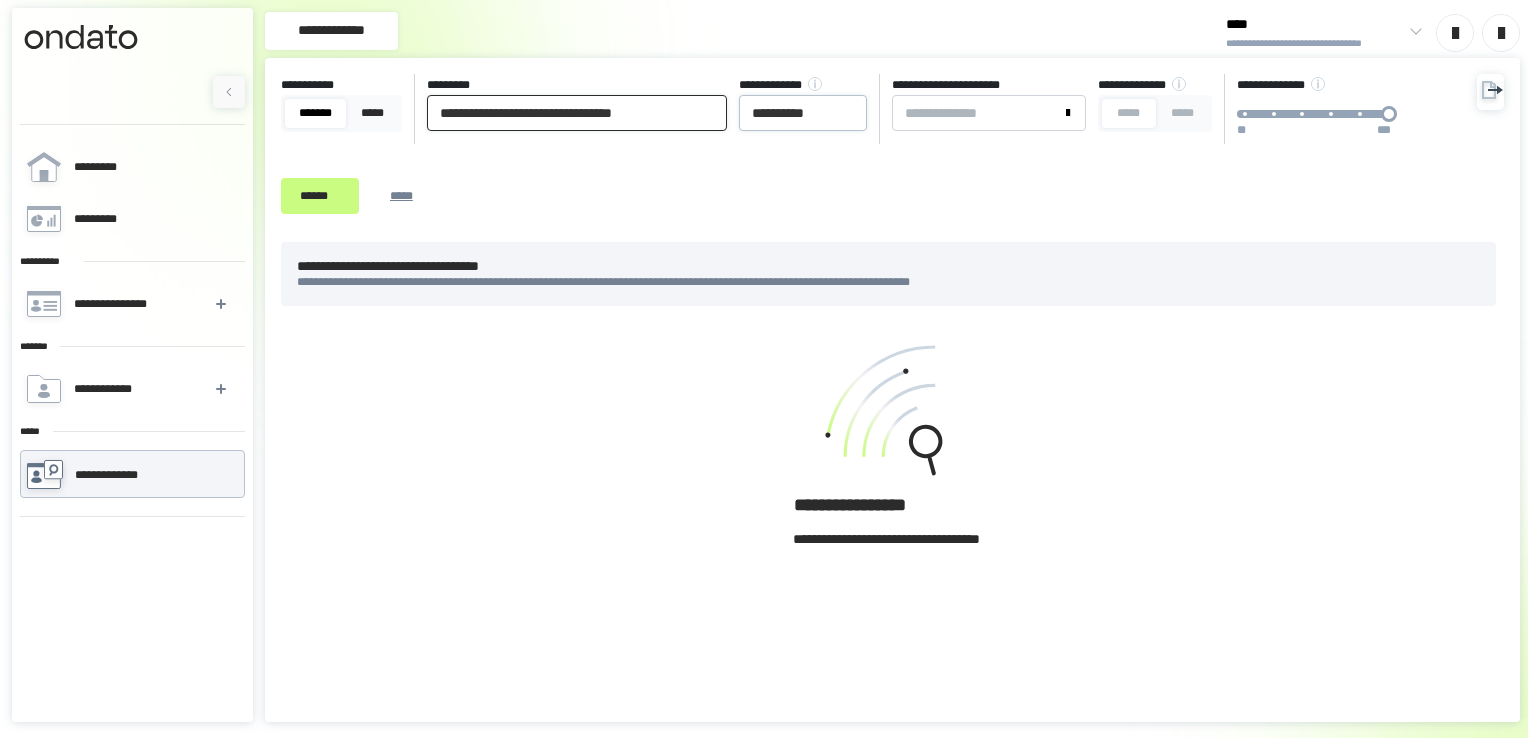 scroll, scrollTop: 0, scrollLeft: 16, axis: horizontal 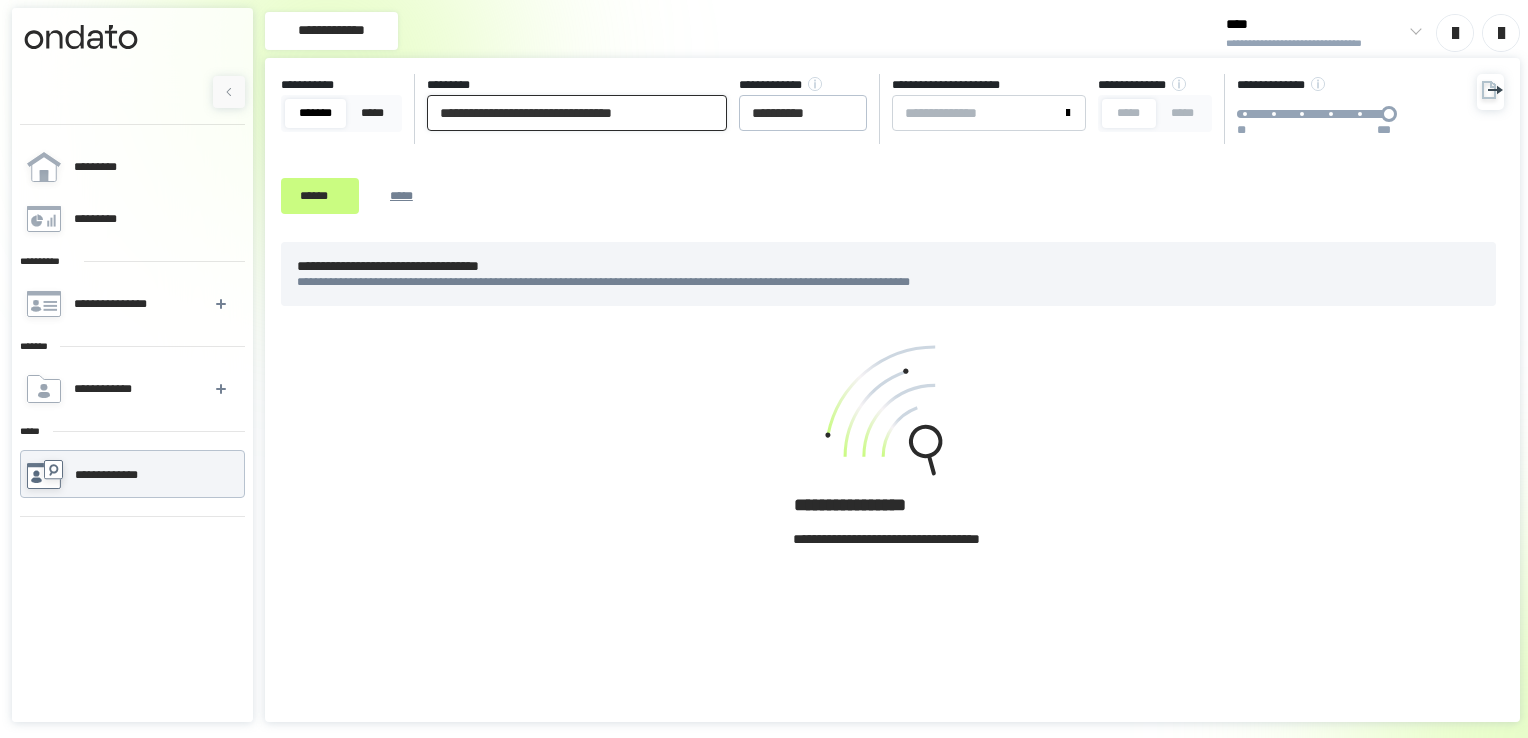 type on "**********" 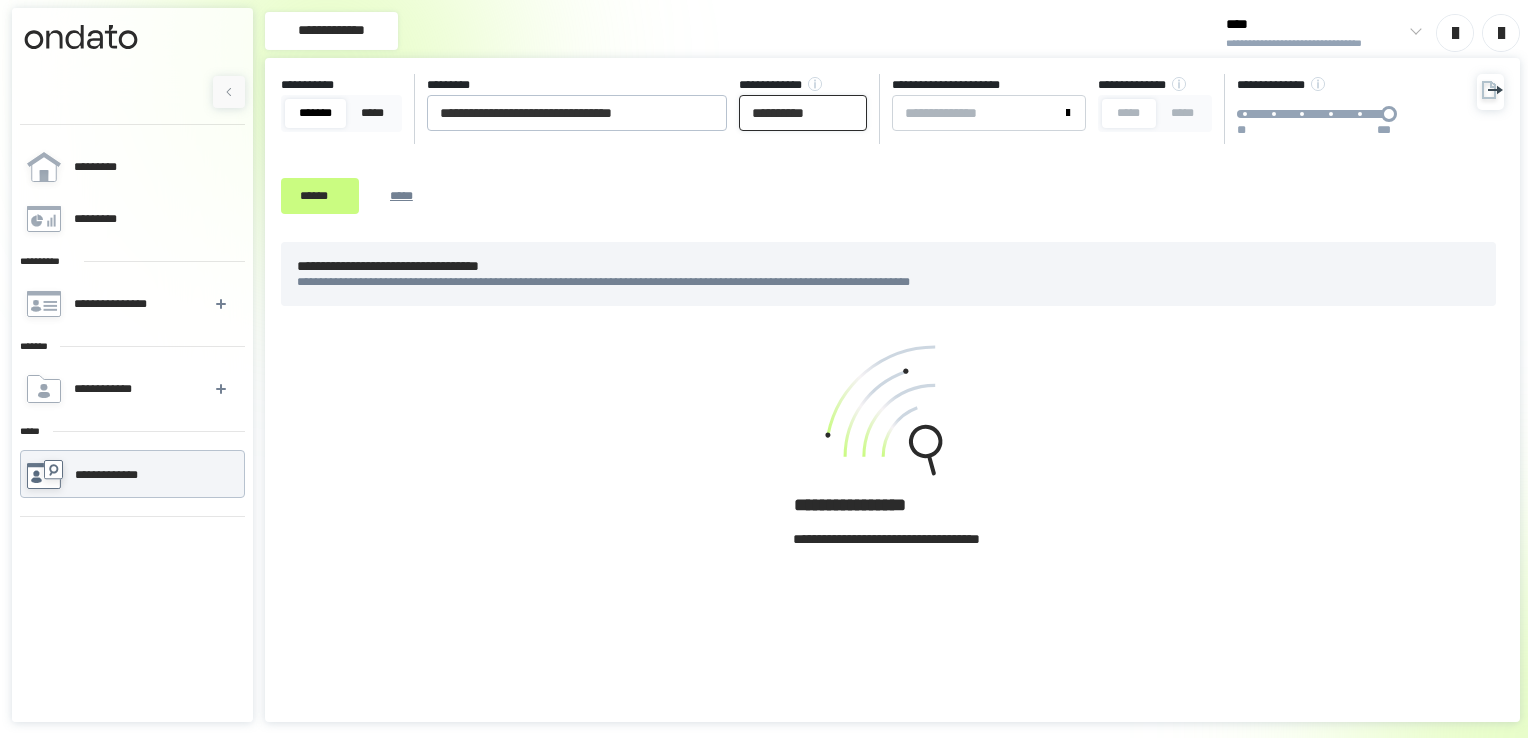 scroll, scrollTop: 0, scrollLeft: 0, axis: both 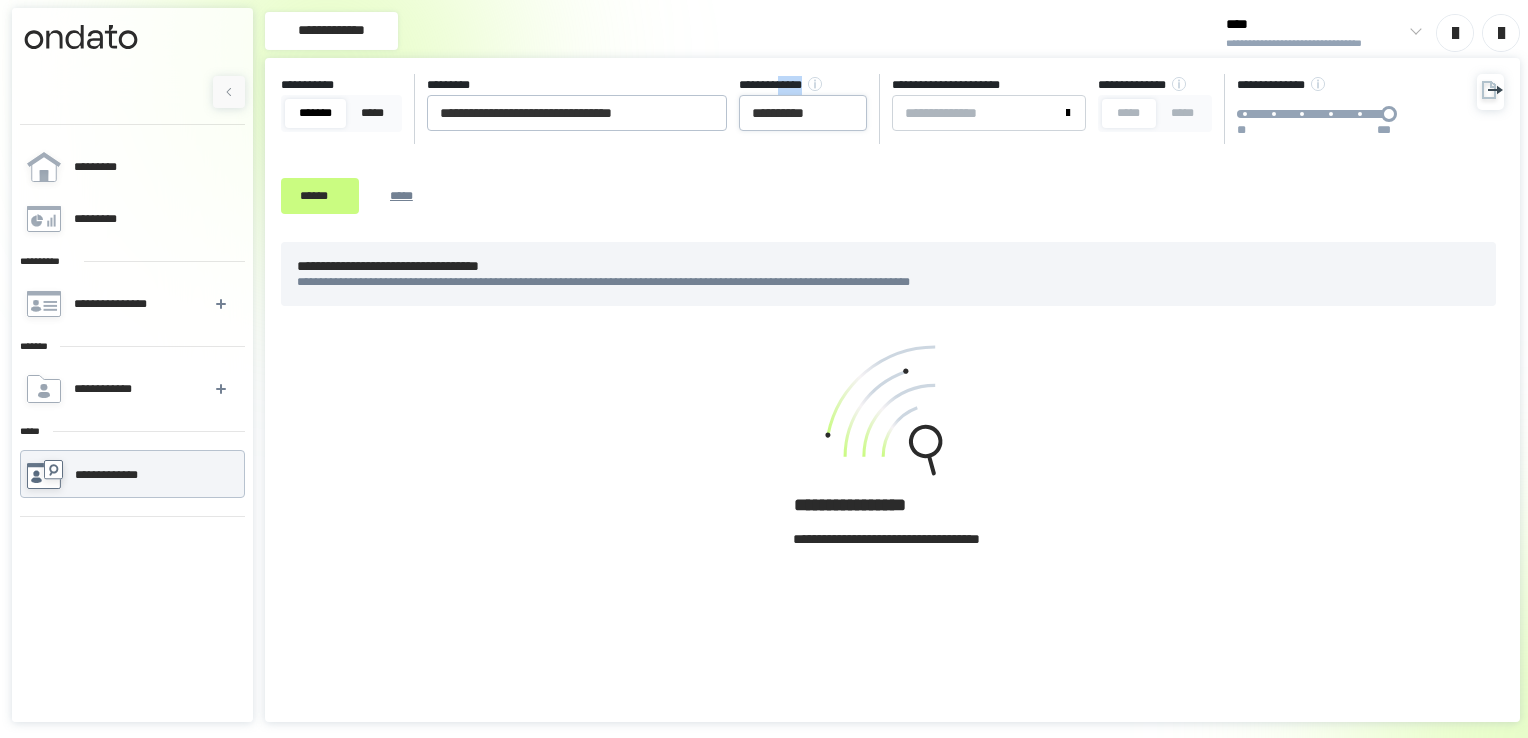drag, startPoint x: 779, startPoint y: 131, endPoint x: 780, endPoint y: 114, distance: 17.029387 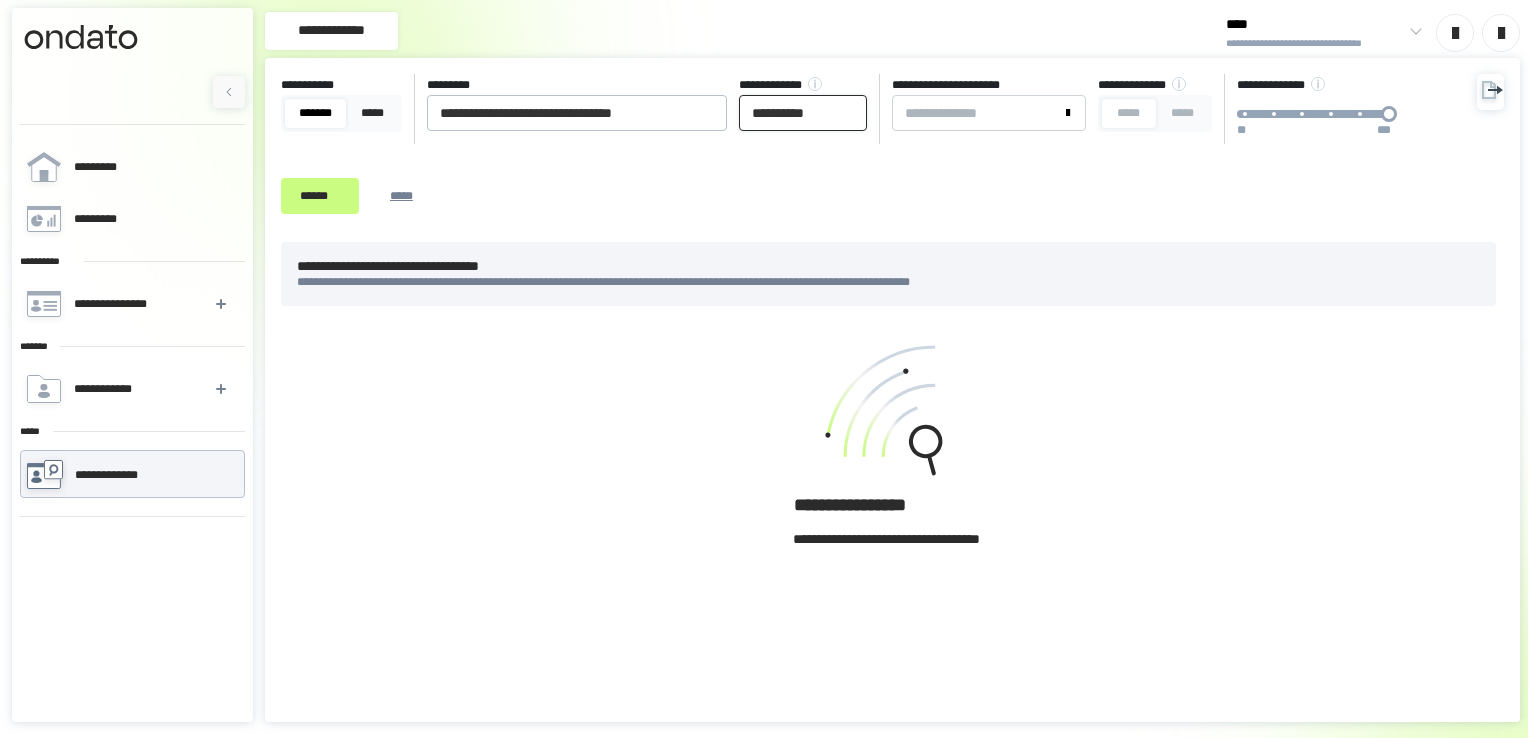 click on "**********" at bounding box center [803, 113] 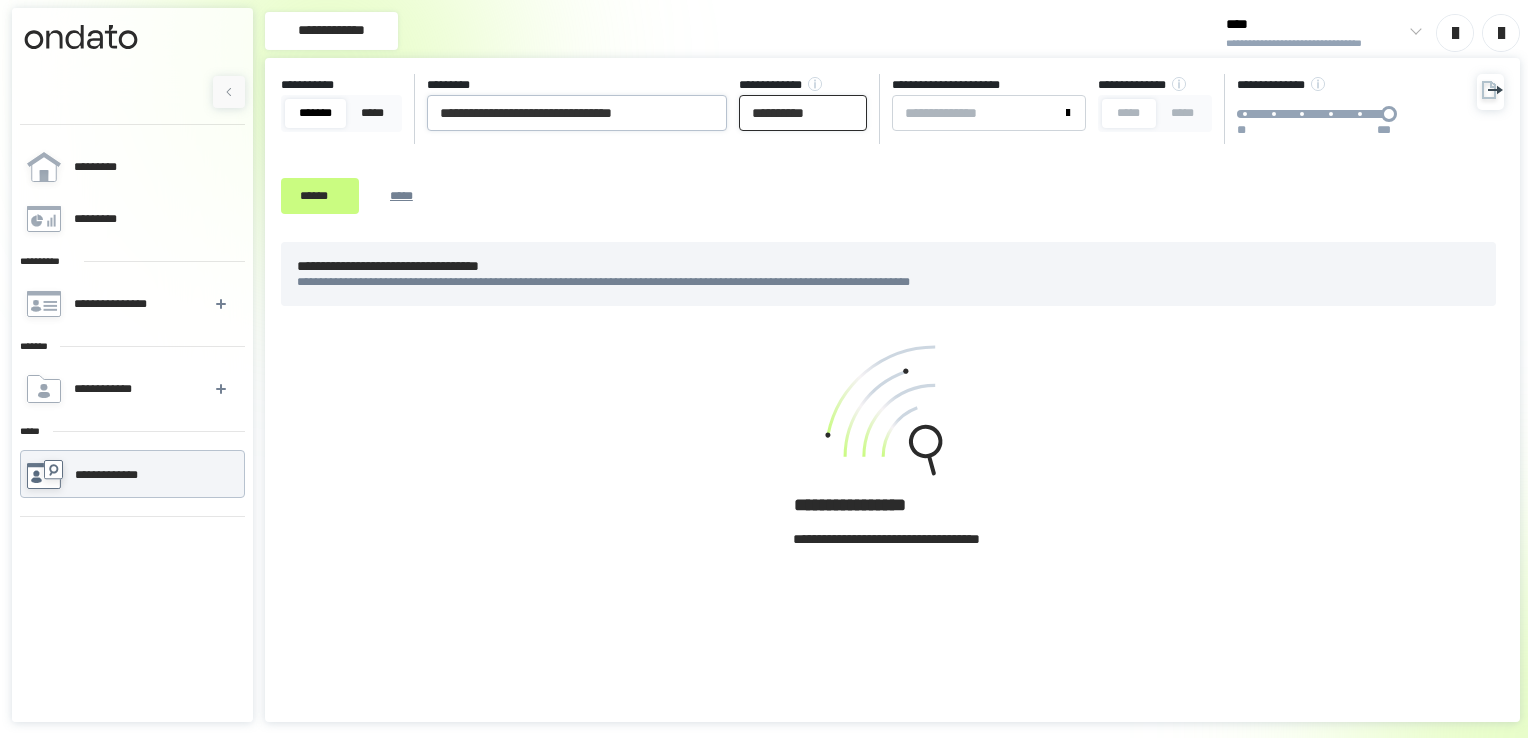 type on "**********" 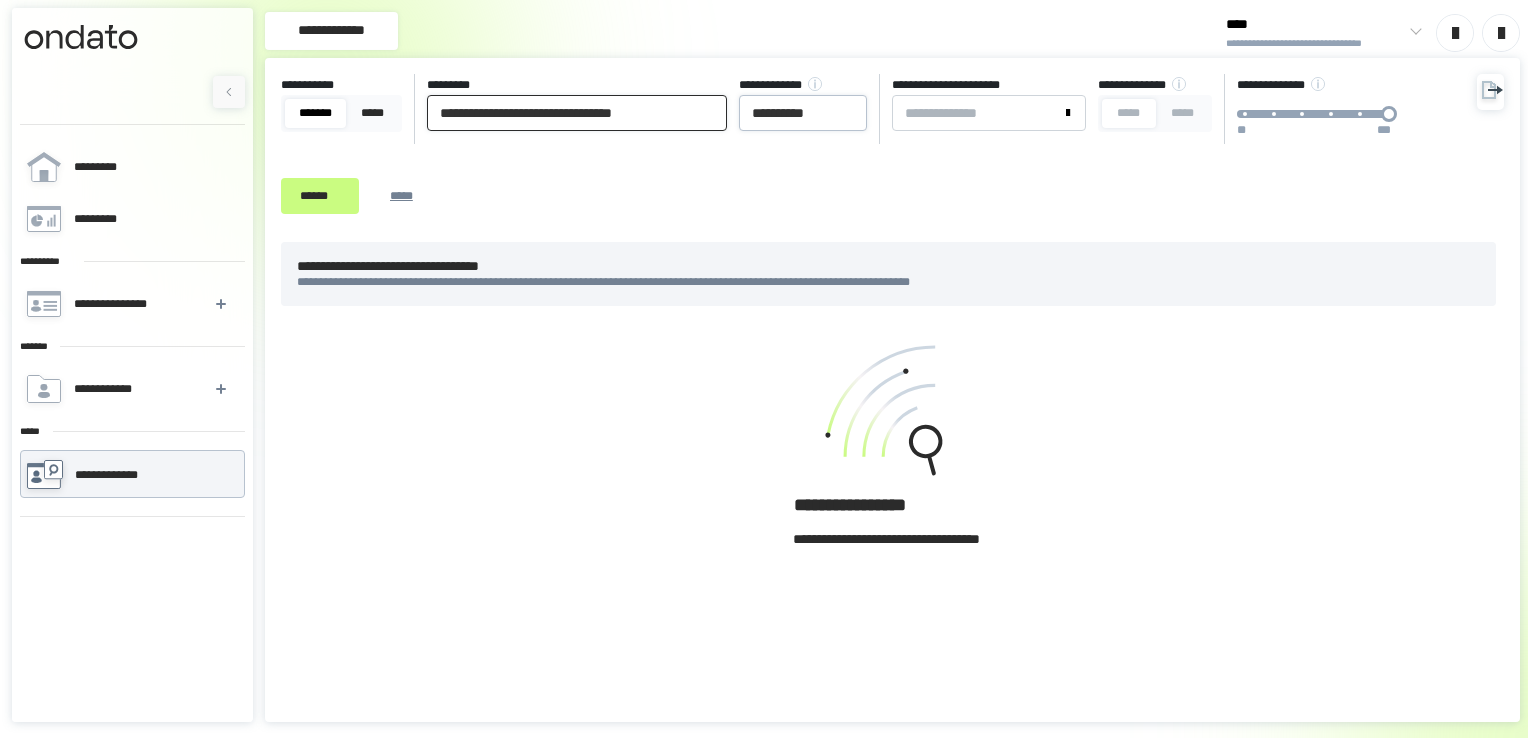 scroll, scrollTop: 0, scrollLeft: 16, axis: horizontal 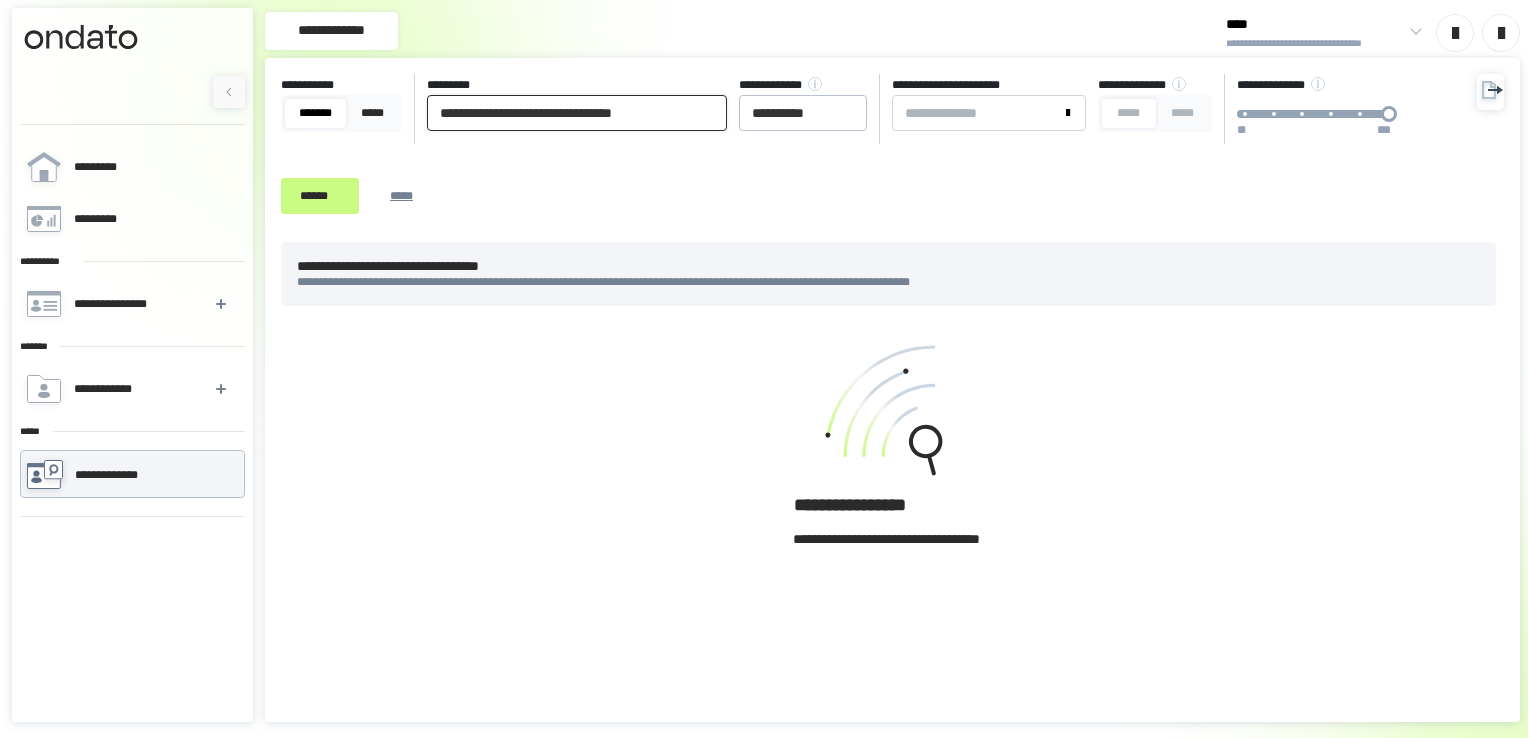drag, startPoint x: 608, startPoint y: 112, endPoint x: 696, endPoint y: 112, distance: 88 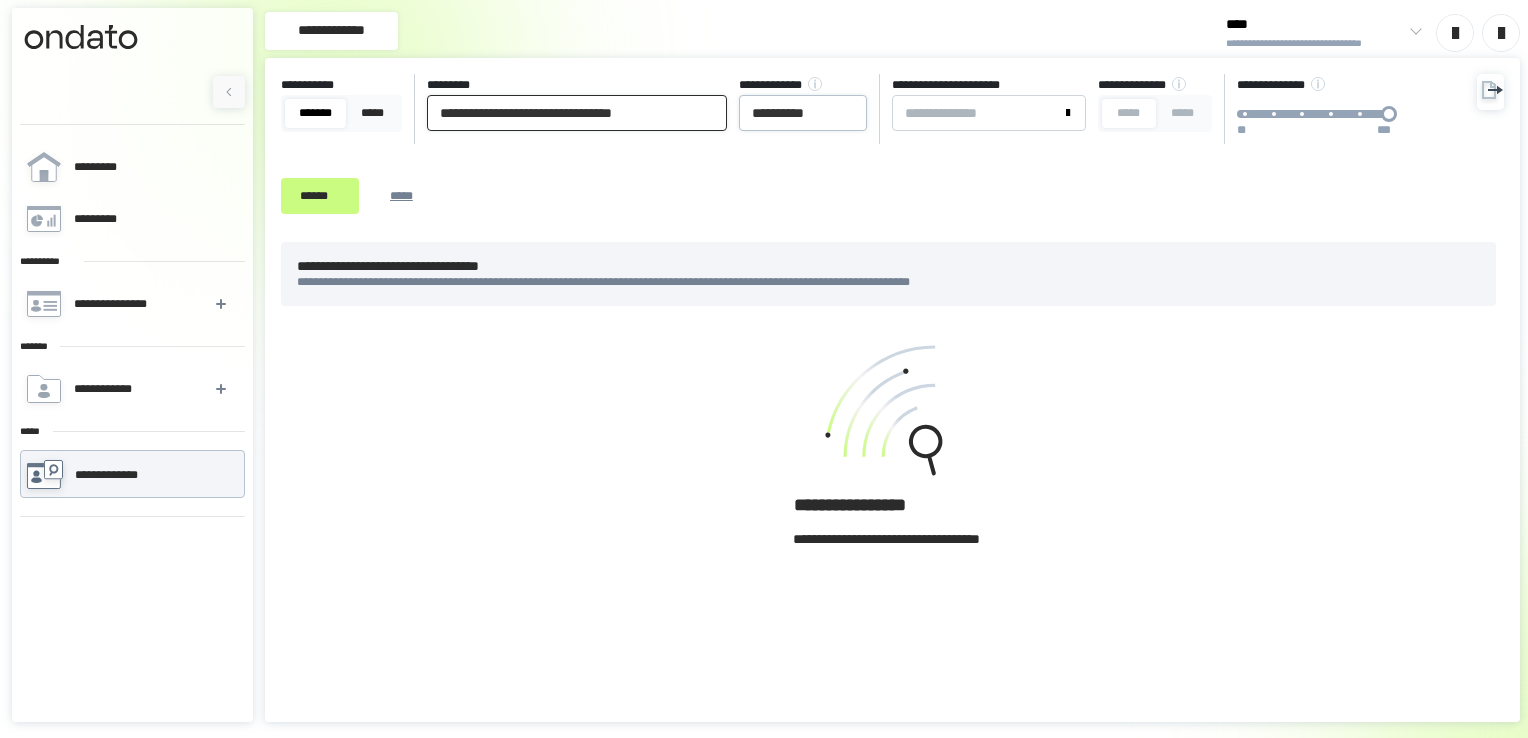 drag, startPoint x: 638, startPoint y: 115, endPoint x: 791, endPoint y: 110, distance: 153.08168 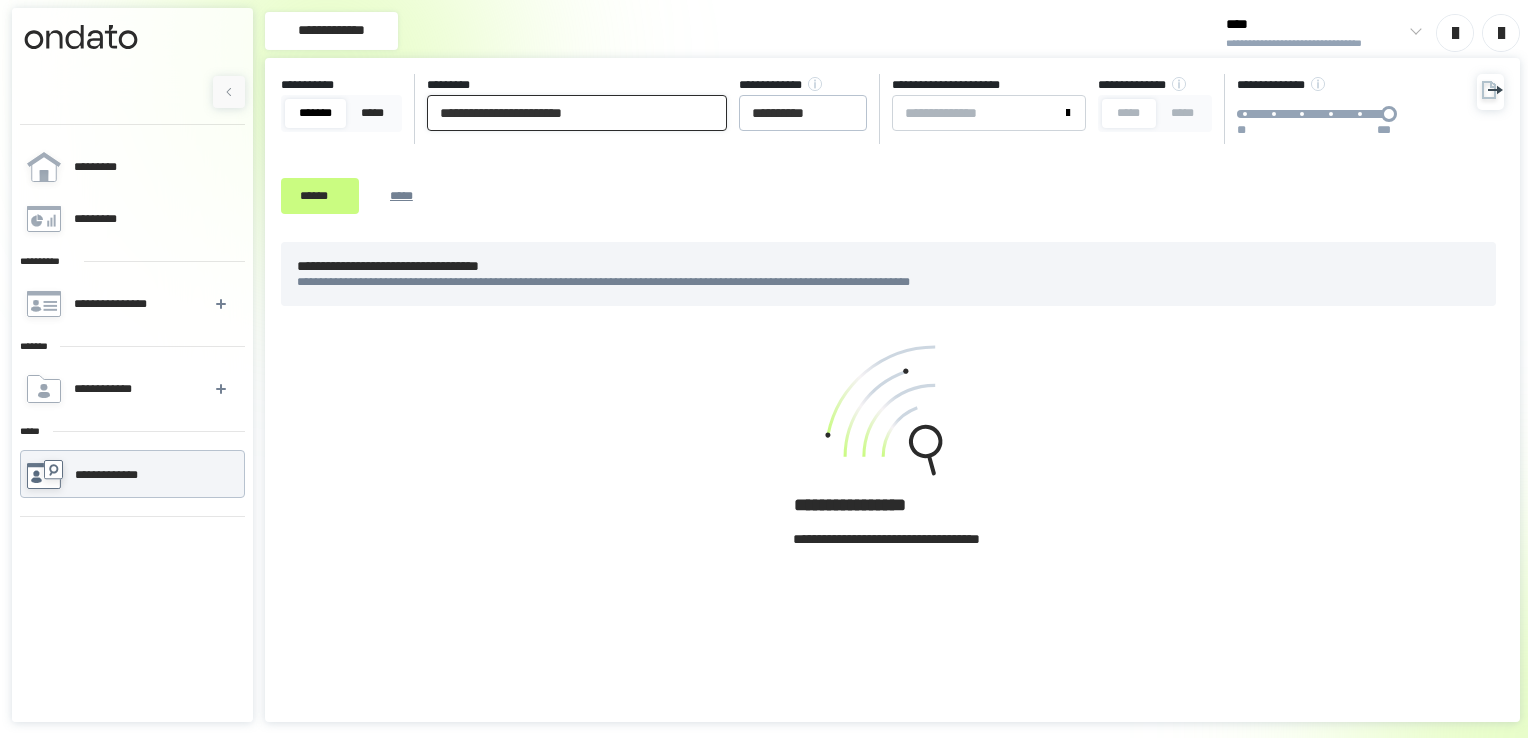 scroll, scrollTop: 0, scrollLeft: 0, axis: both 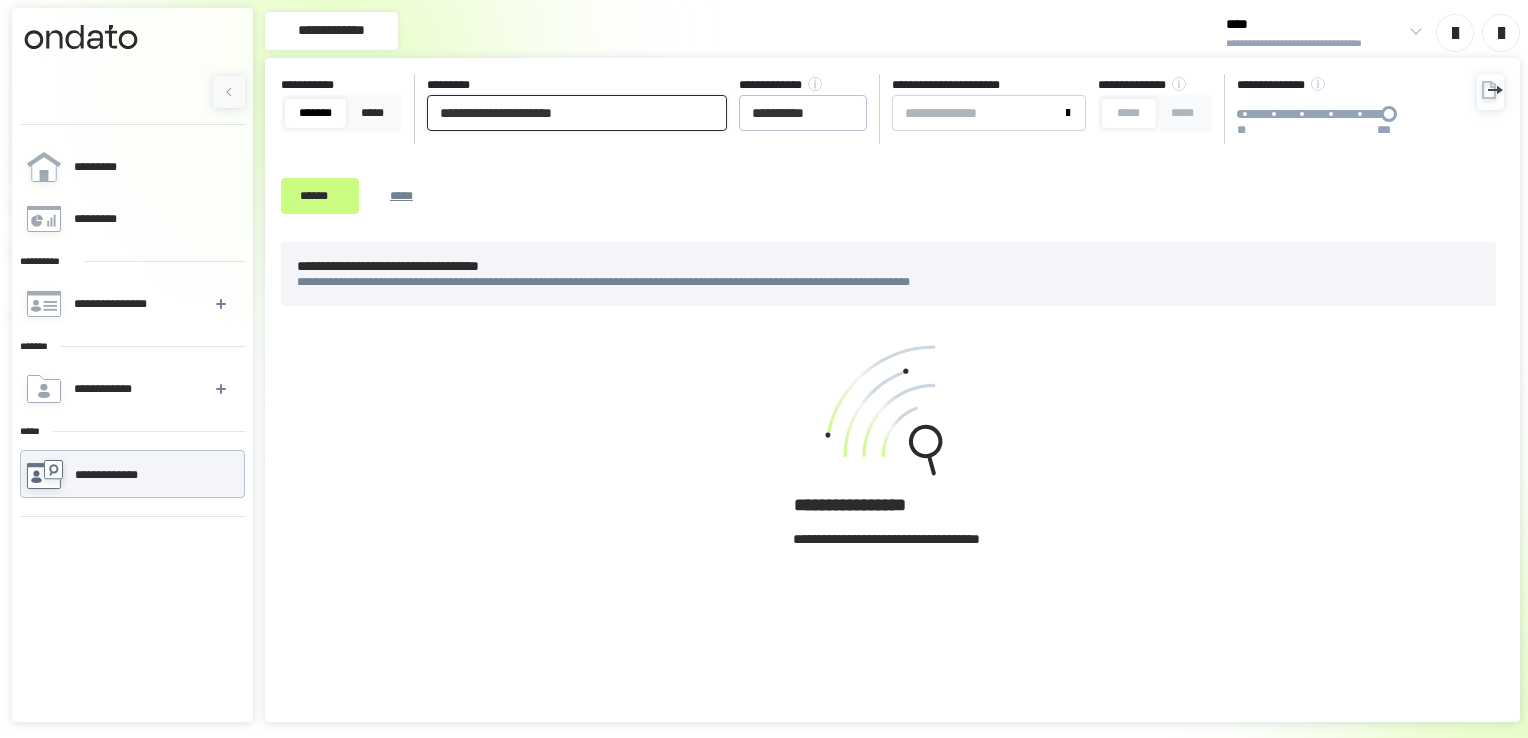 click on "******" at bounding box center [320, 196] 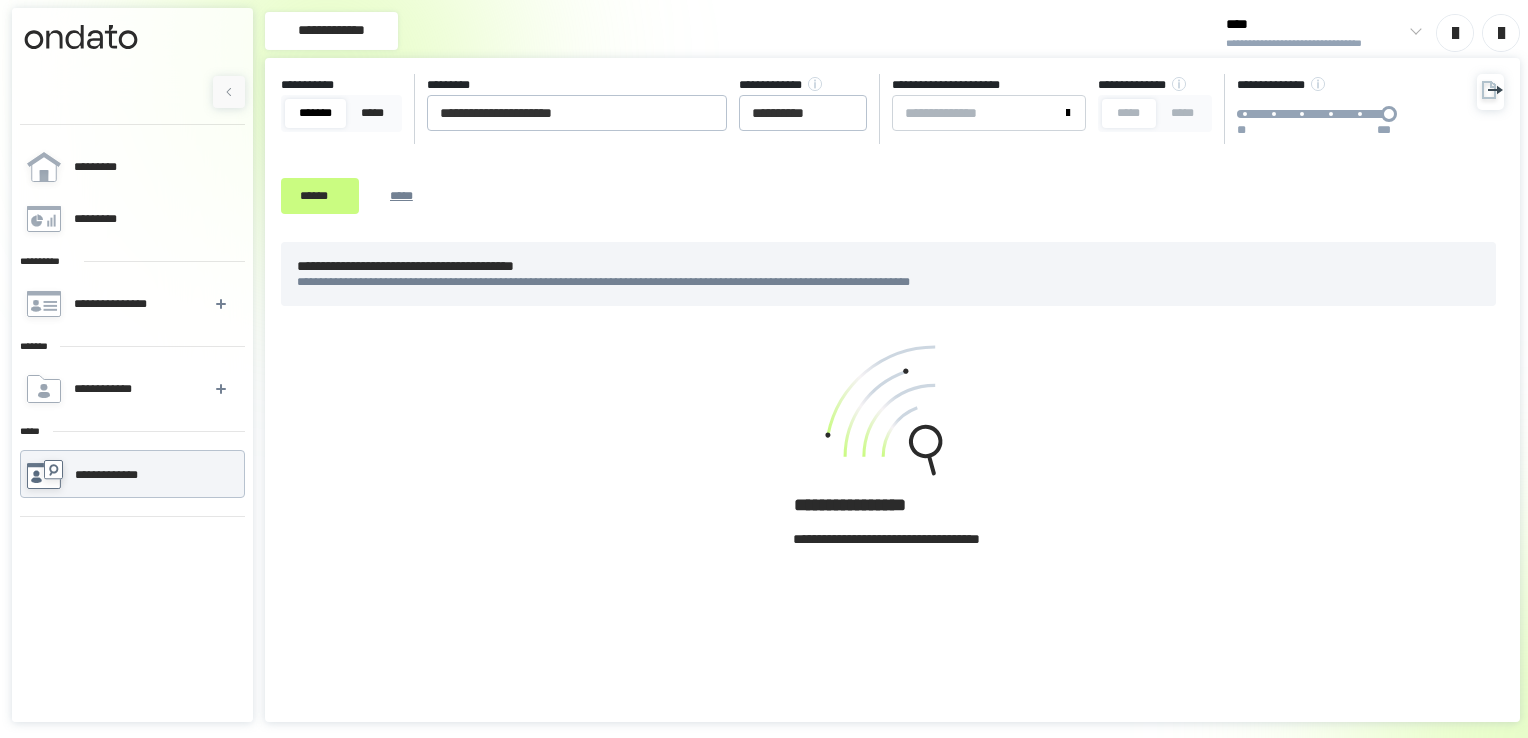 click on "[FIRST] [LAST] [STREET] [CITY] [STATE] [POSTAL_CODE] [COUNTRY] [EMAIL] [PHONE] [CREDIT_CARD] [SSN] [DLN] [PASSPORT]" at bounding box center (892, 150) 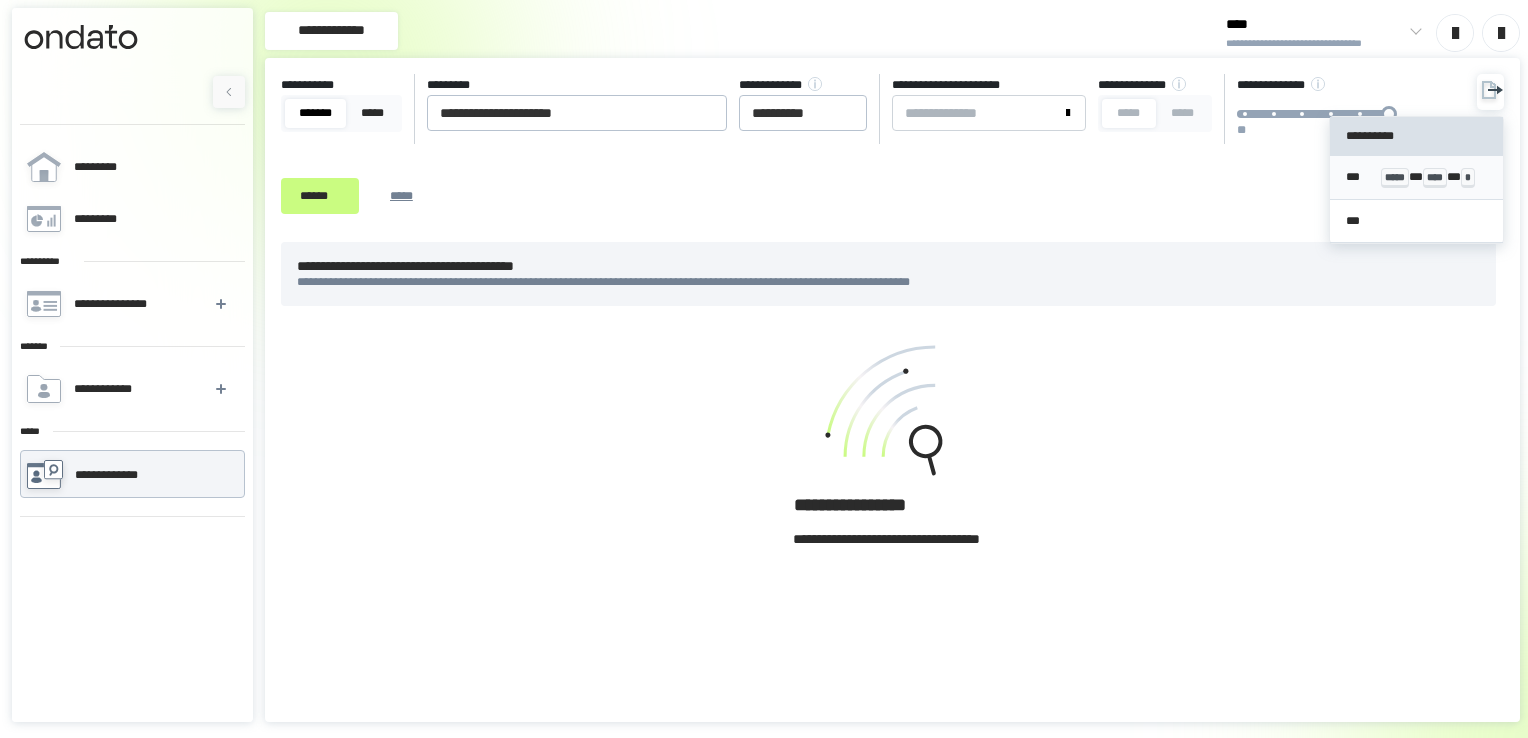 click on "****" at bounding box center (1435, 178) 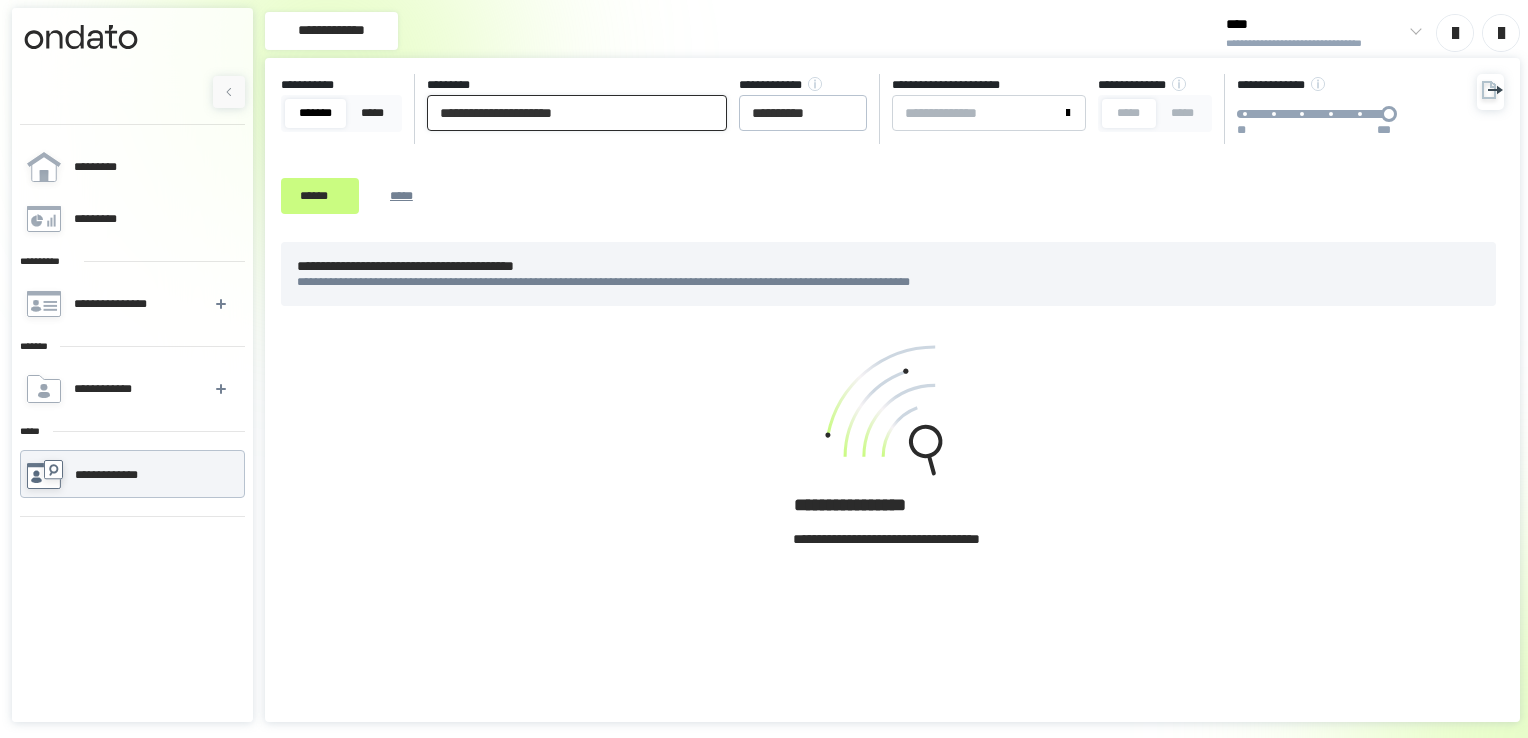 drag, startPoint x: 663, startPoint y: 122, endPoint x: 273, endPoint y: 70, distance: 393.4514 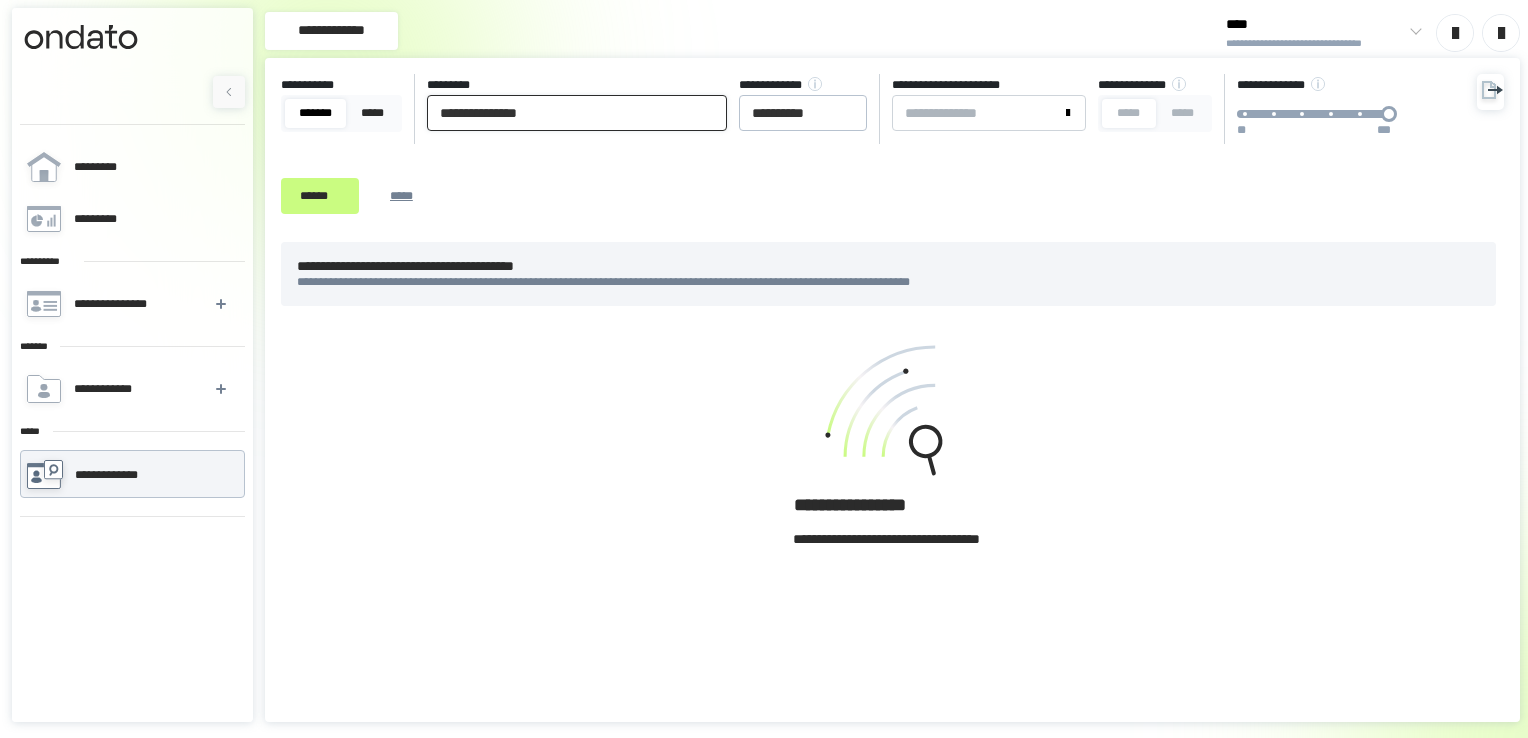 type on "**********" 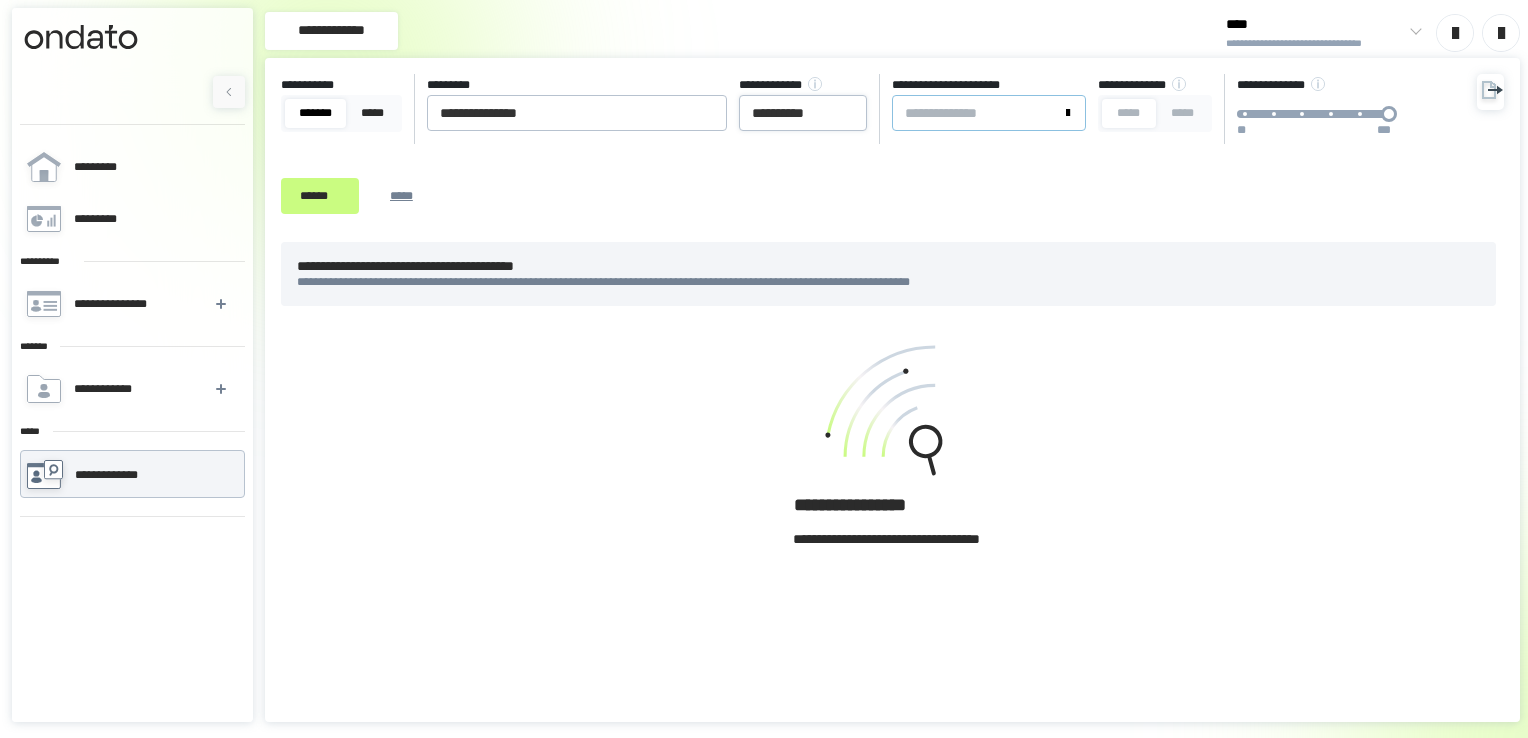 drag, startPoint x: 895, startPoint y: 113, endPoint x: 853, endPoint y: 118, distance: 42.296574 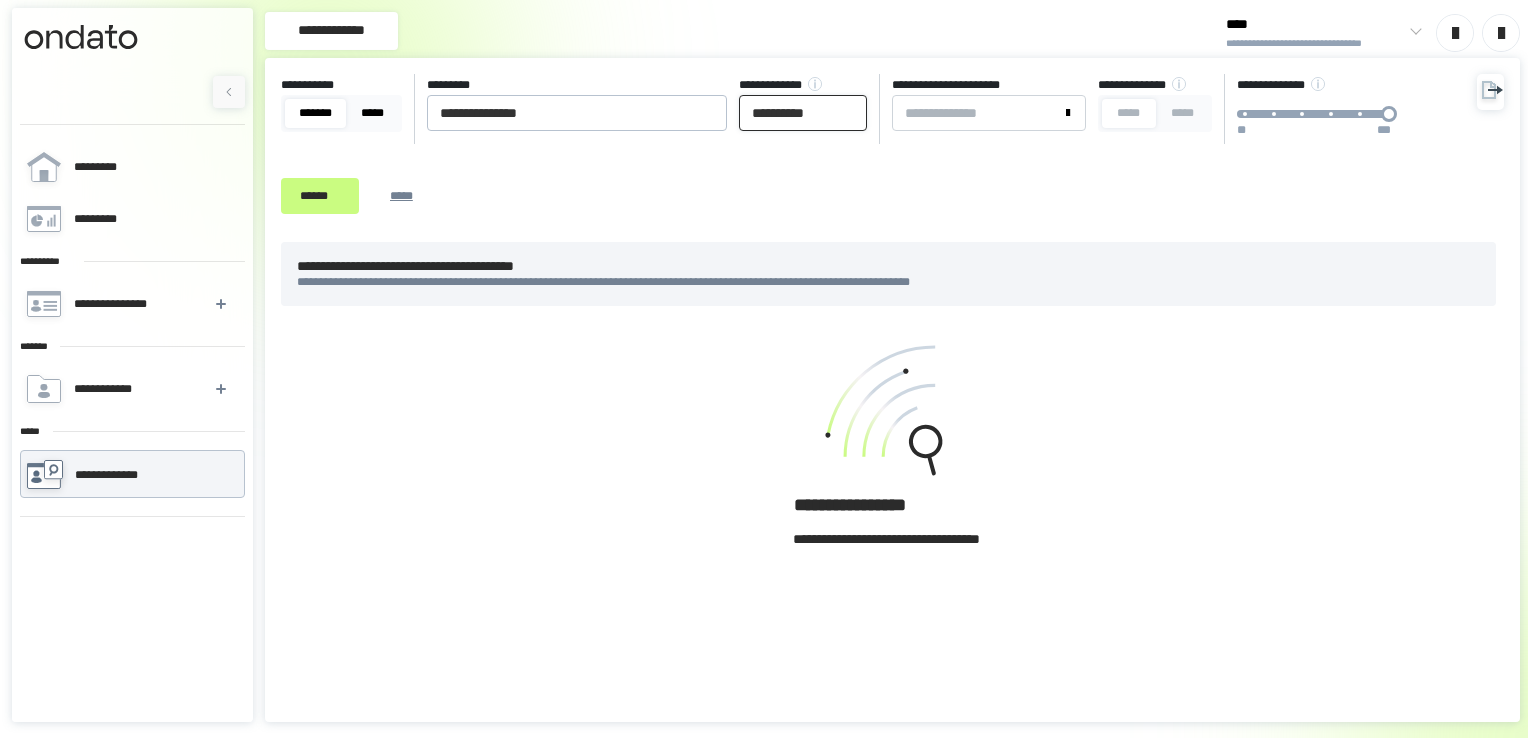 drag, startPoint x: 853, startPoint y: 118, endPoint x: 364, endPoint y: 98, distance: 489.4088 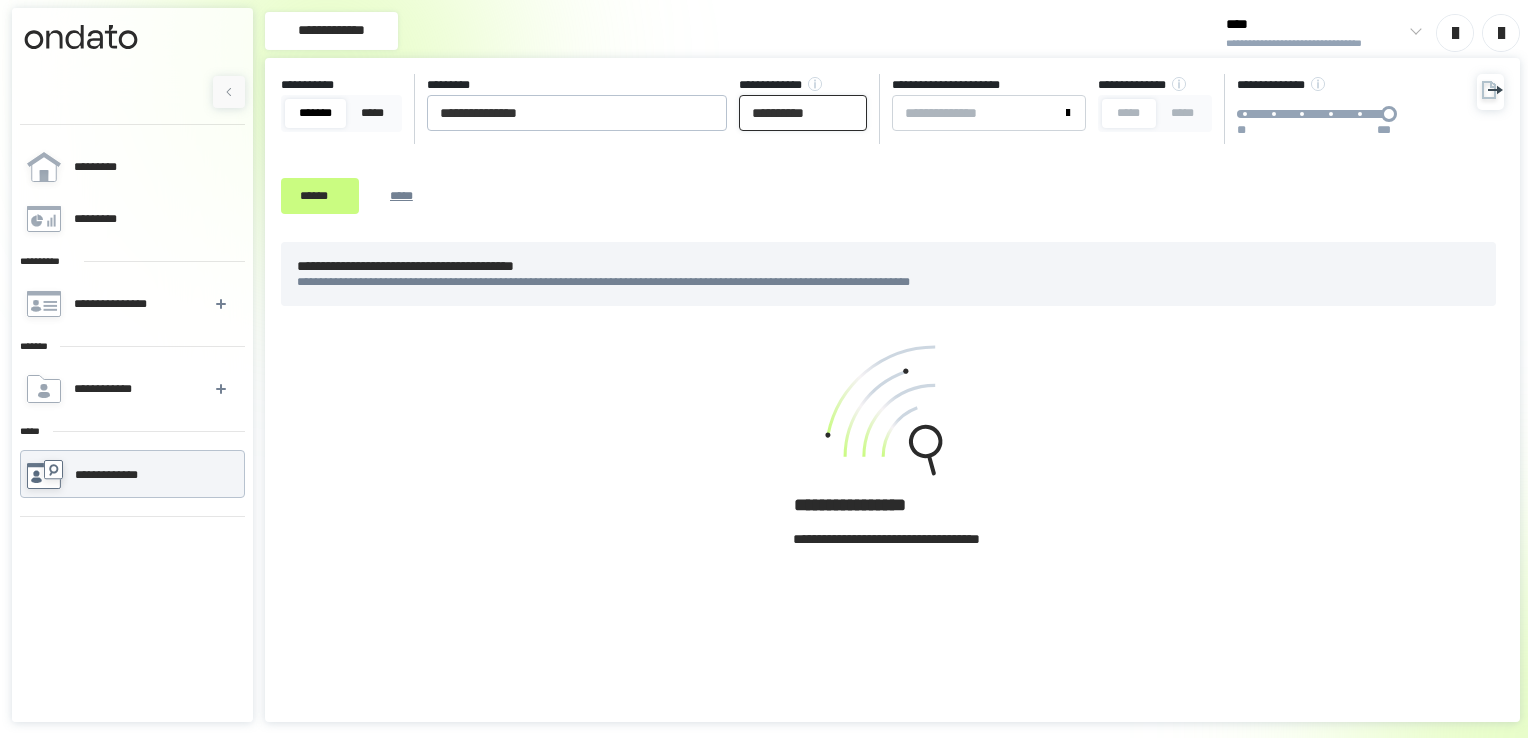 type on "**********" 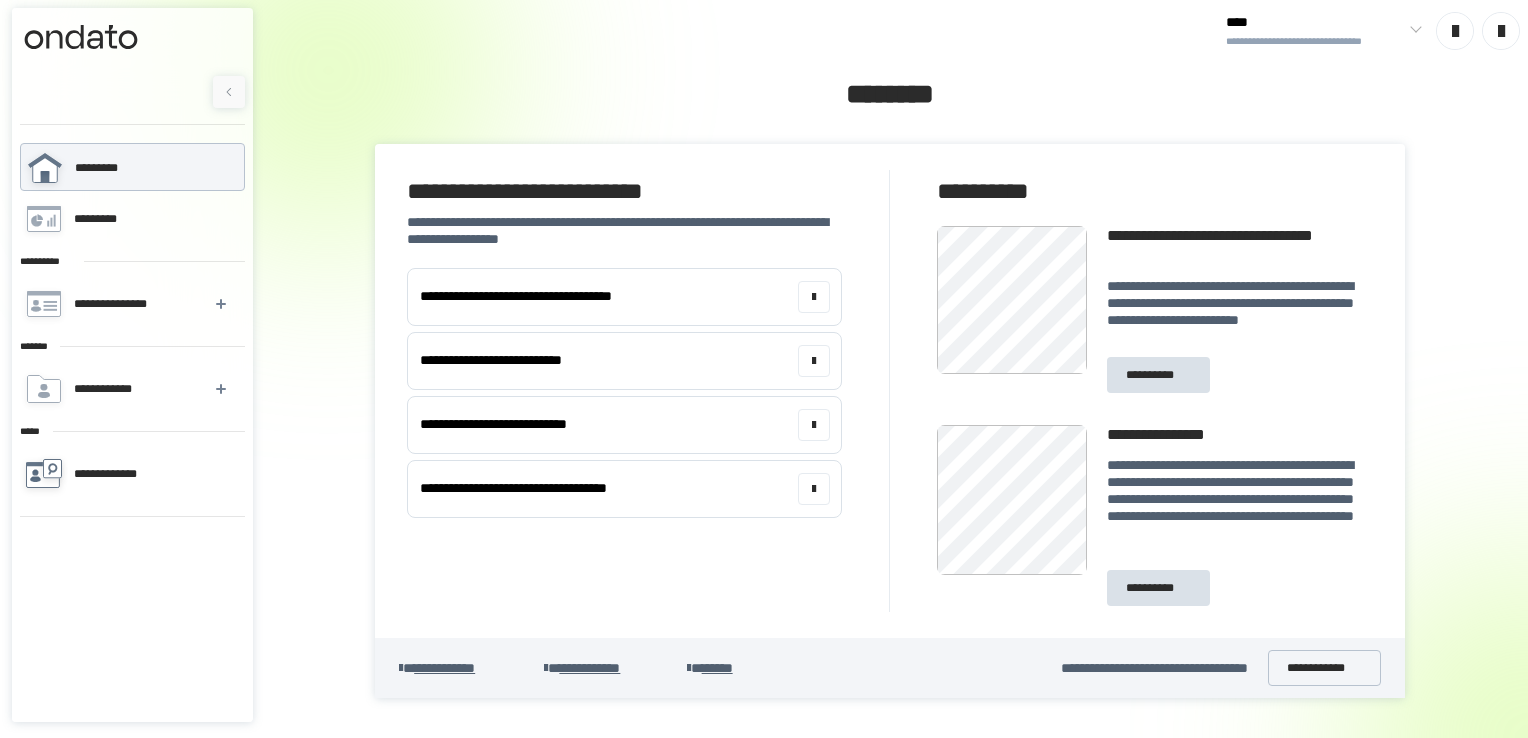 scroll, scrollTop: 0, scrollLeft: 0, axis: both 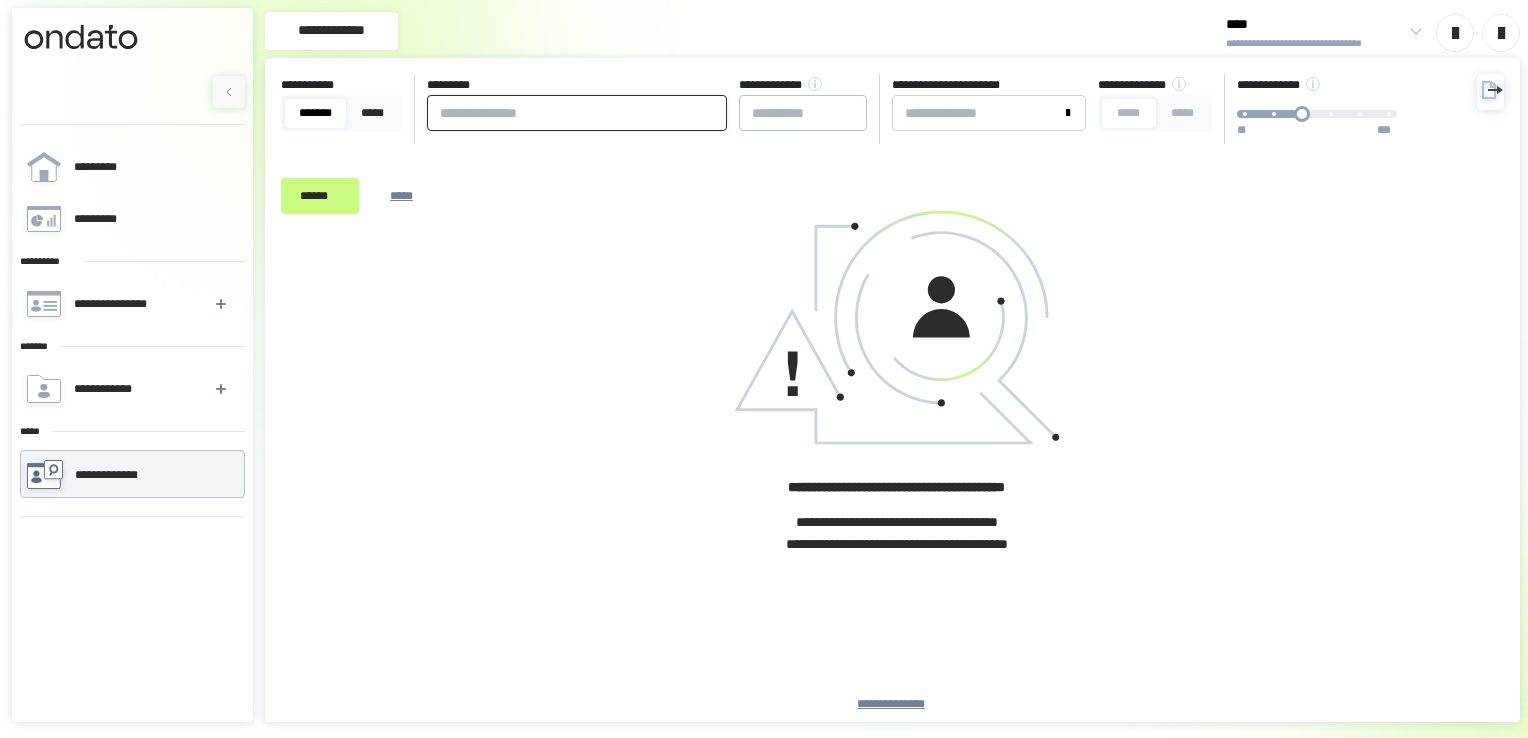 click at bounding box center [577, 113] 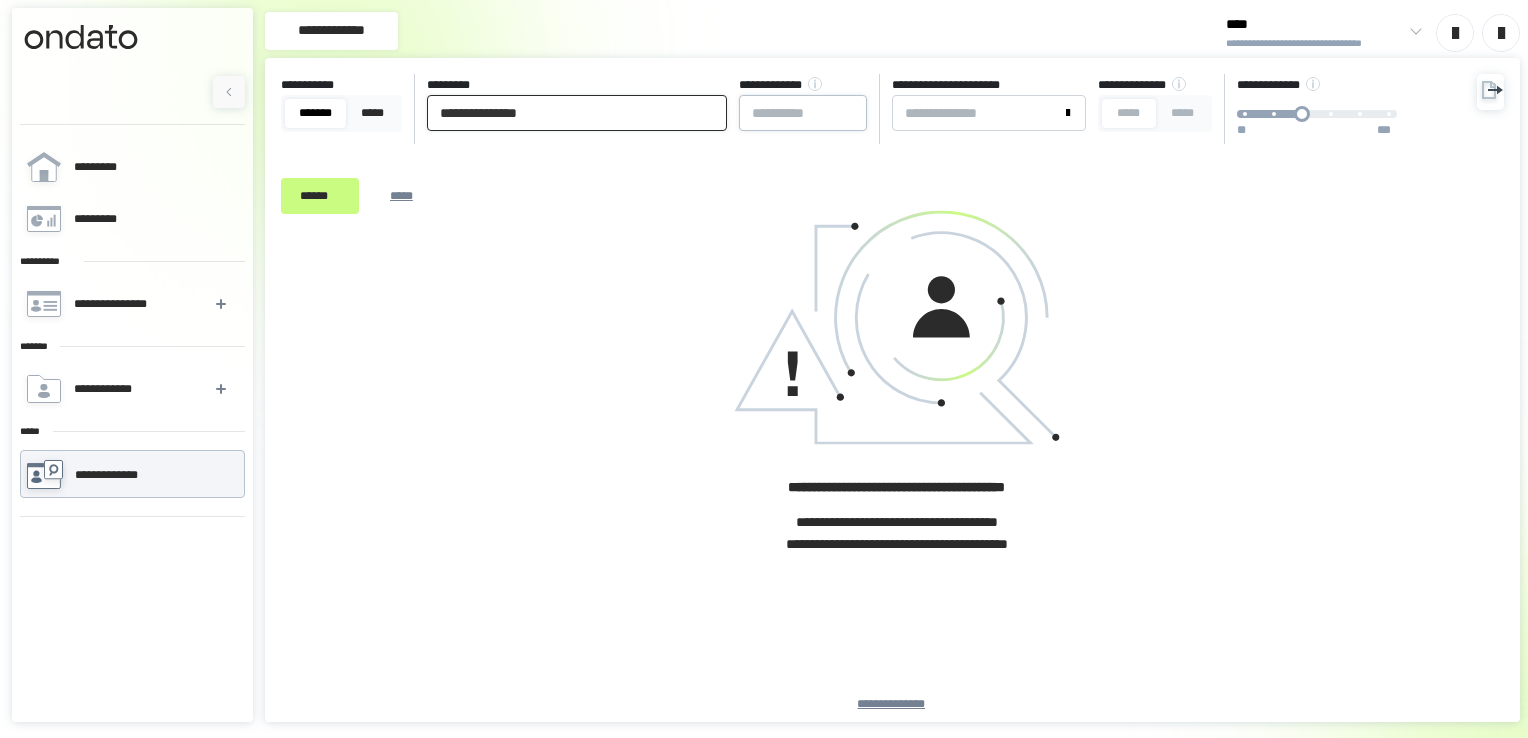 type on "**********" 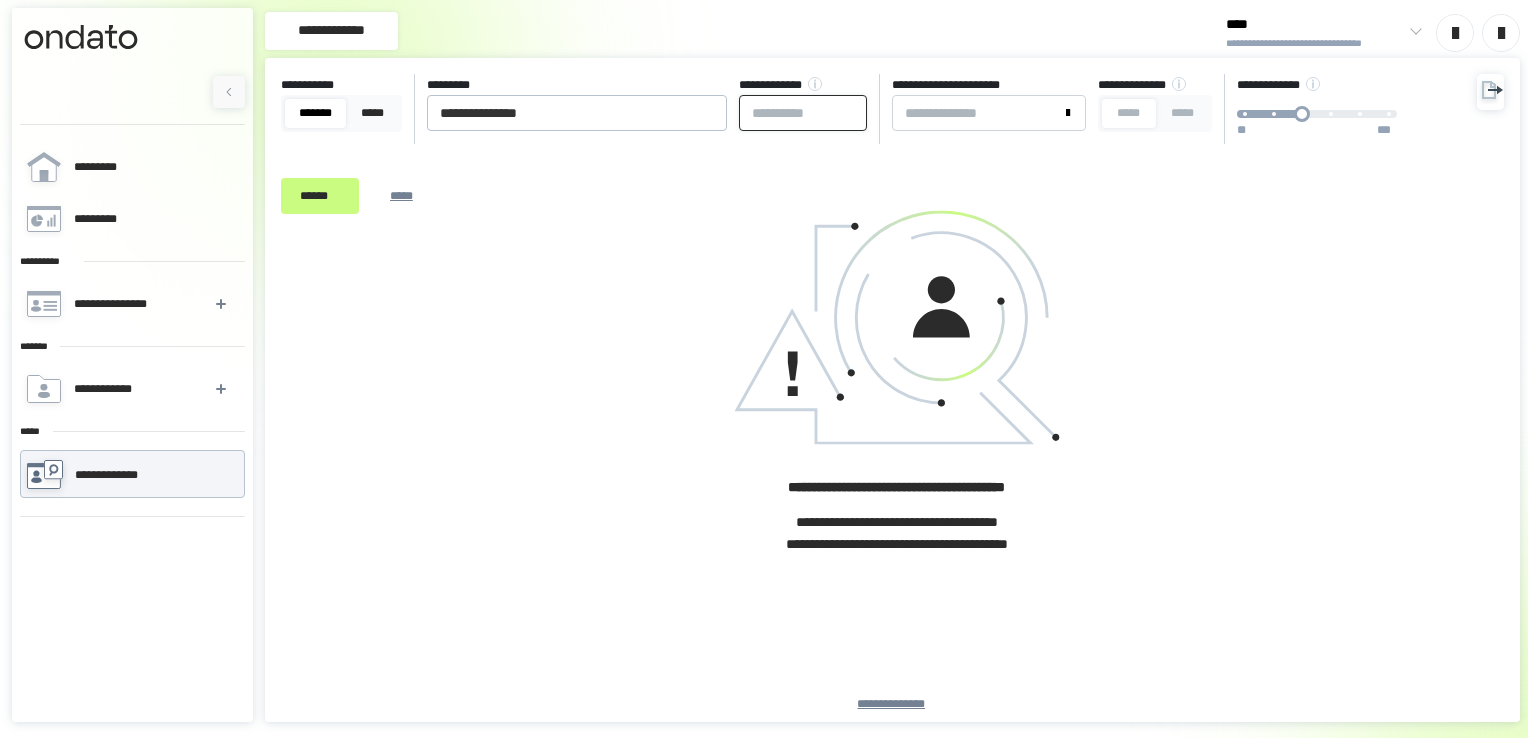 click at bounding box center (803, 113) 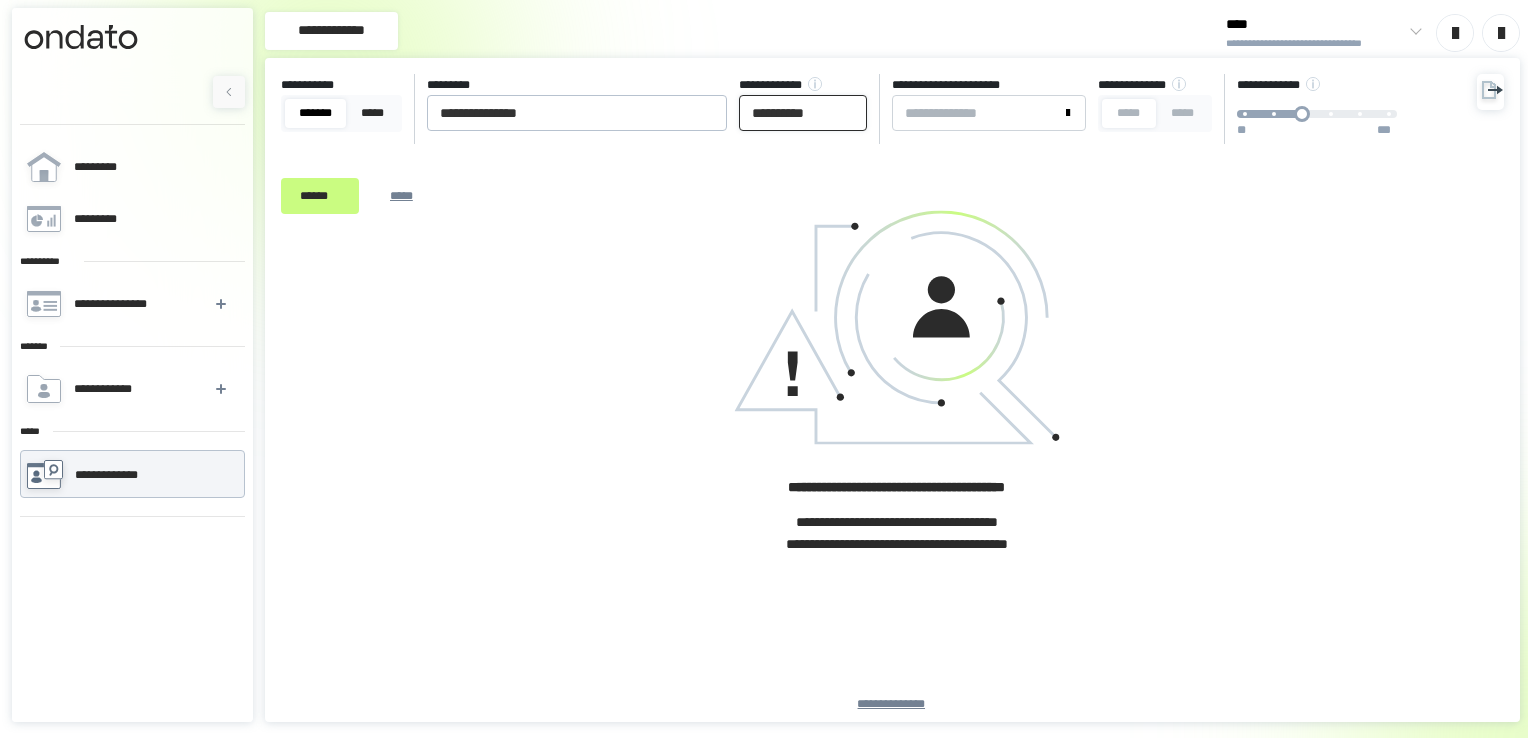 type on "**********" 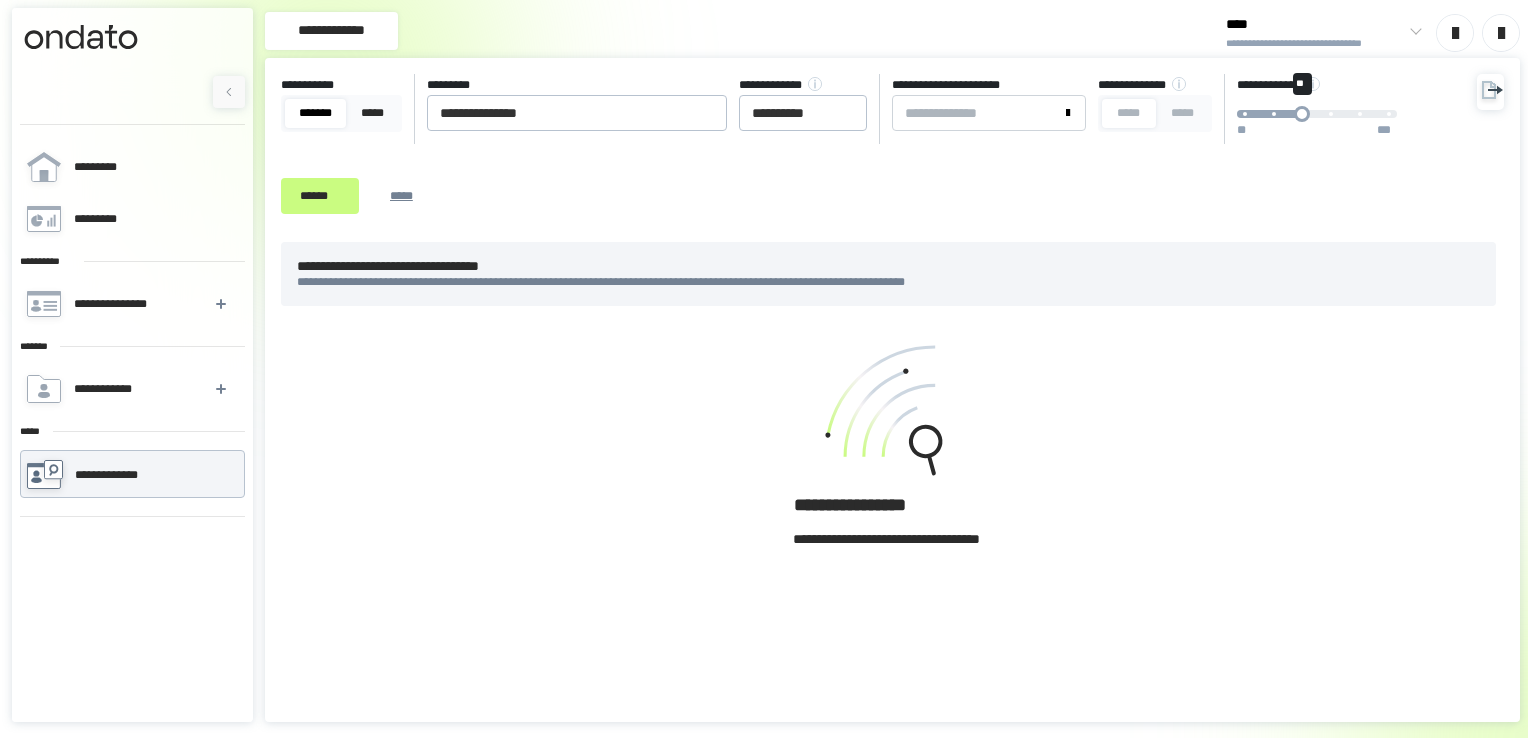 drag, startPoint x: 1437, startPoint y: 117, endPoint x: 1512, endPoint y: 104, distance: 76.11833 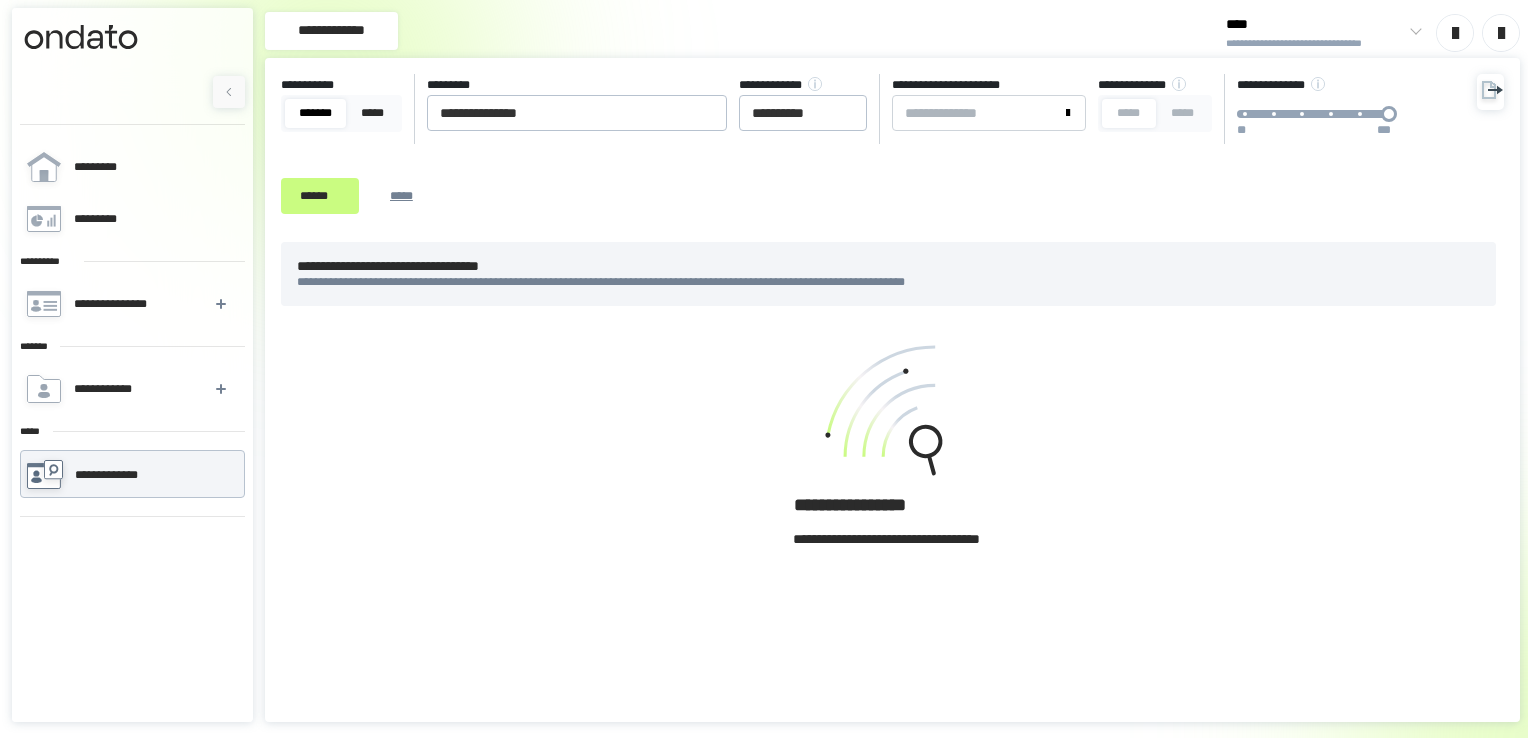 drag, startPoint x: 323, startPoint y: 192, endPoint x: 1269, endPoint y: 122, distance: 948.5863 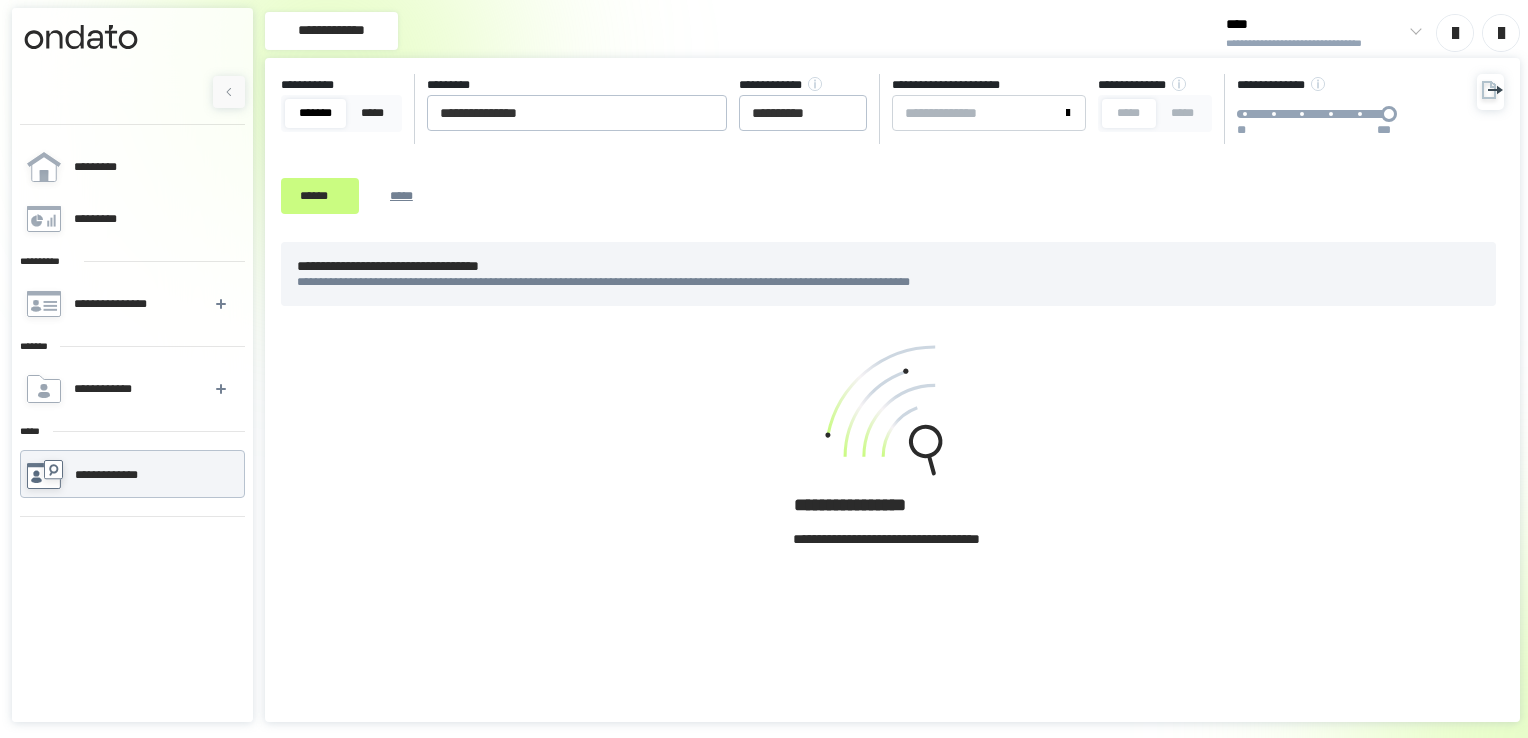 click on "[FIRST] [LAST] [STREET] [CITY] [STATE] [POSTAL_CODE] [COUNTRY] [PHONE] [EMAIL] [CREDIT_CARD] [EXPIRY_DATE] [CVV] [BIRTH_DATE] [AGE] [ADDRESS] [LICENSE_NUMBER] [PASSPORT_NUMBER] [SSN]" at bounding box center [892, 390] 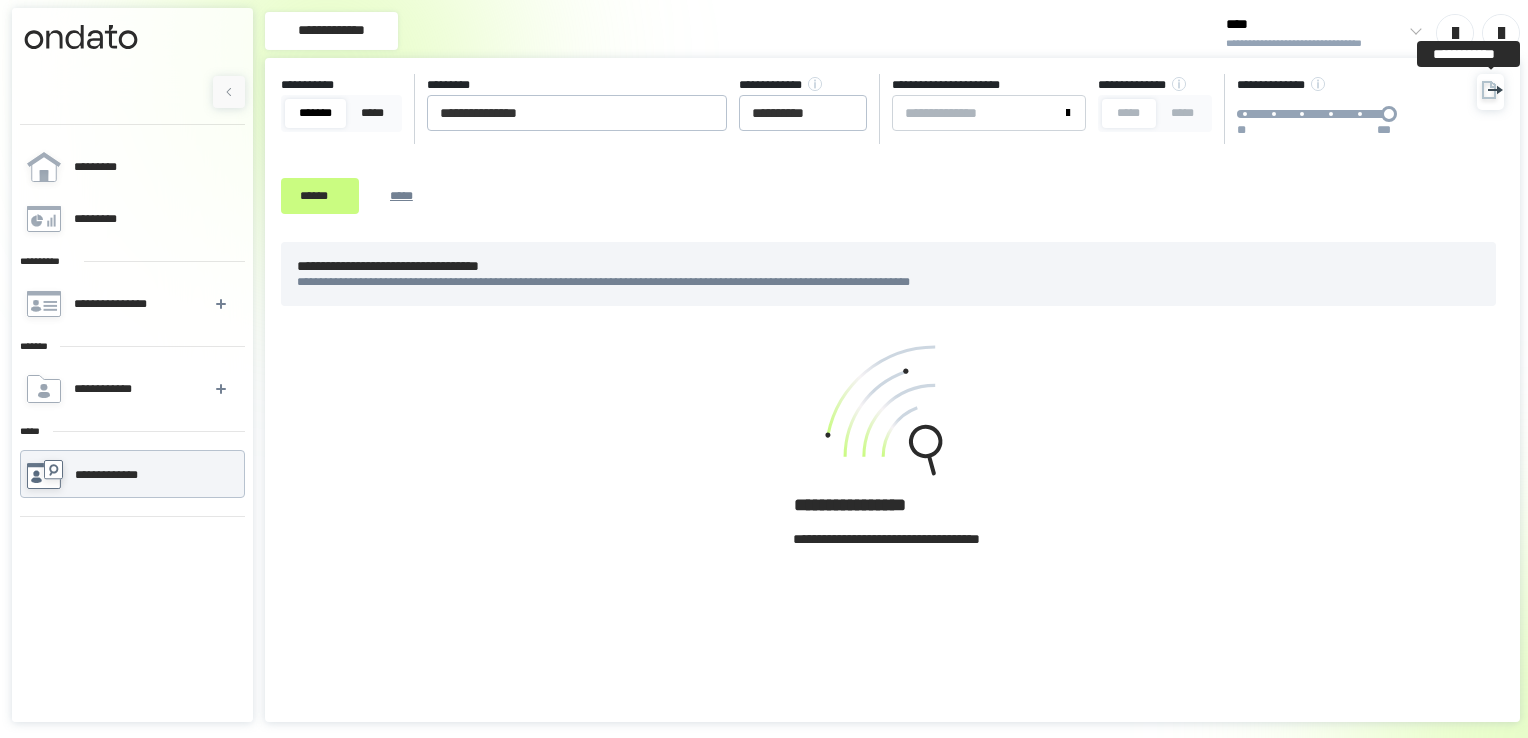 click 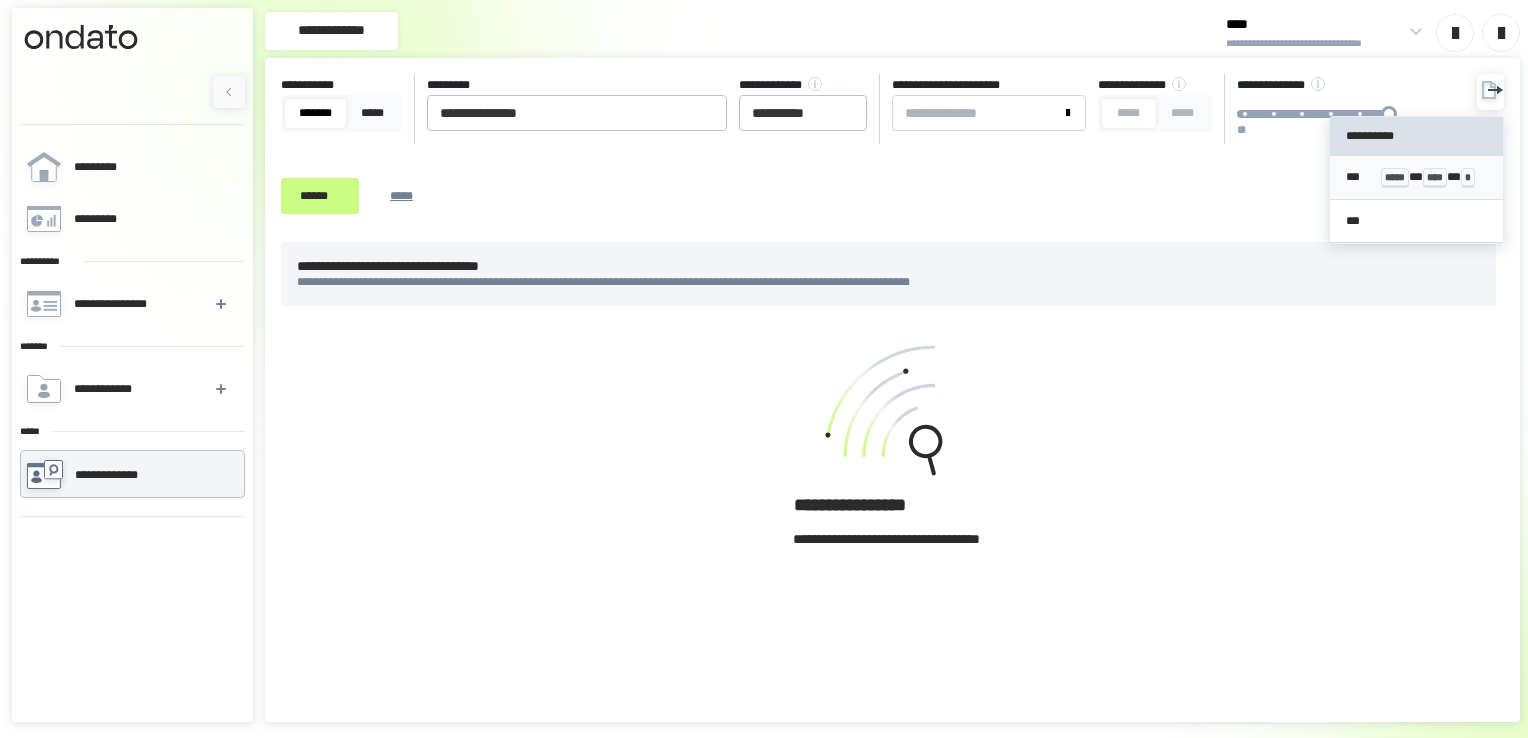 click on "*** ***** * **** *   *" at bounding box center (1417, 178) 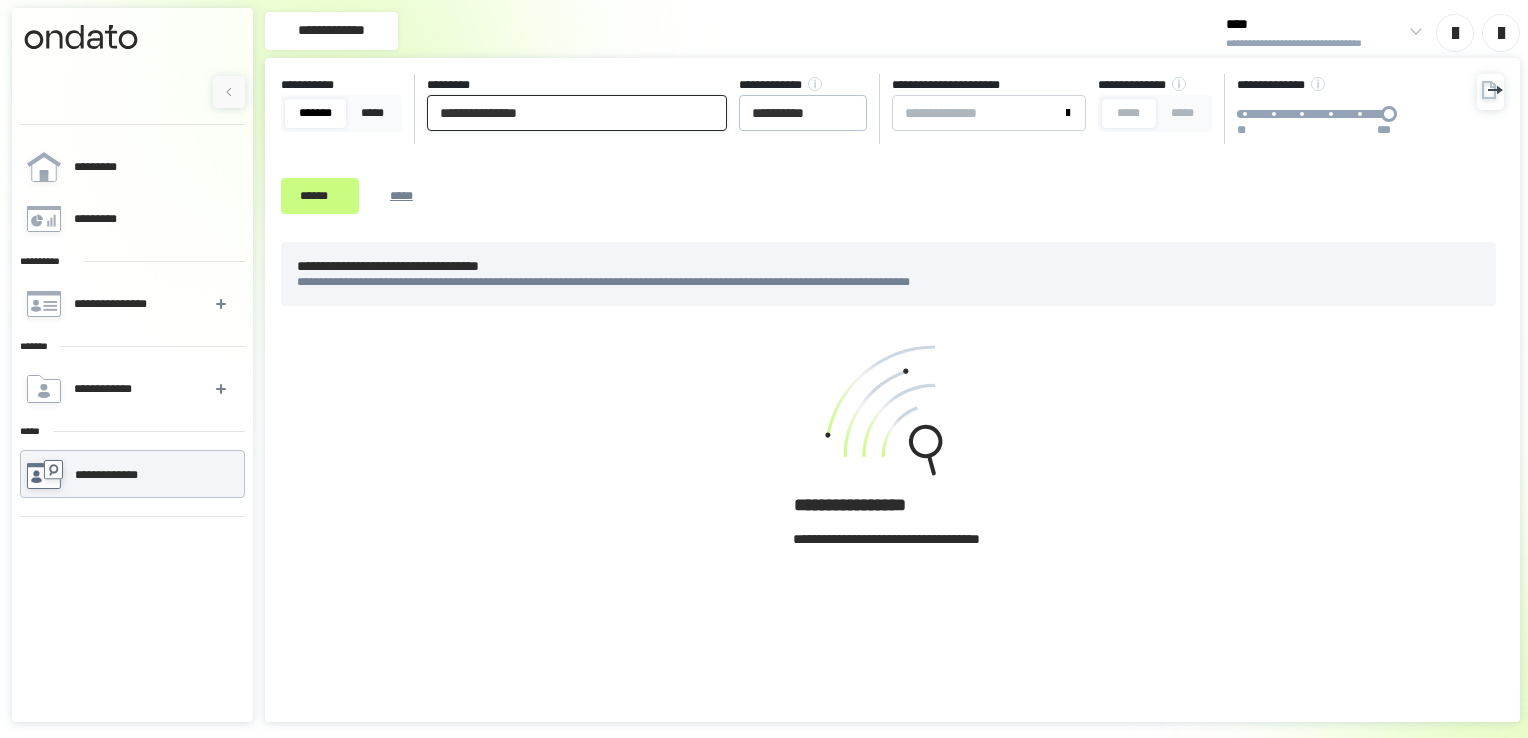 drag, startPoint x: 572, startPoint y: 109, endPoint x: 113, endPoint y: 110, distance: 459.0011 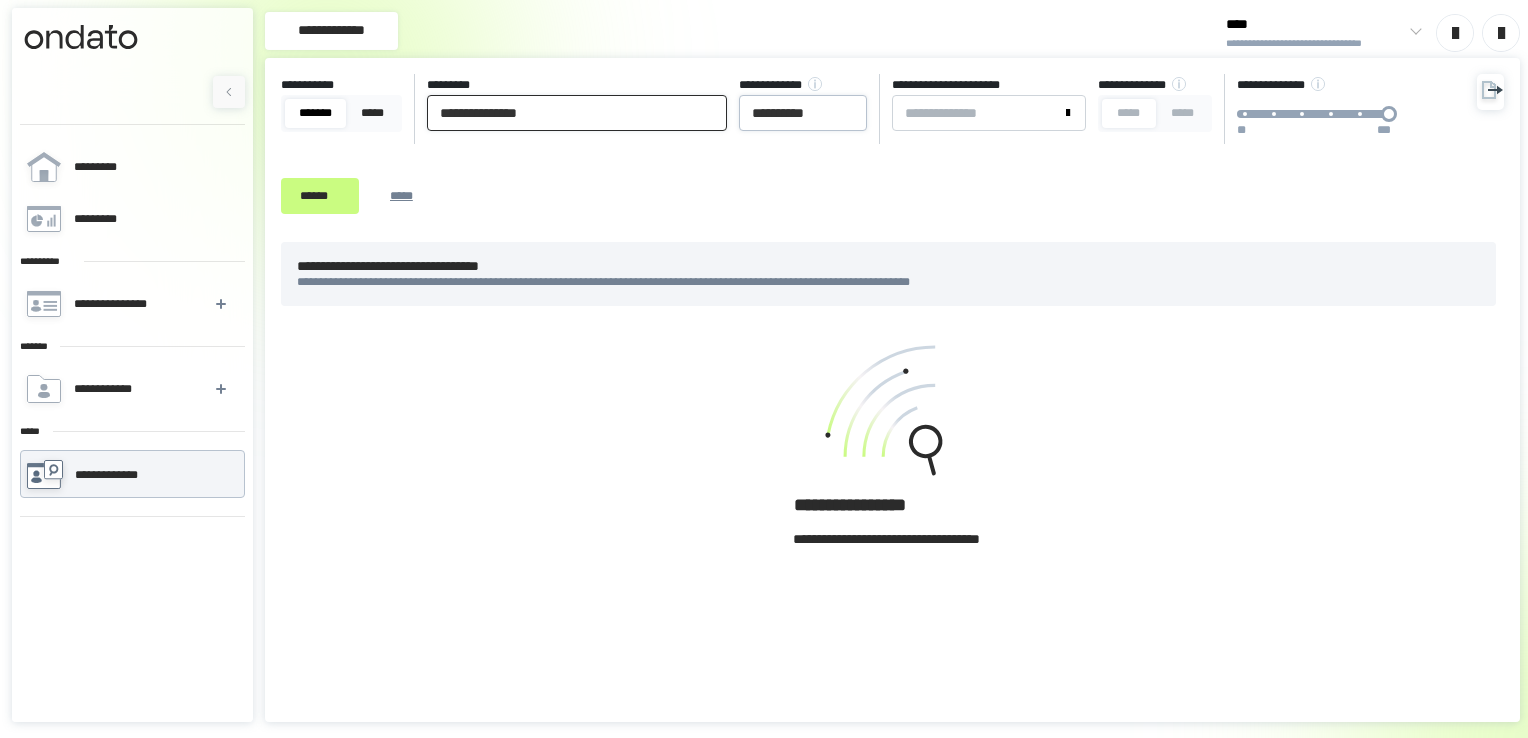 paste on "*" 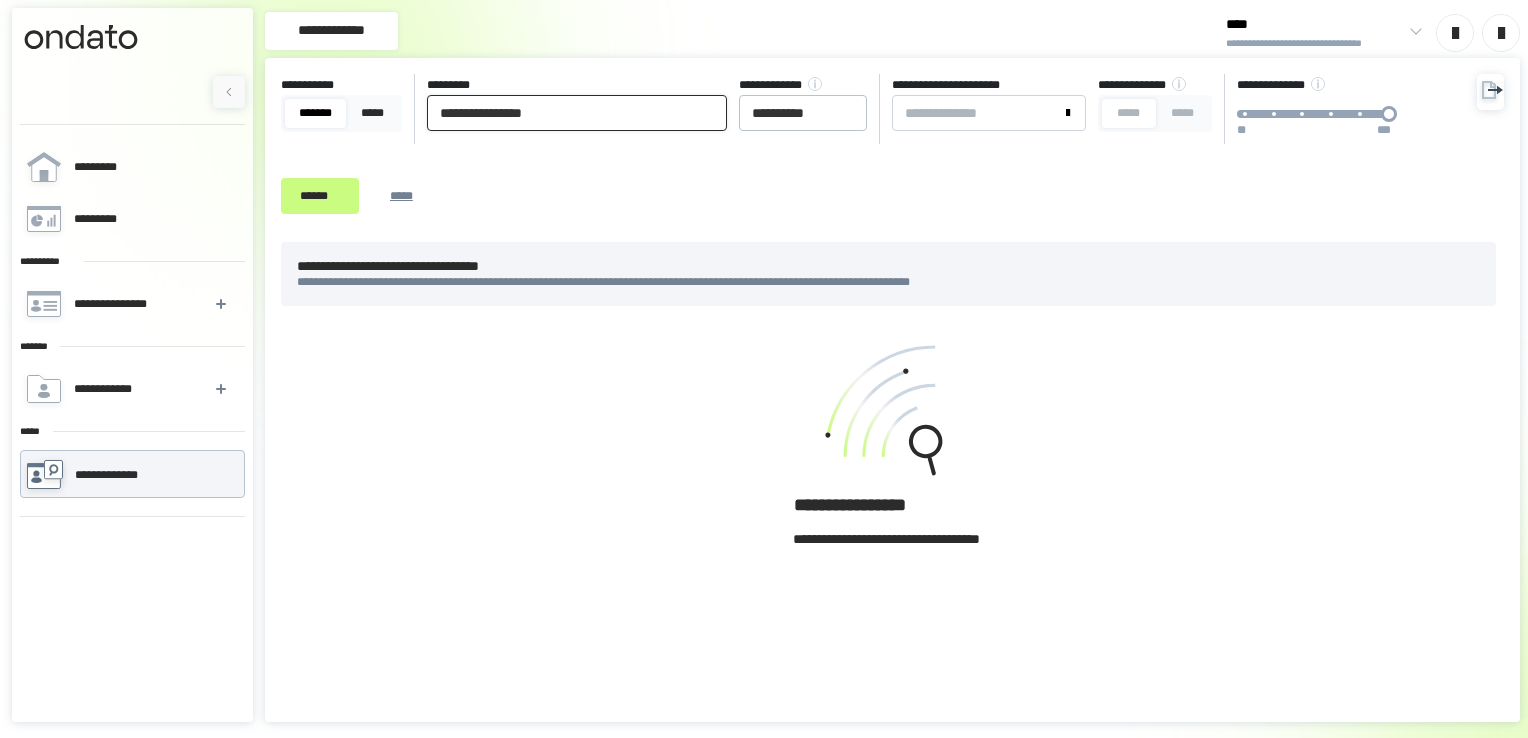 type on "**********" 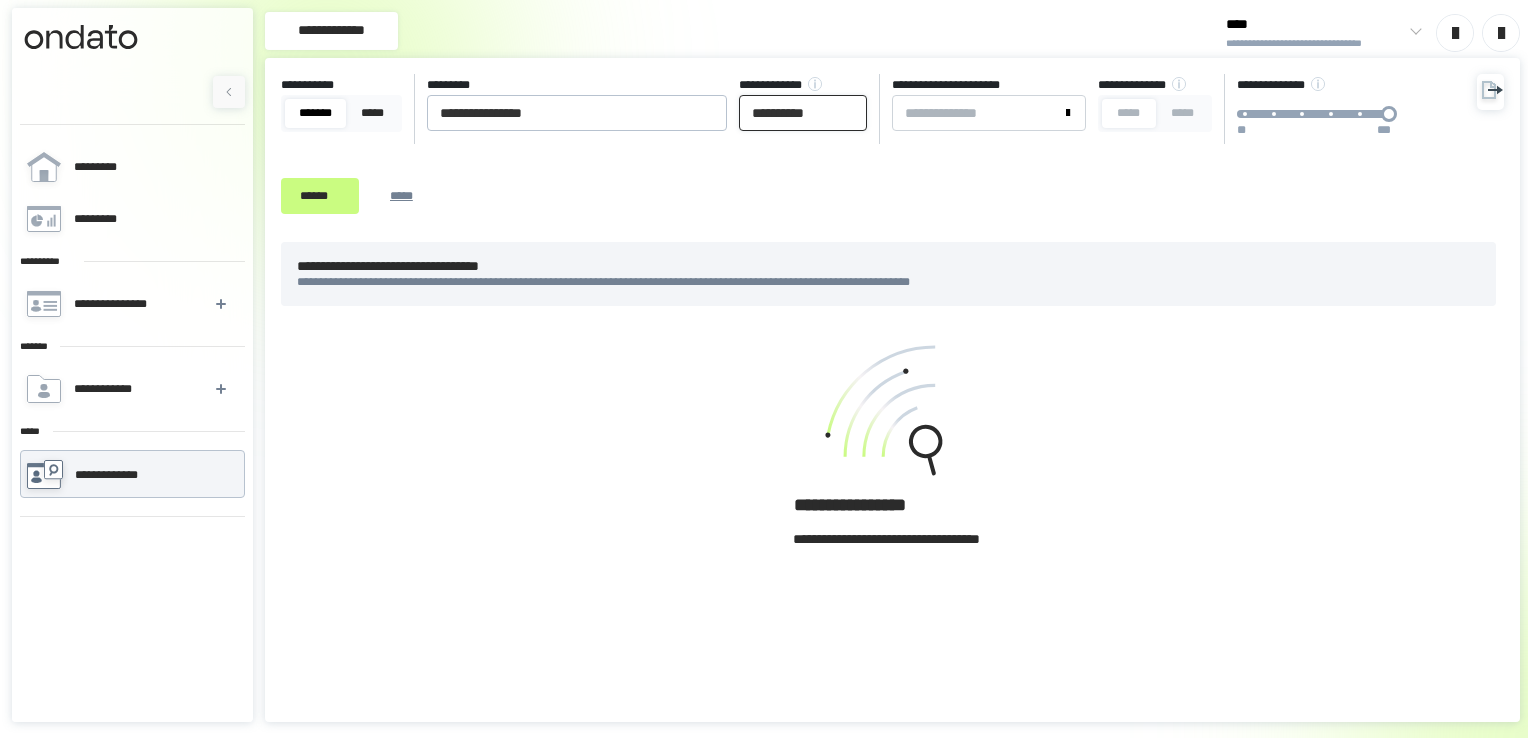 drag, startPoint x: 473, startPoint y: 80, endPoint x: 463, endPoint y: 78, distance: 10.198039 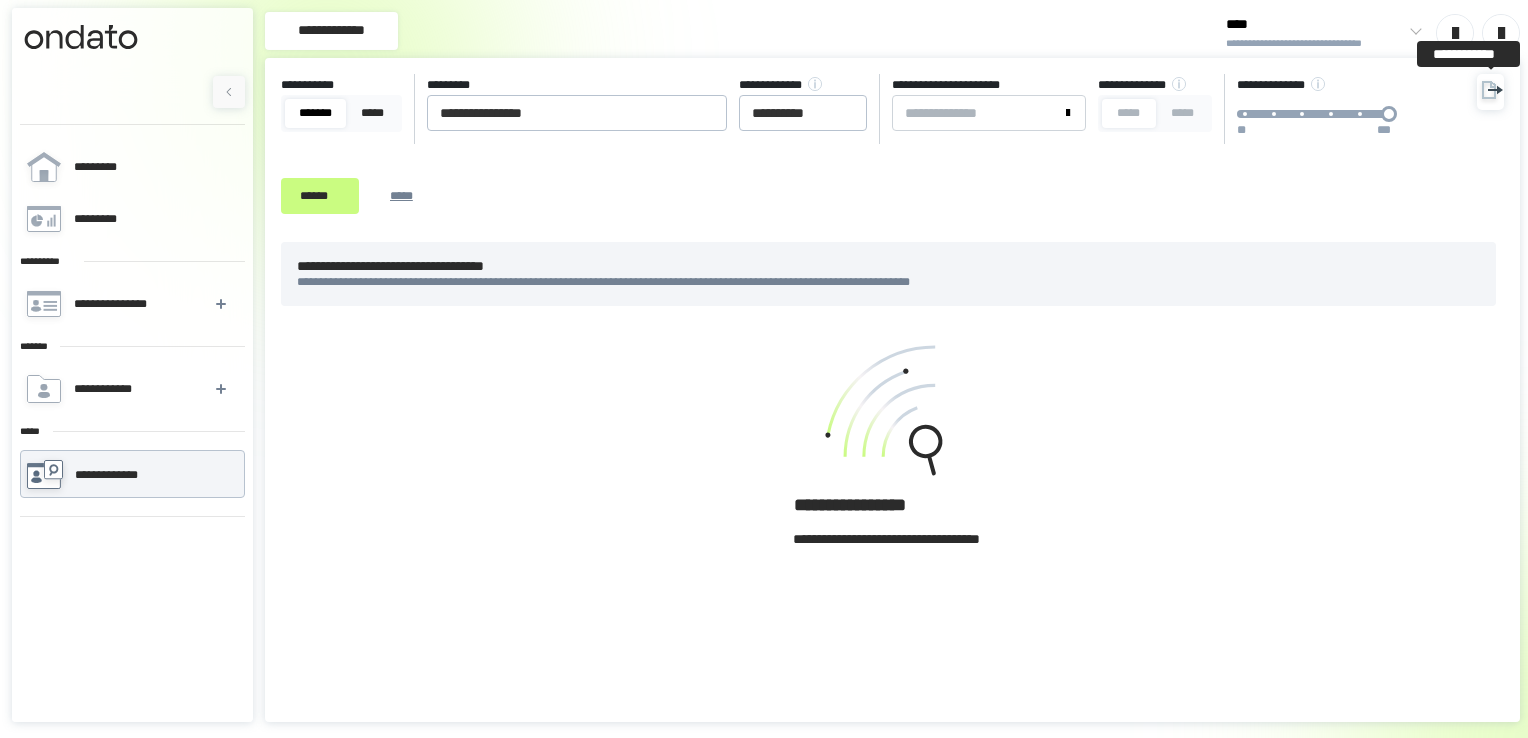 click 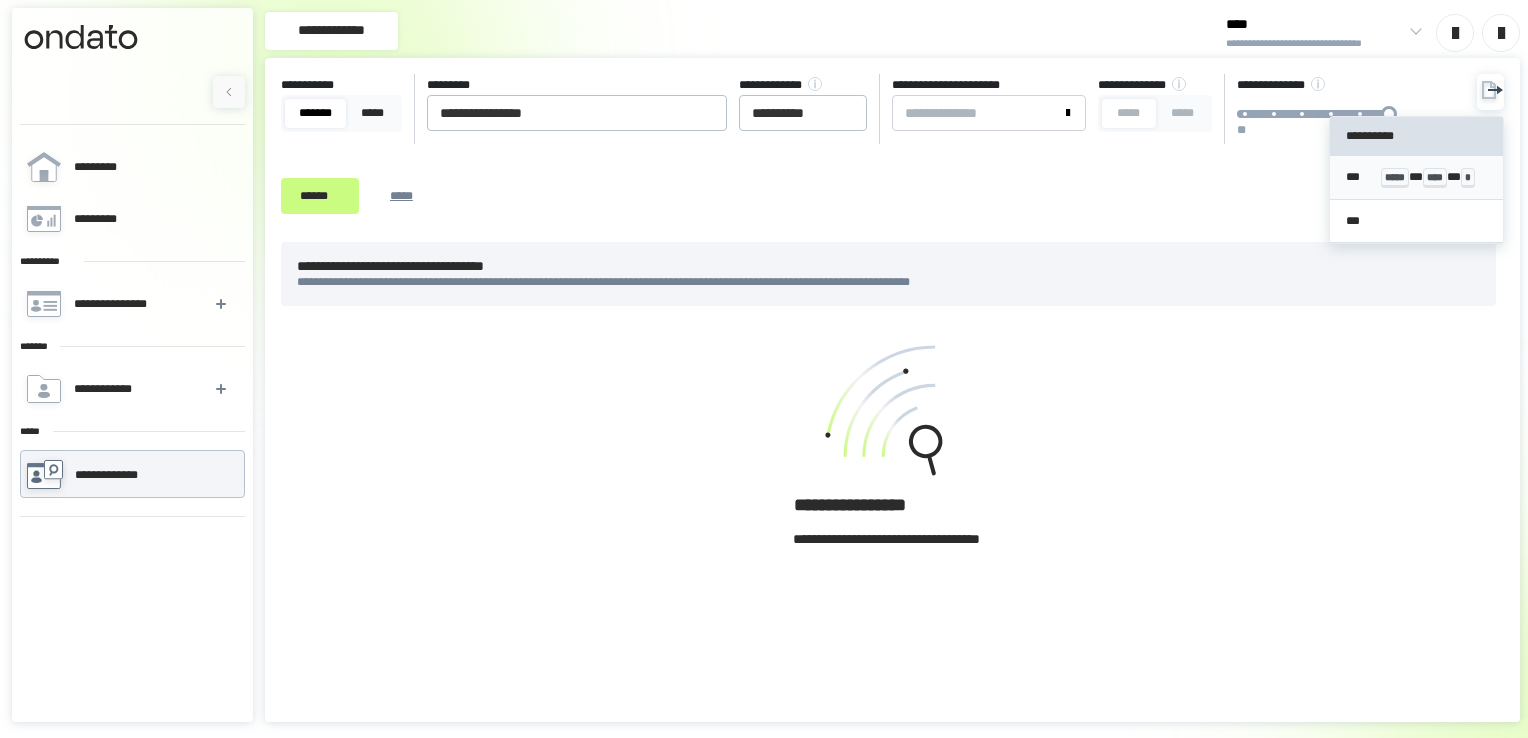 click on "*** ***** * **** *   *" at bounding box center [1417, 178] 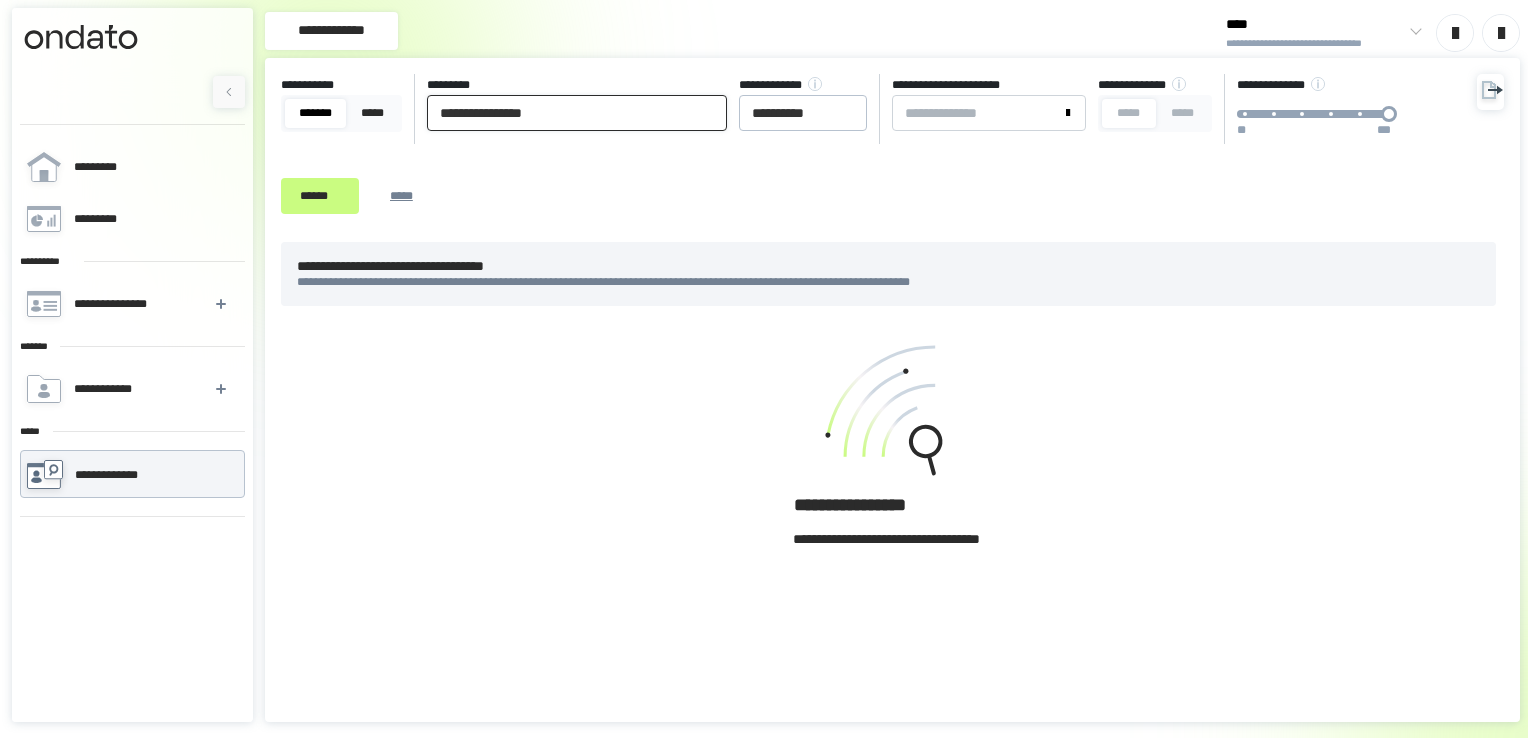 drag, startPoint x: 683, startPoint y: 116, endPoint x: 0, endPoint y: 113, distance: 683.0066 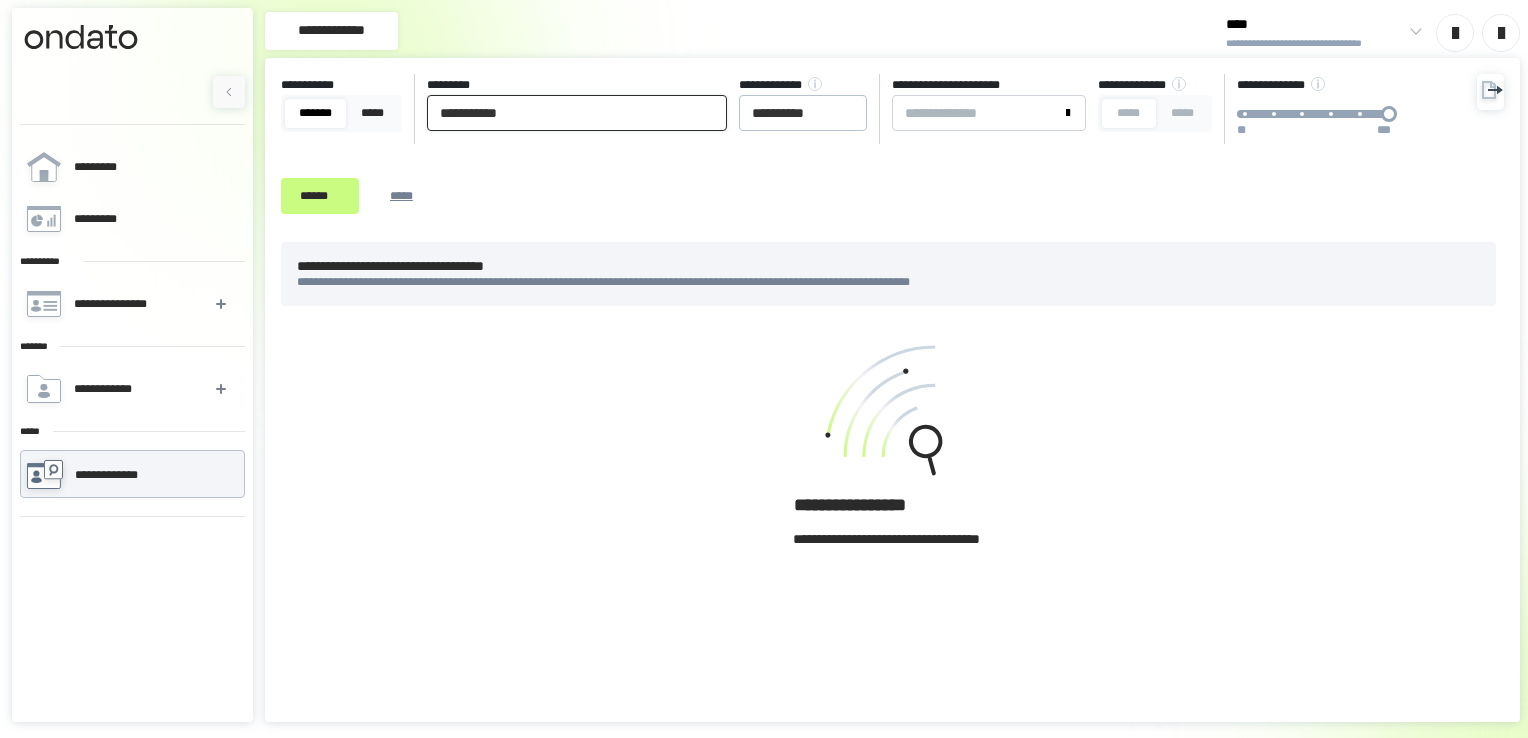type on "**********" 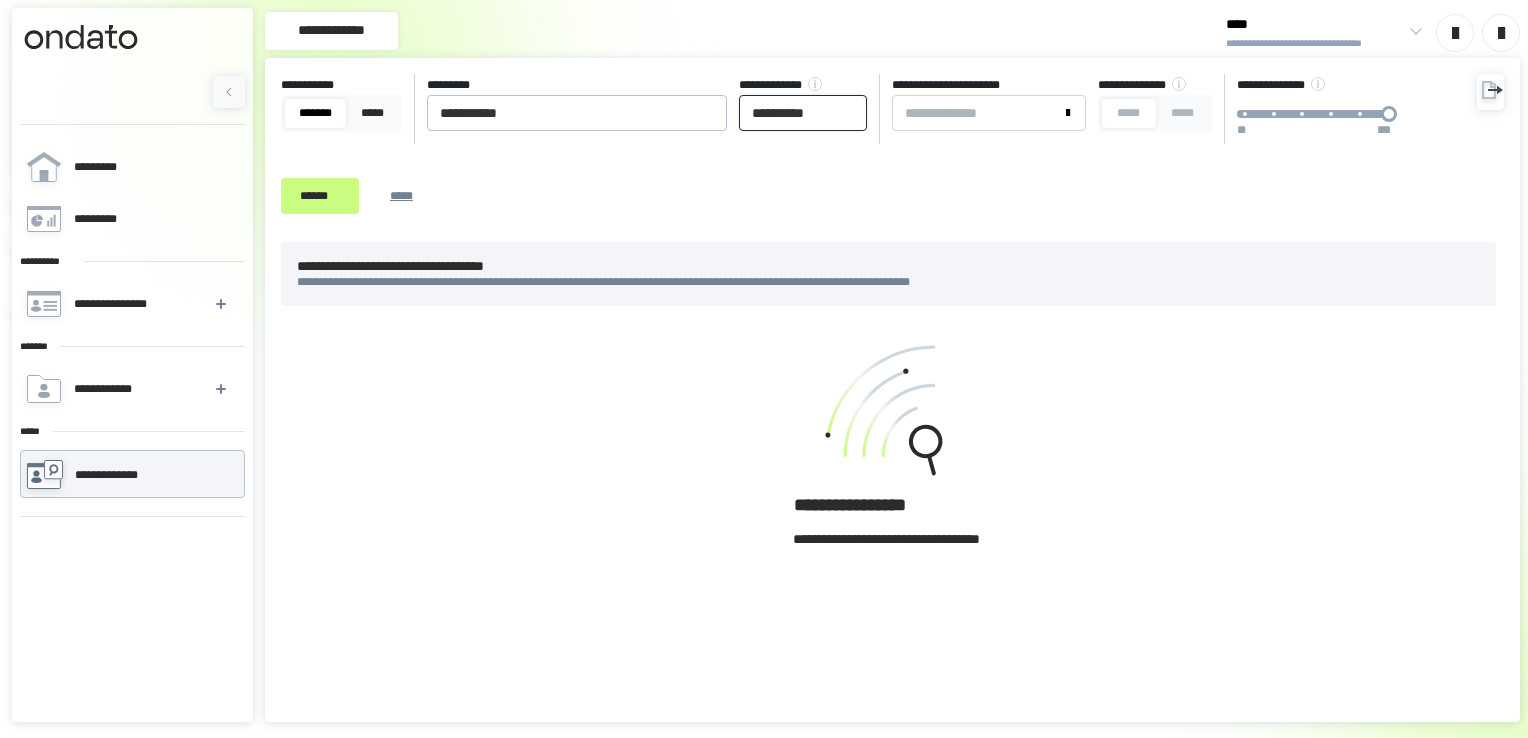 drag, startPoint x: 845, startPoint y: 108, endPoint x: 776, endPoint y: 114, distance: 69.260376 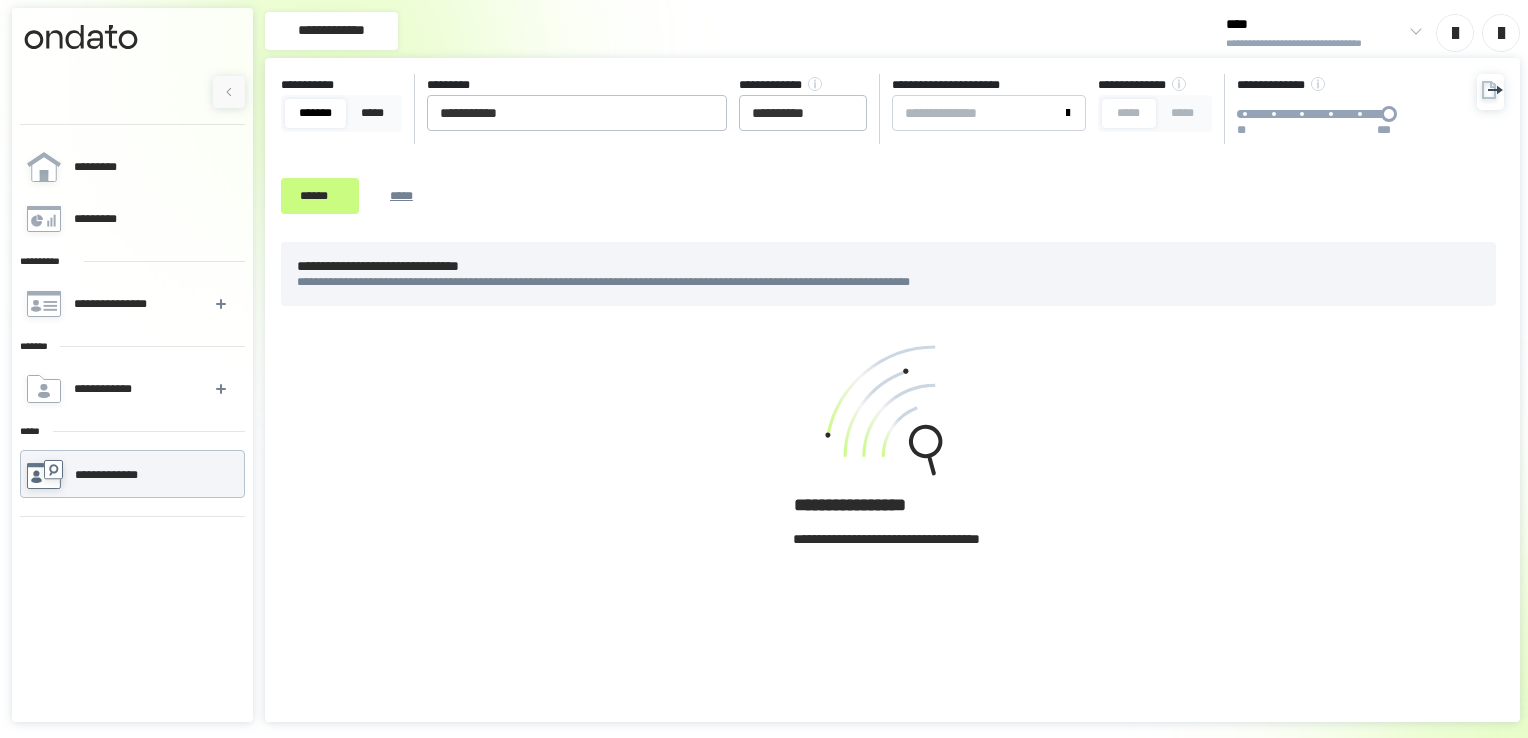 click at bounding box center [1490, 92] 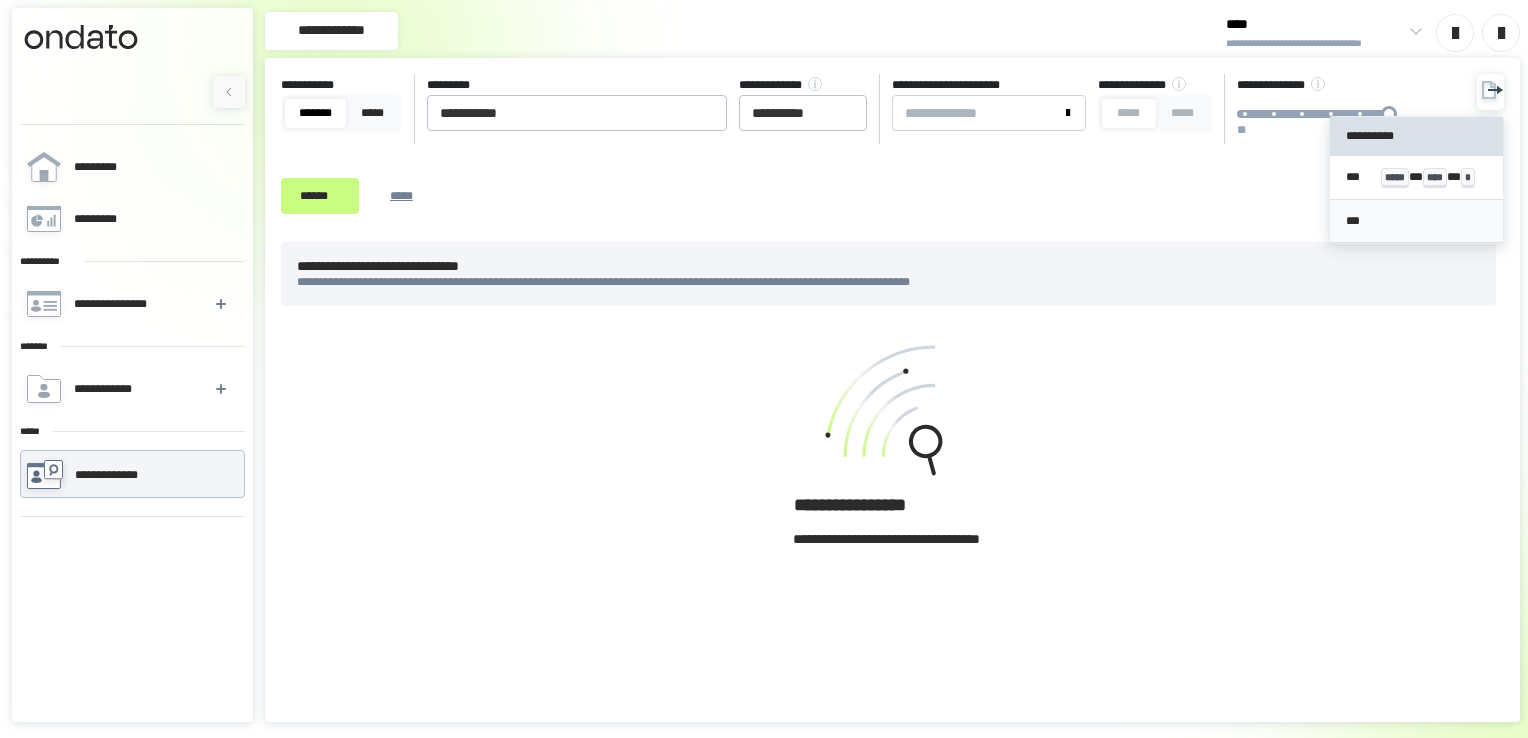 click on "***" at bounding box center (1417, 222) 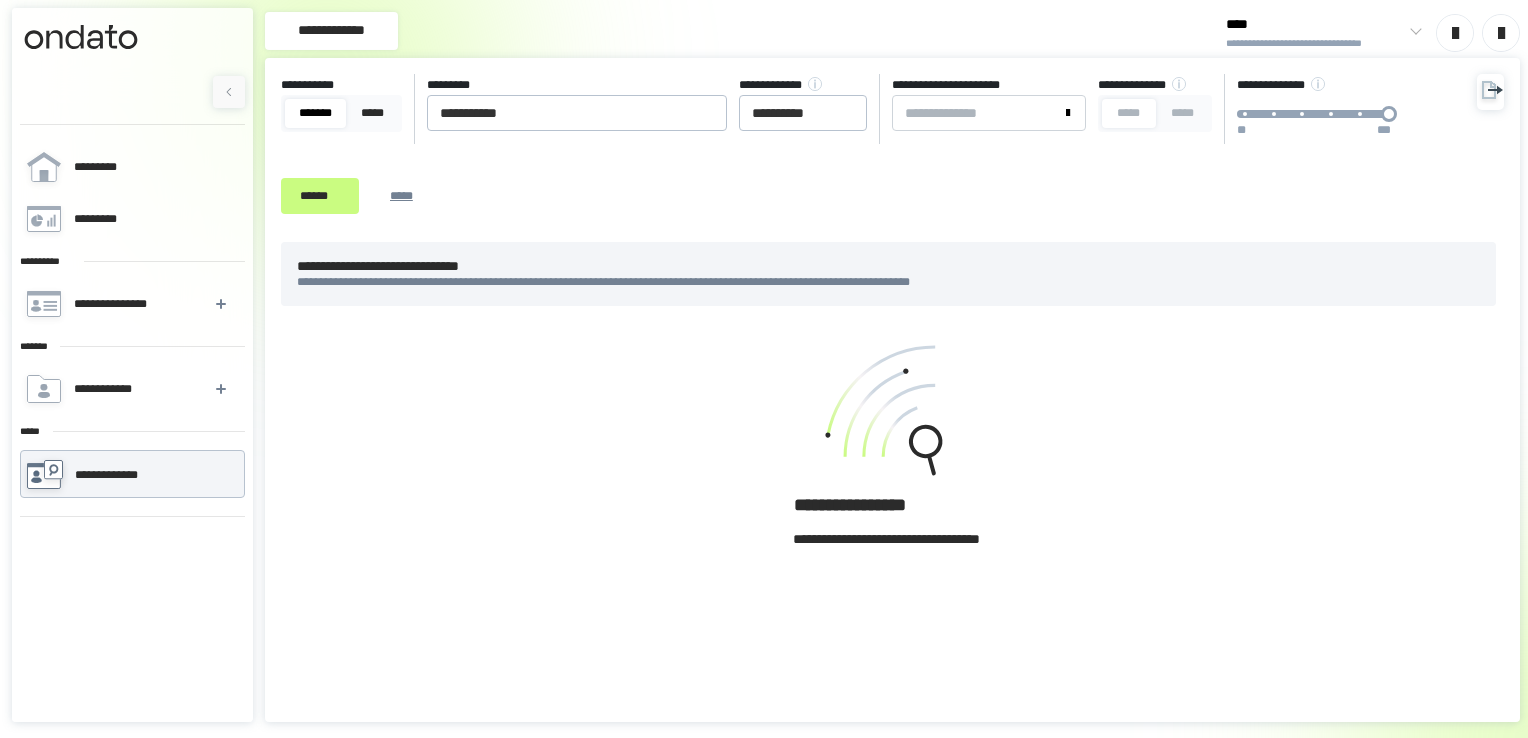 drag, startPoint x: 1405, startPoint y: 190, endPoint x: 1441, endPoint y: 142, distance: 60 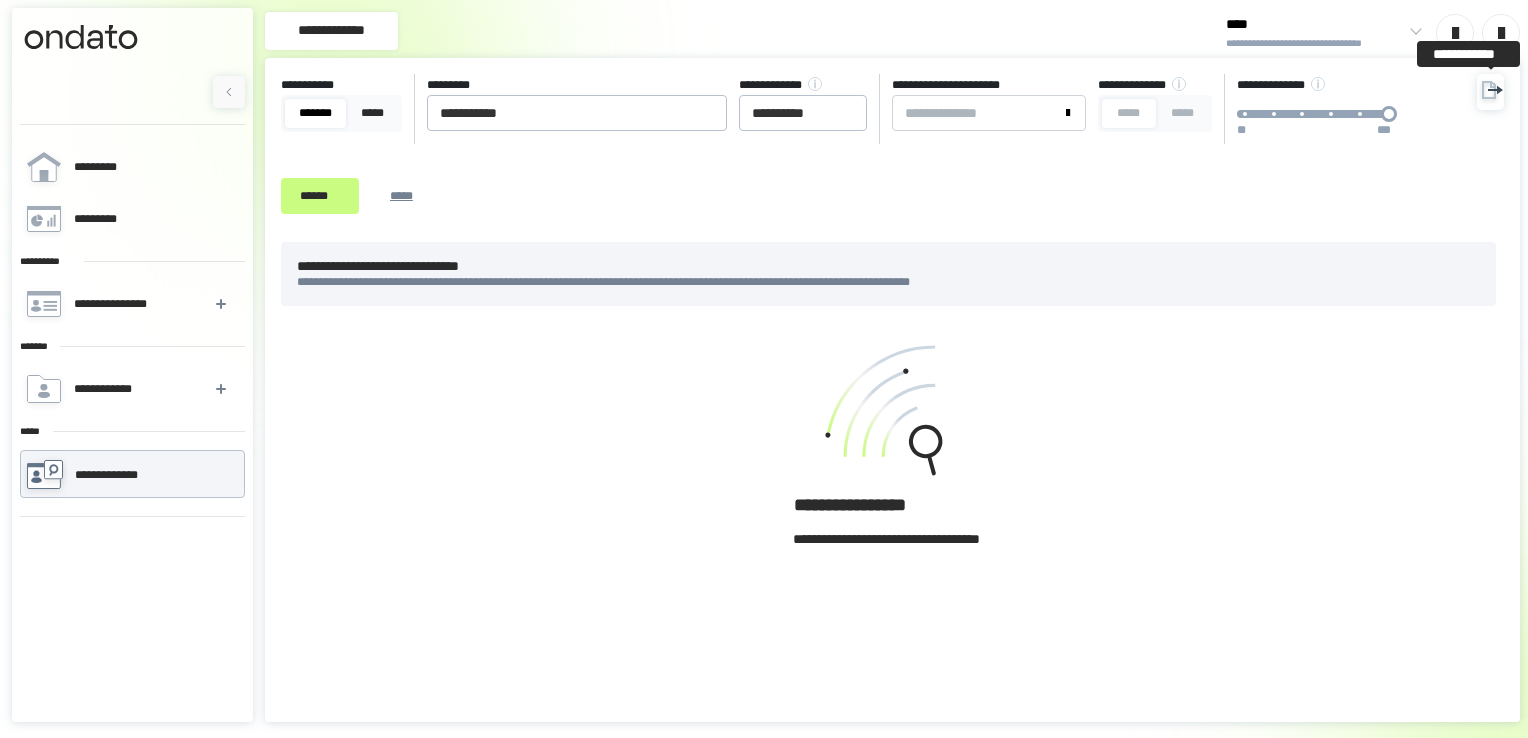 click 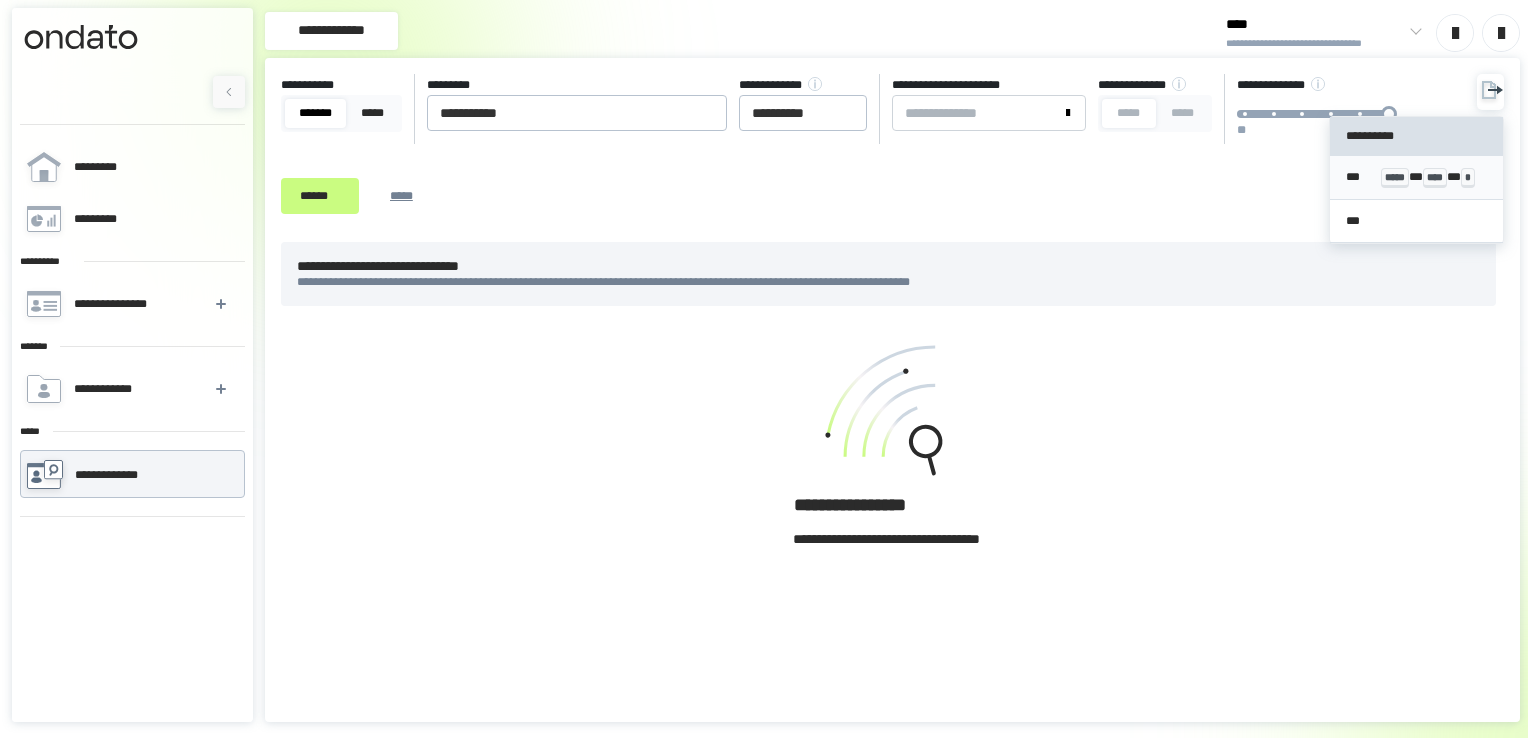 click on "*** ***** * **** *   *" at bounding box center [1417, 178] 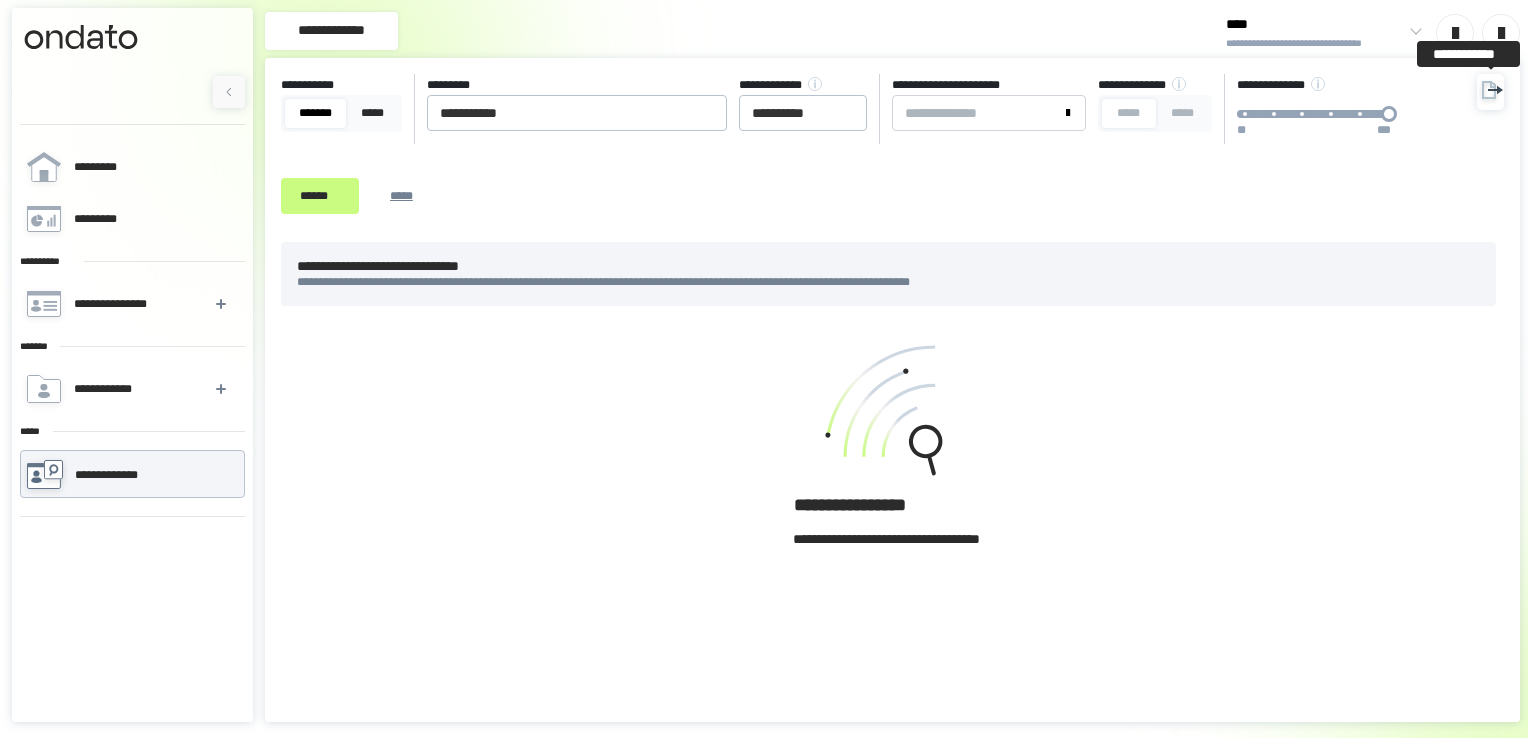 click 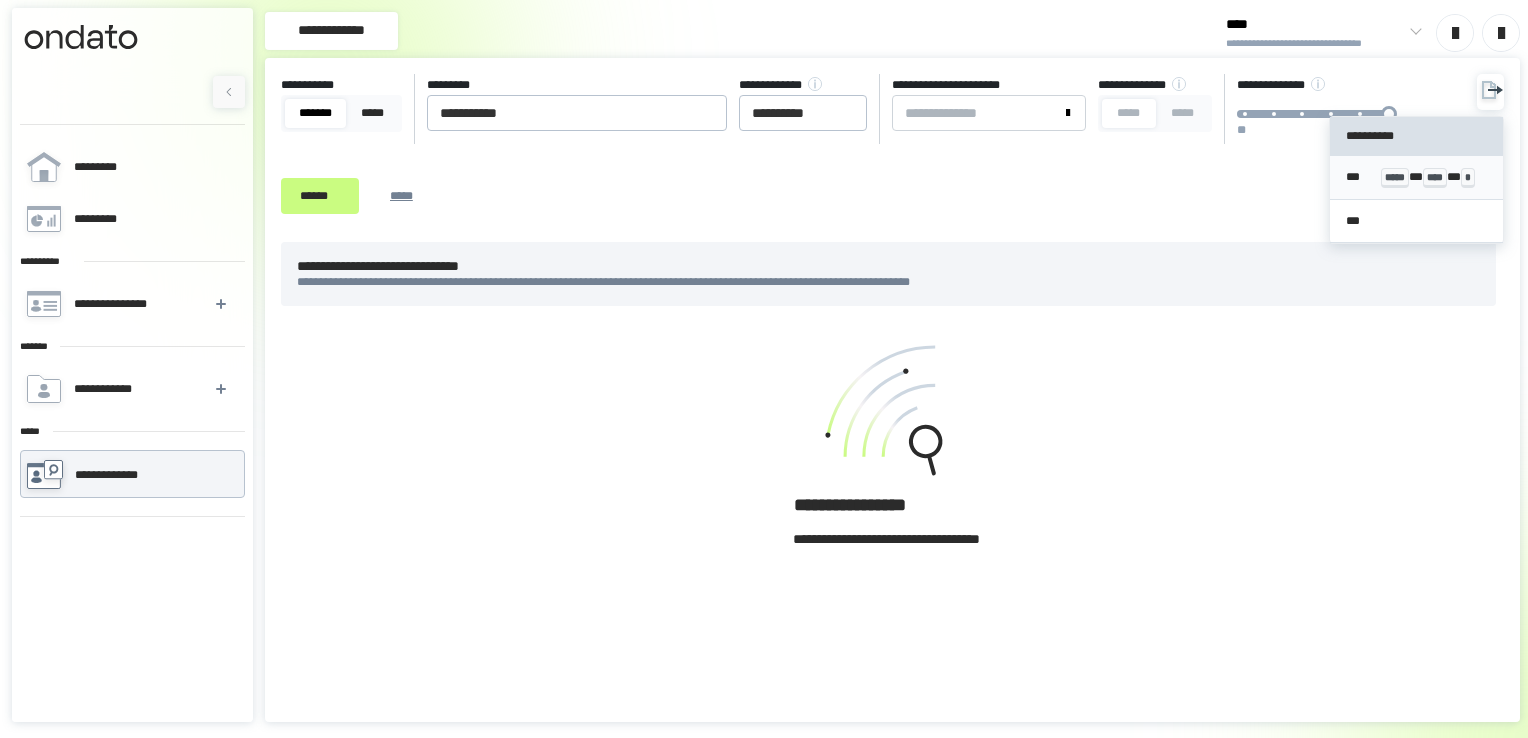 click on "*** ***** * **** *   *" at bounding box center (1417, 178) 